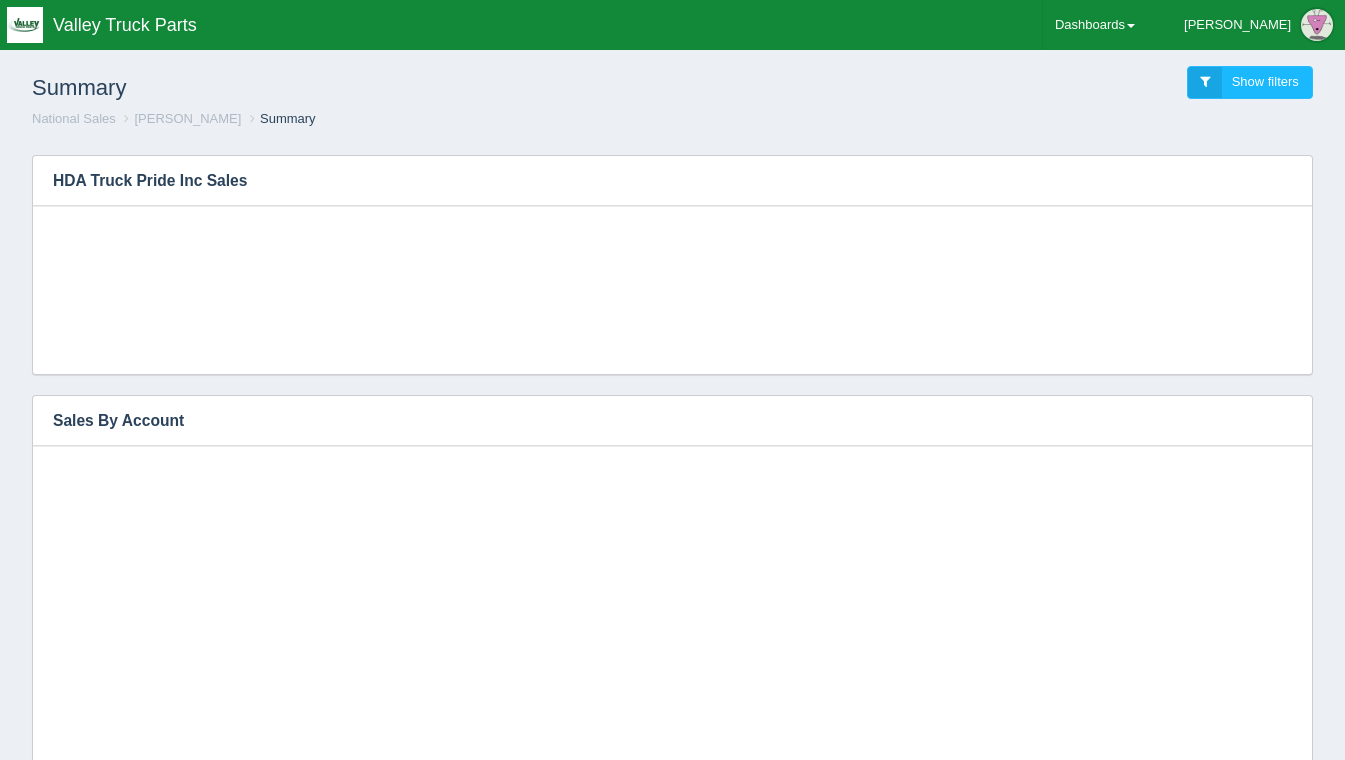 scroll, scrollTop: 314, scrollLeft: 0, axis: vertical 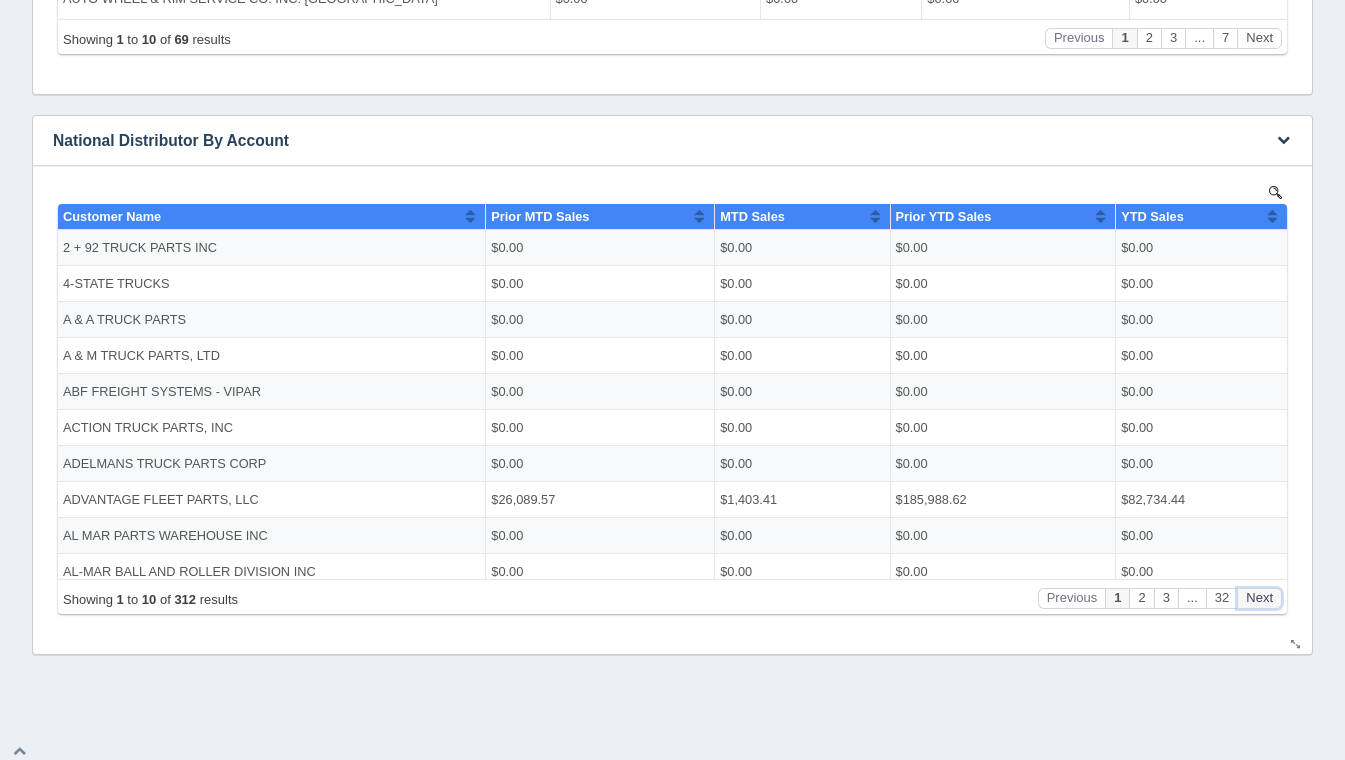 click on "Next" at bounding box center (1259, 597) 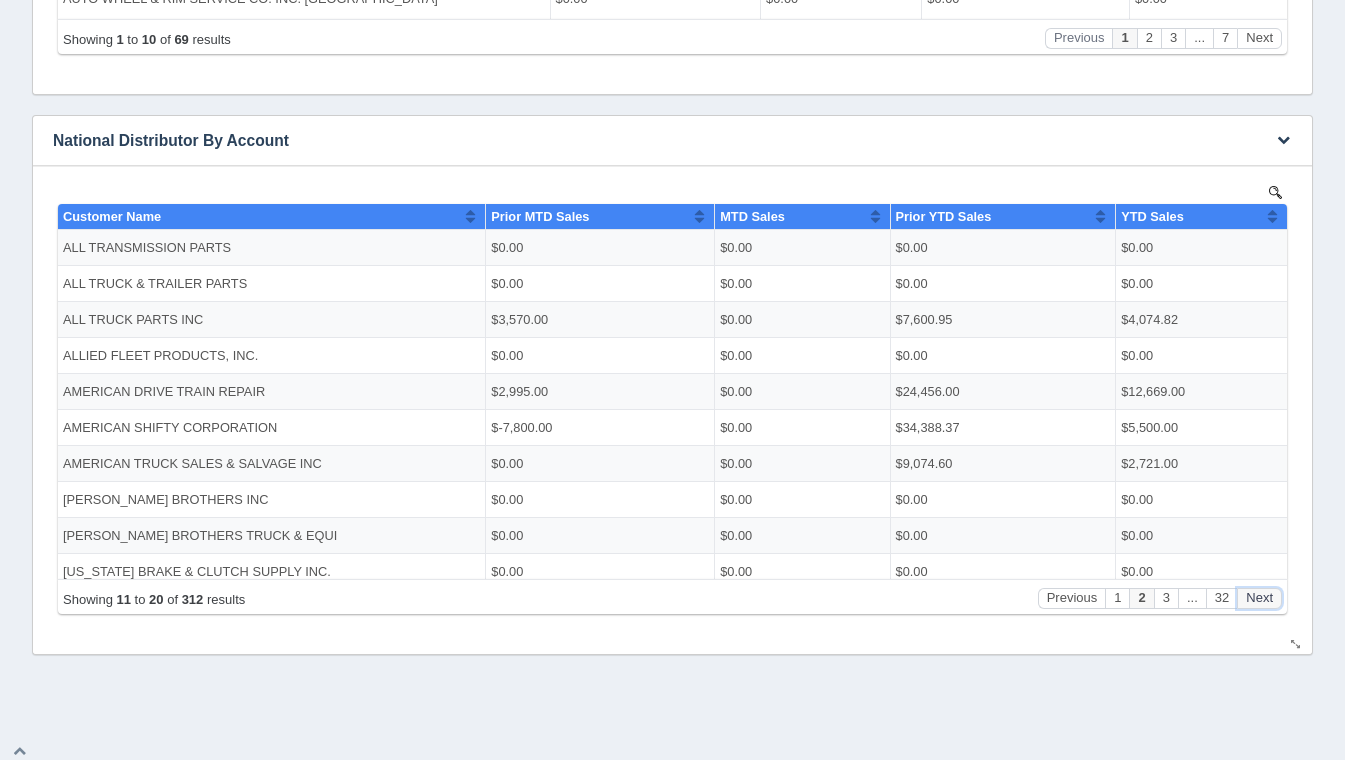 click on "Next" at bounding box center (1259, 597) 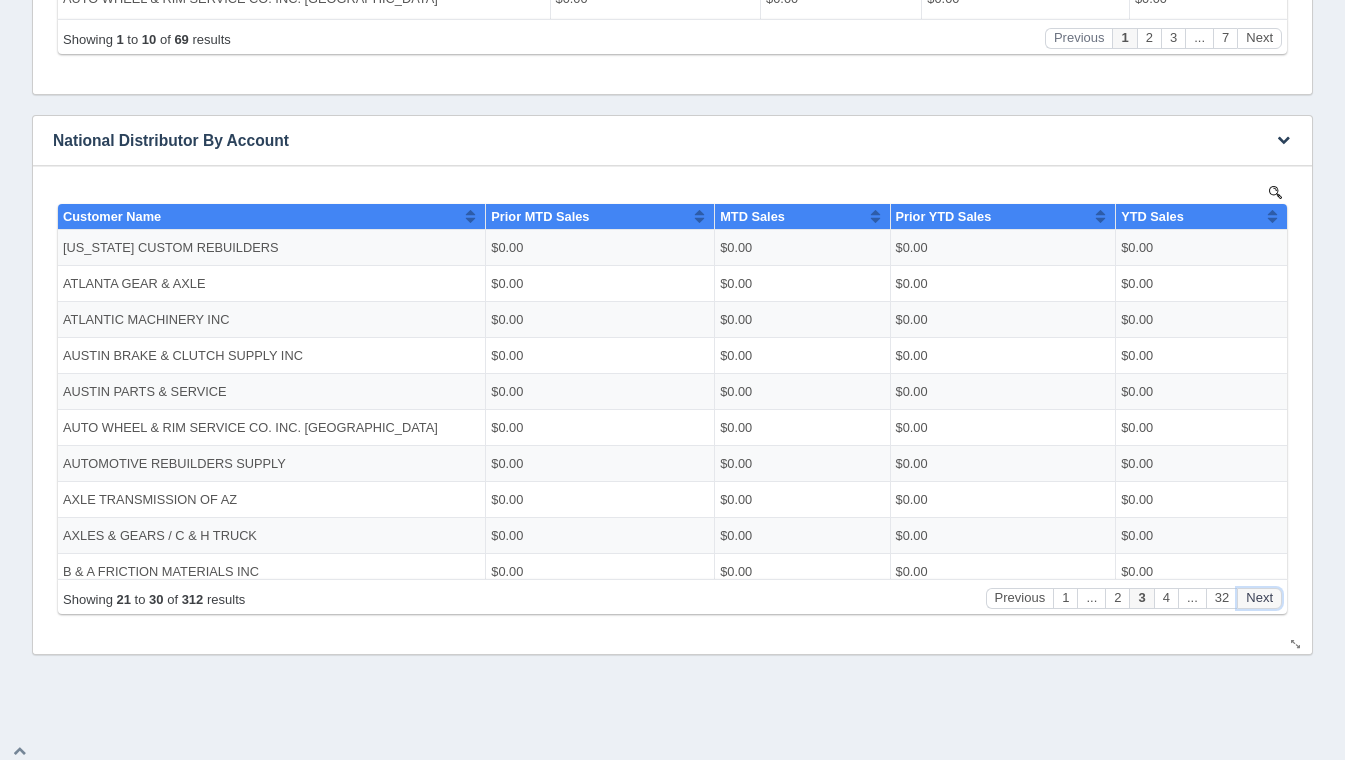 click on "Next" at bounding box center [1259, 597] 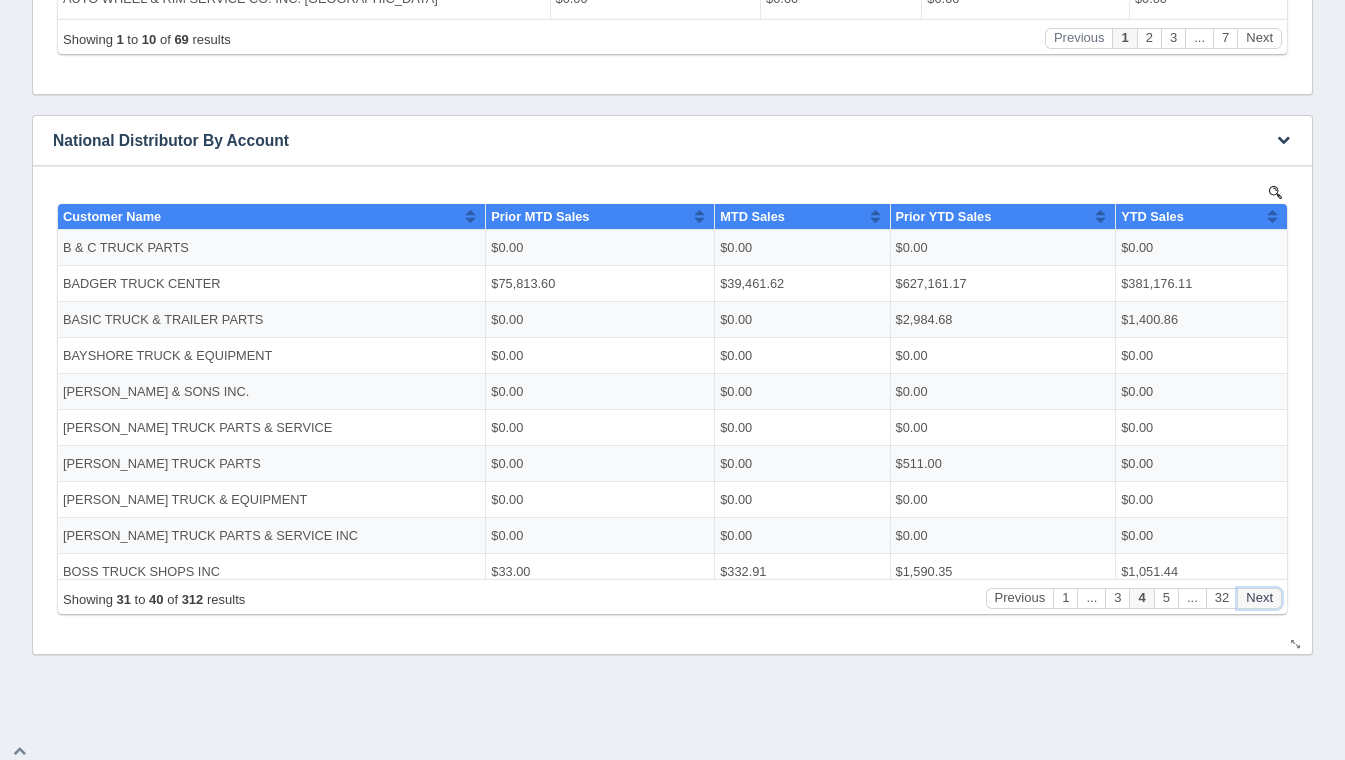 click on "Next" at bounding box center [1259, 597] 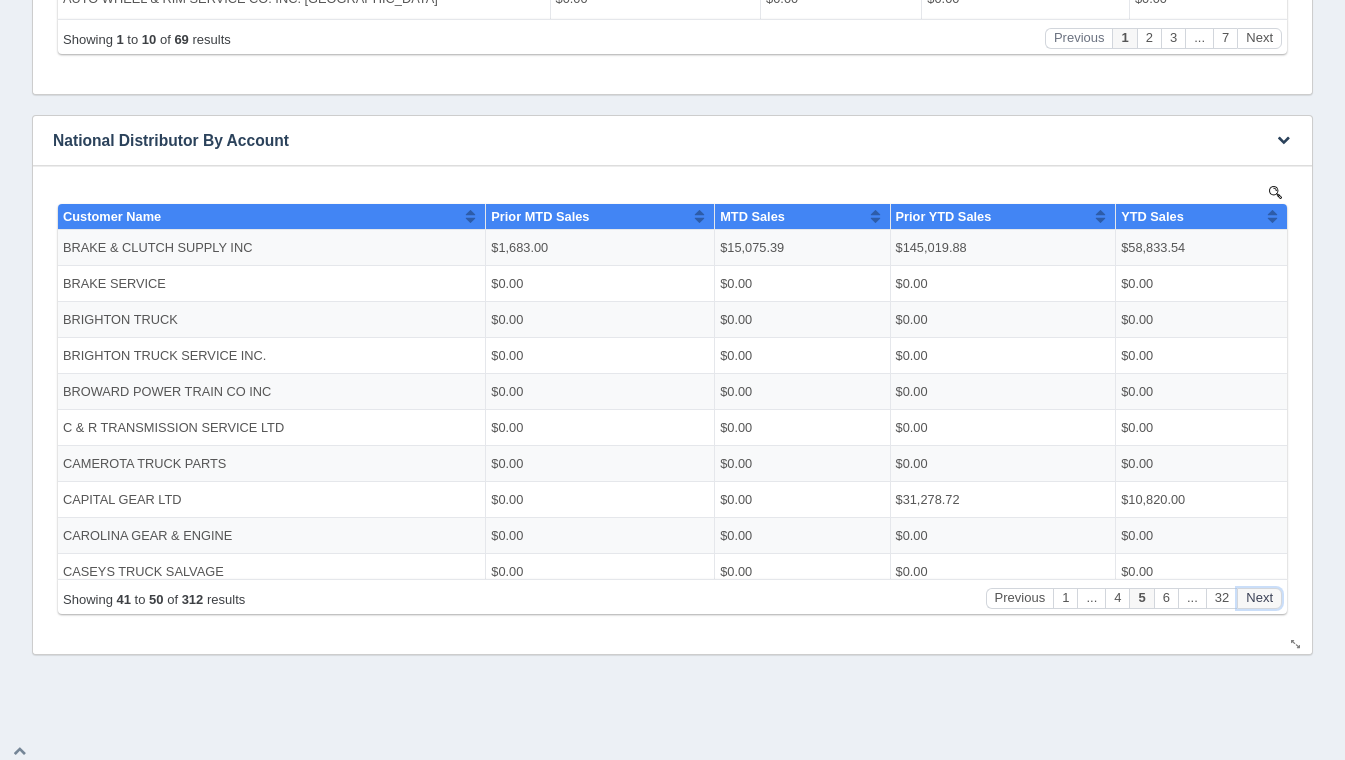 click on "Next" at bounding box center (1259, 597) 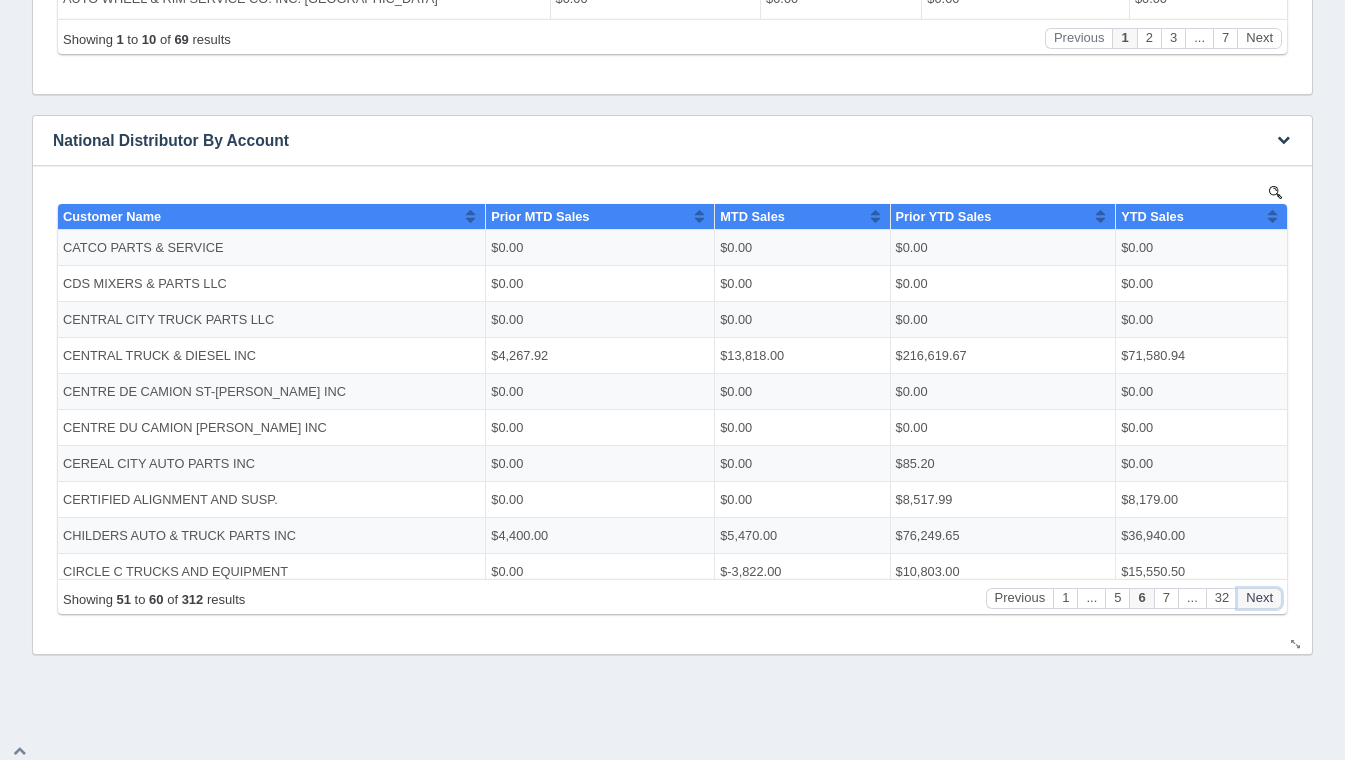 click on "Next" at bounding box center (1259, 597) 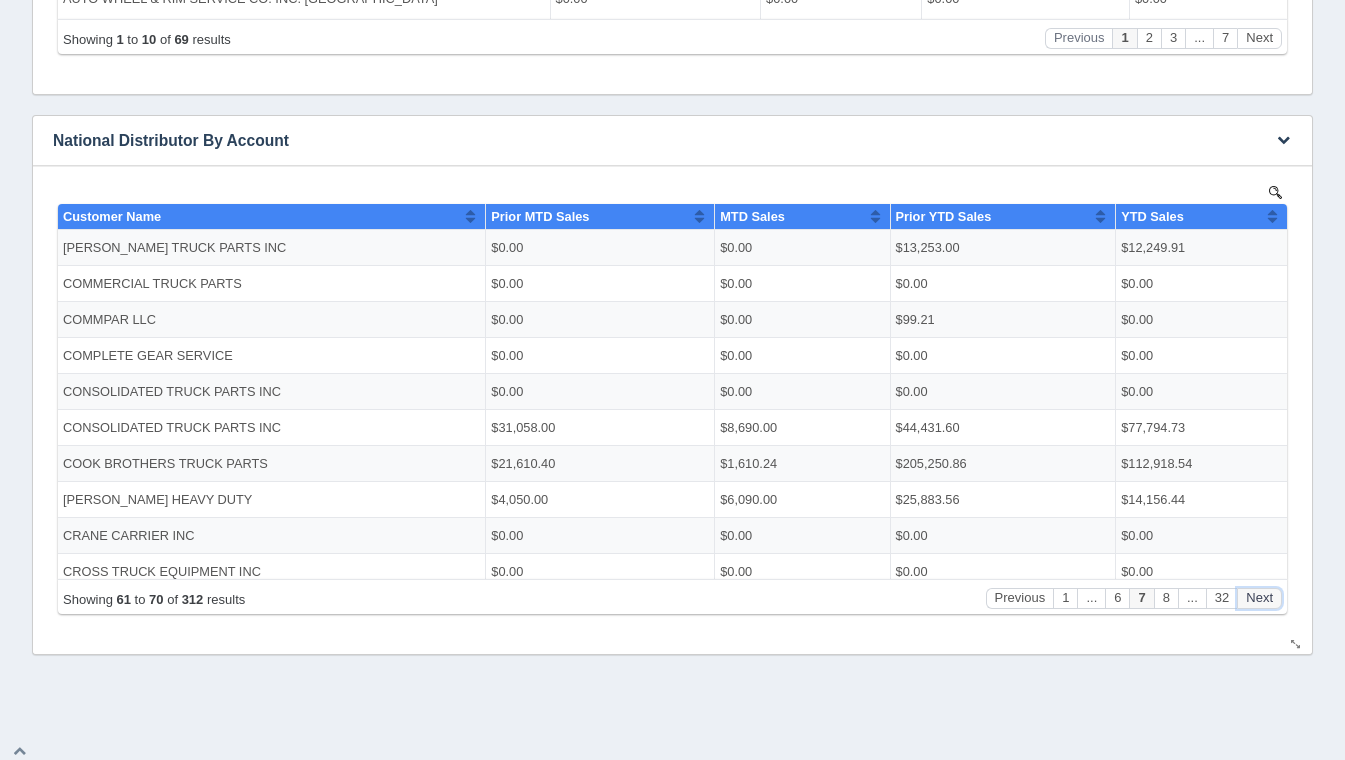 click on "Next" at bounding box center (1259, 597) 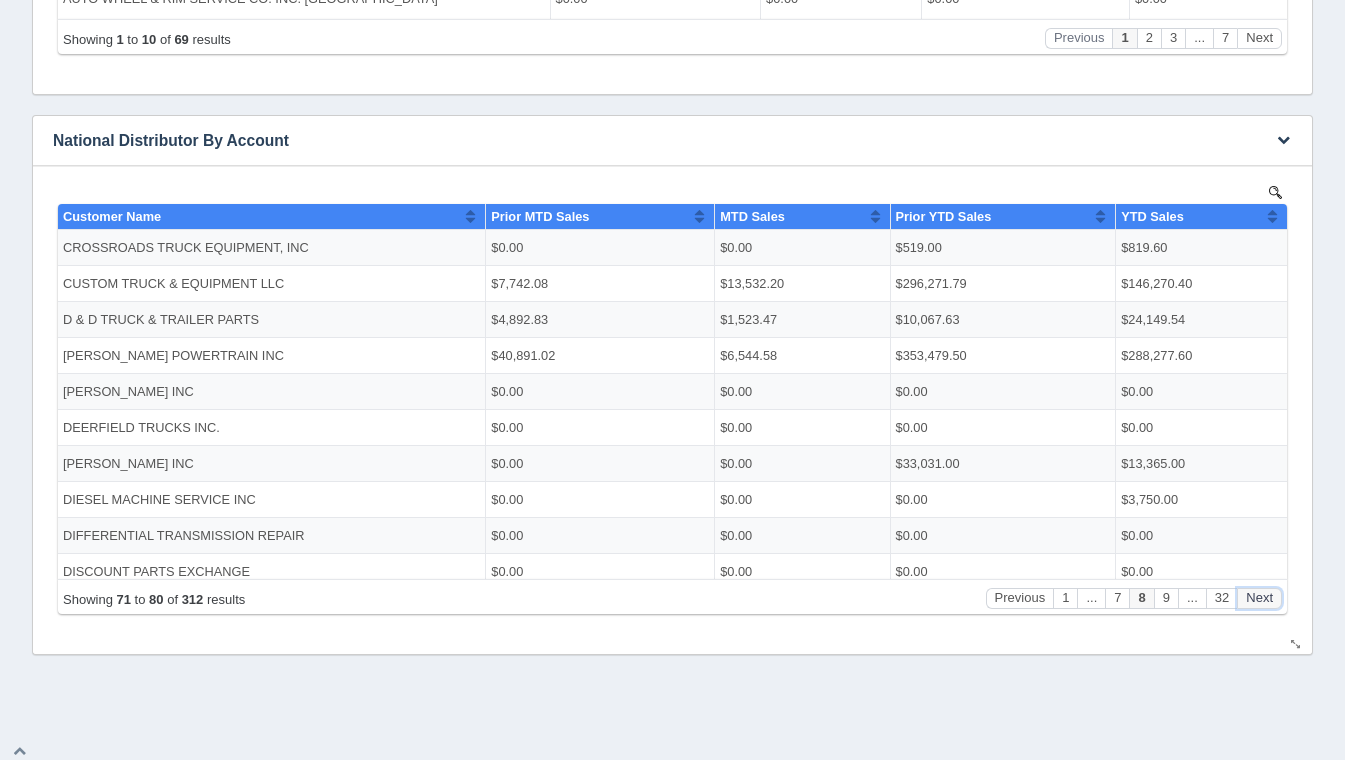 click on "Next" at bounding box center [1259, 597] 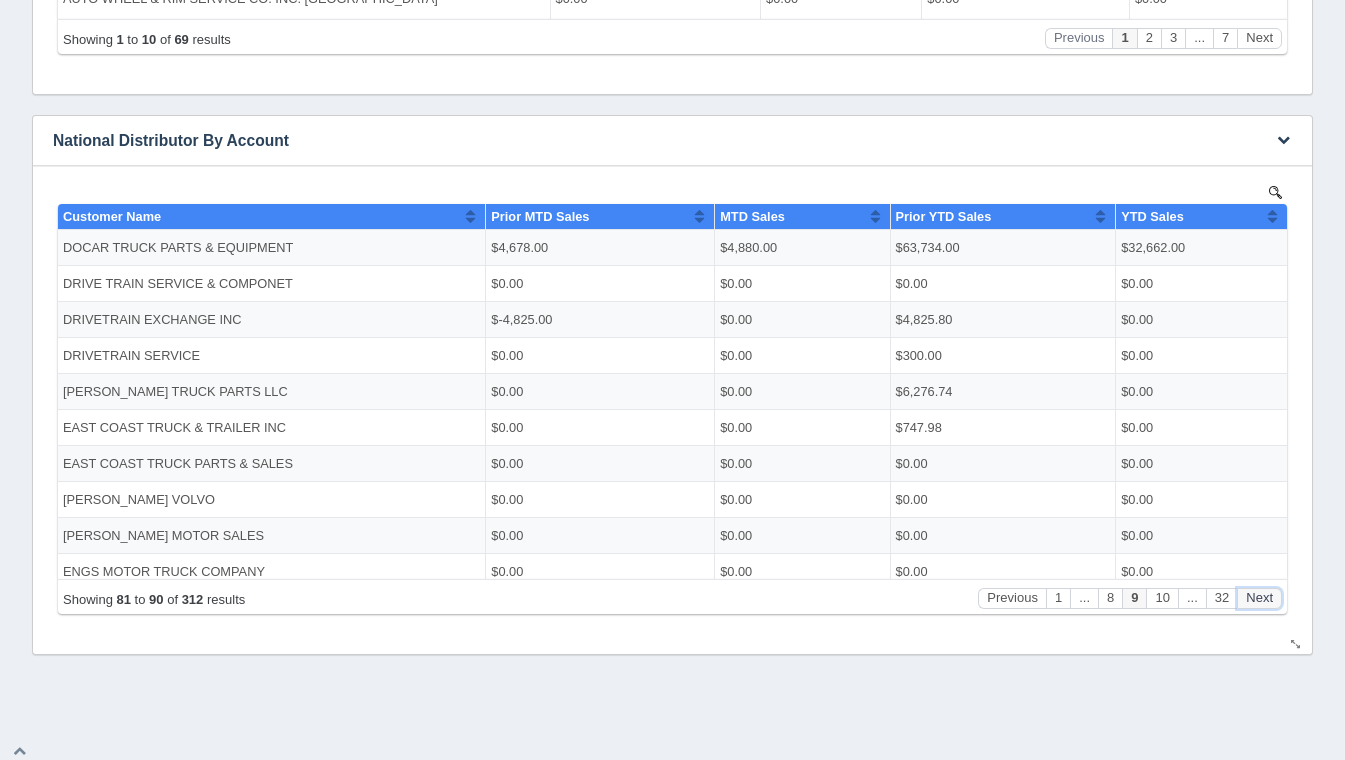 click on "Next" at bounding box center [1259, 597] 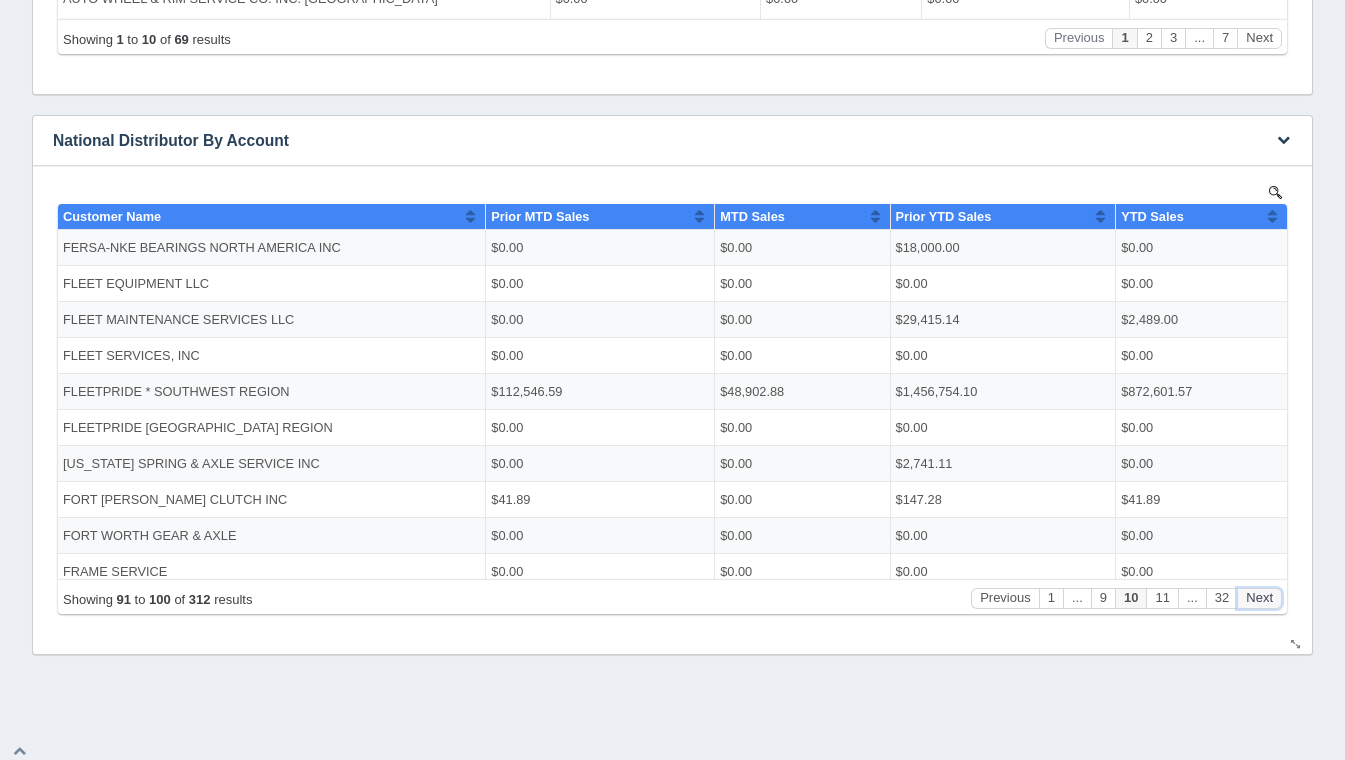 click on "Next" at bounding box center (1259, 597) 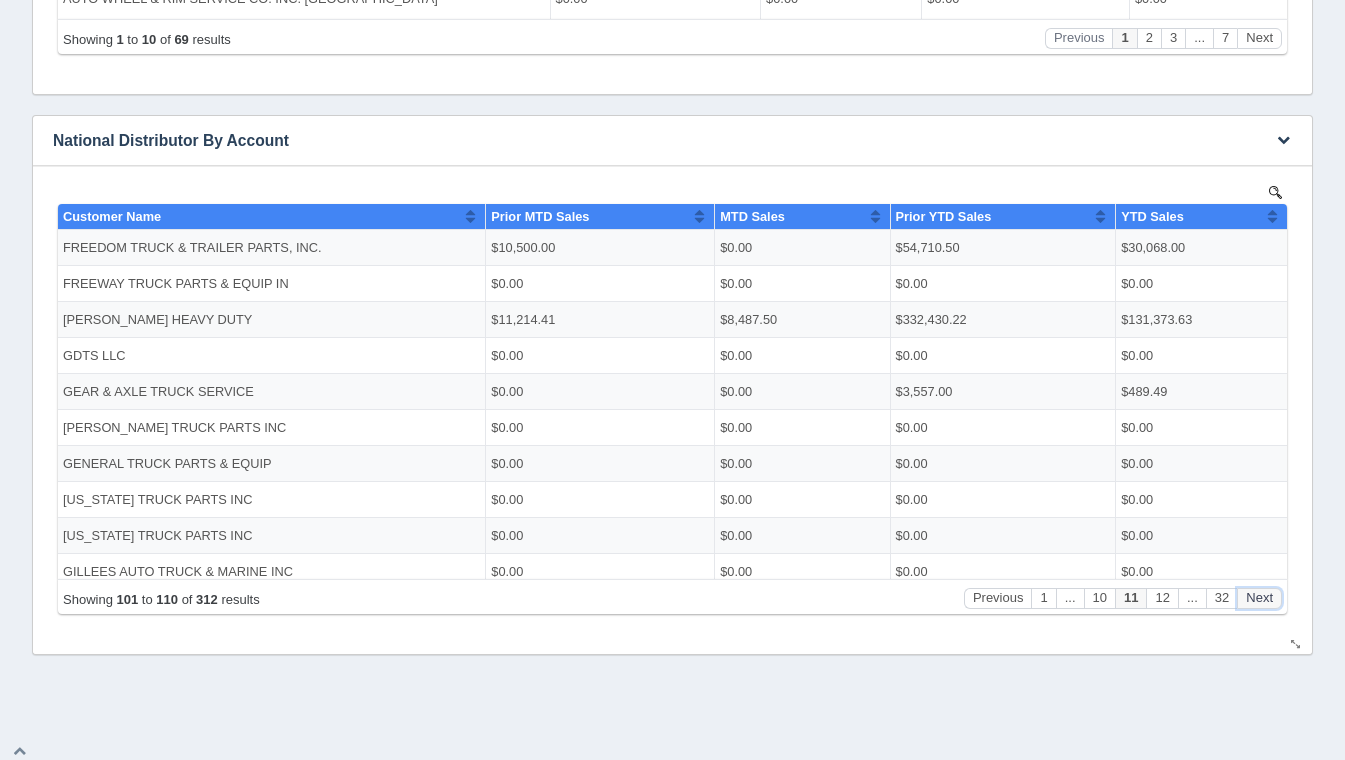 click on "Next" at bounding box center [1259, 597] 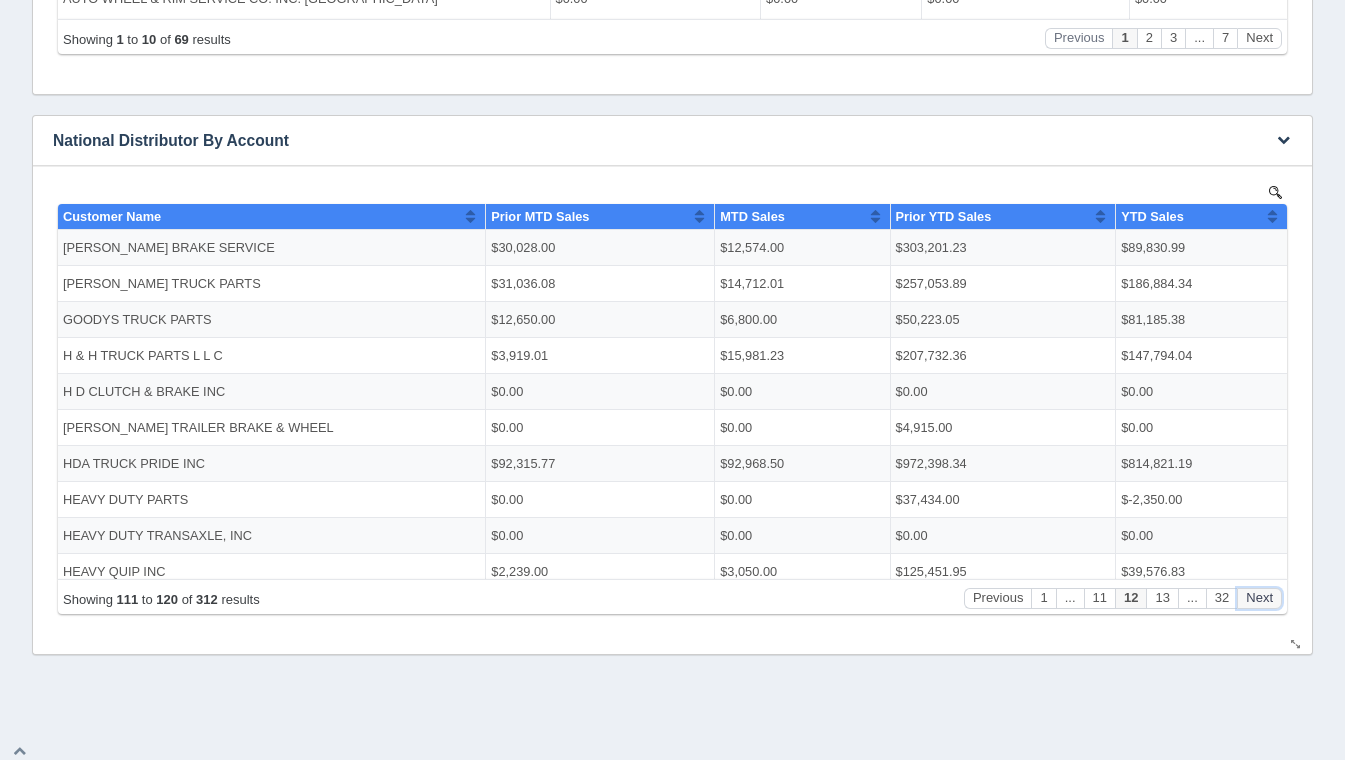 click on "Next" at bounding box center (1259, 597) 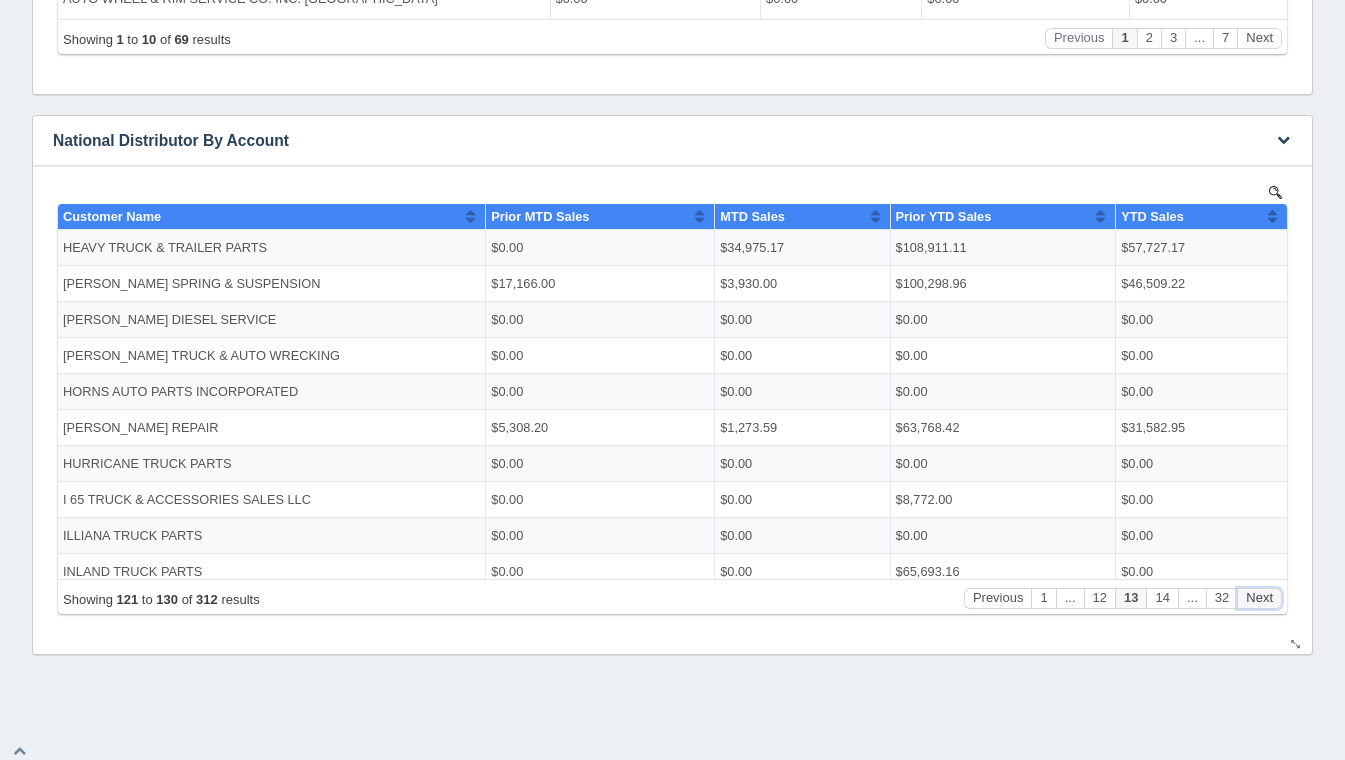 click on "Next" at bounding box center (1259, 597) 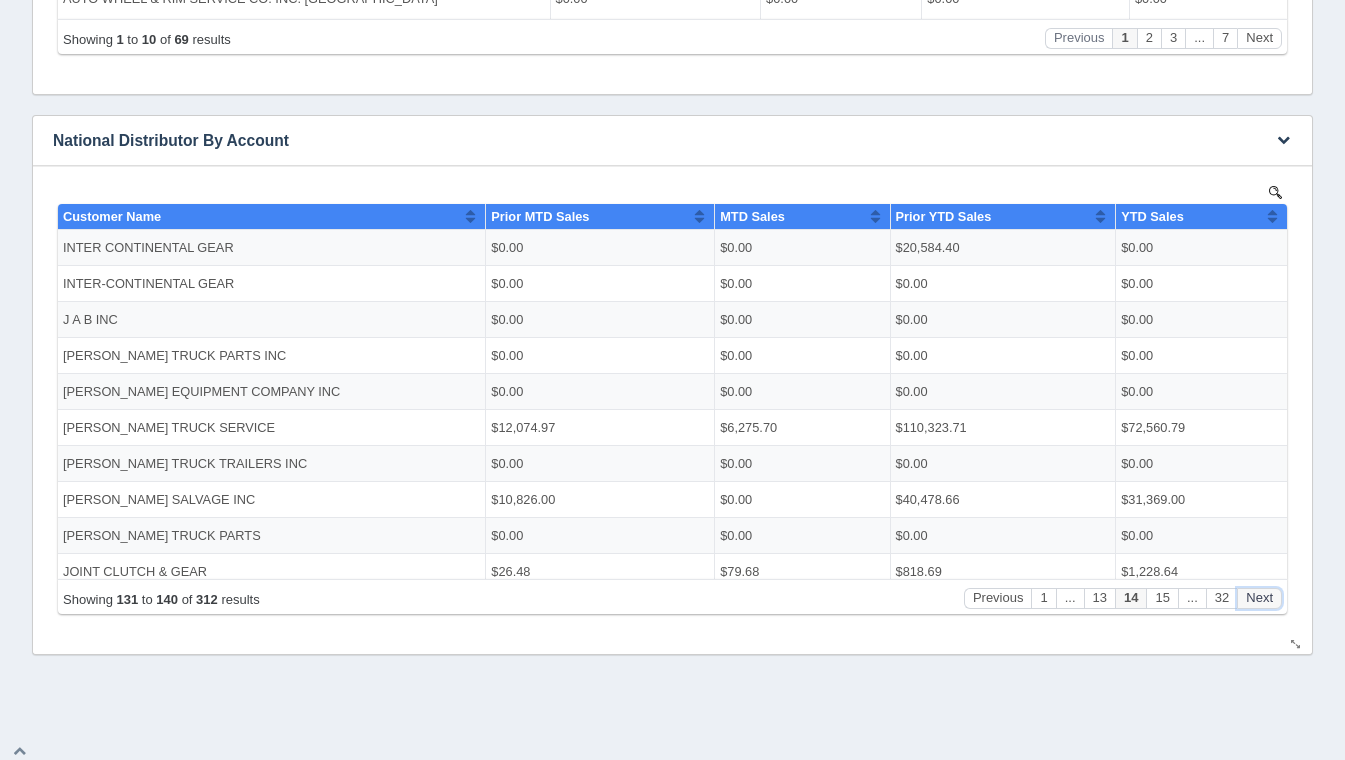 click on "Next" at bounding box center (1259, 597) 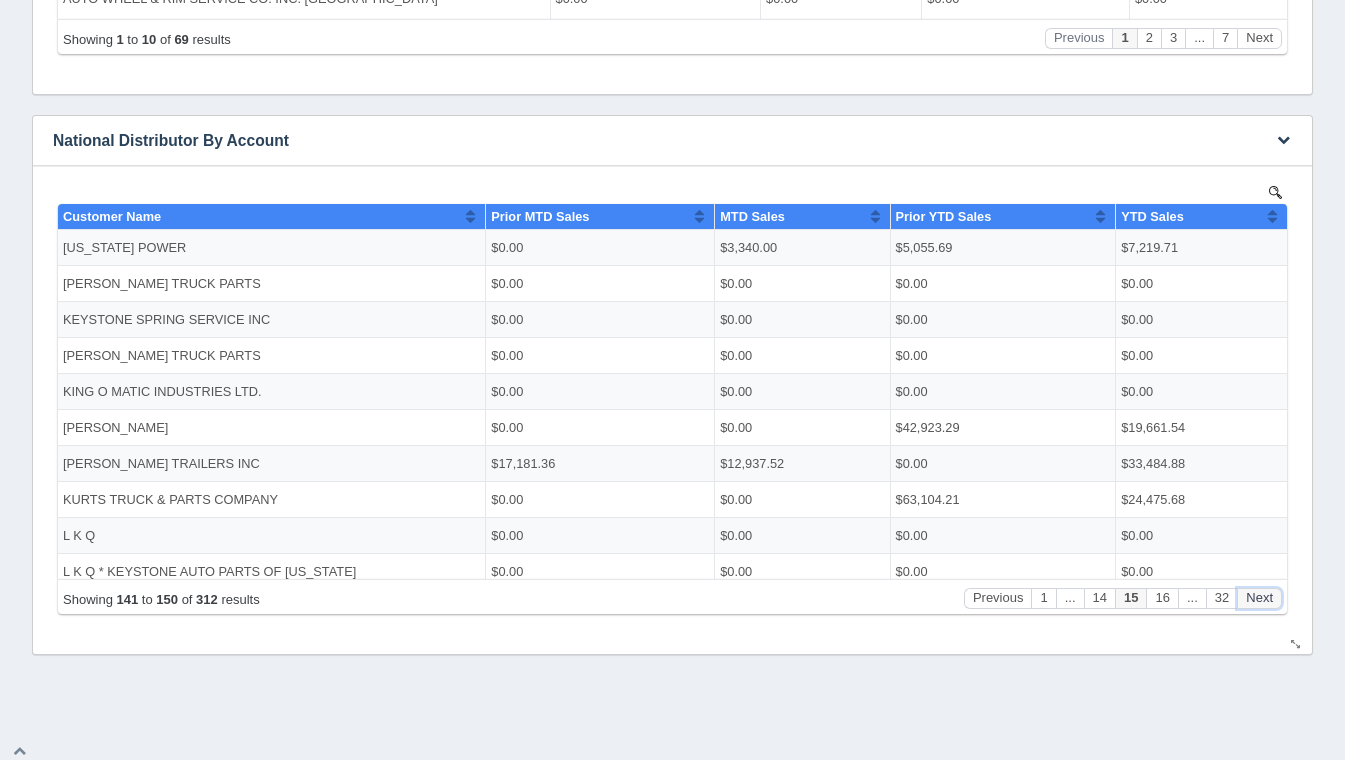 click on "Next" at bounding box center [1259, 597] 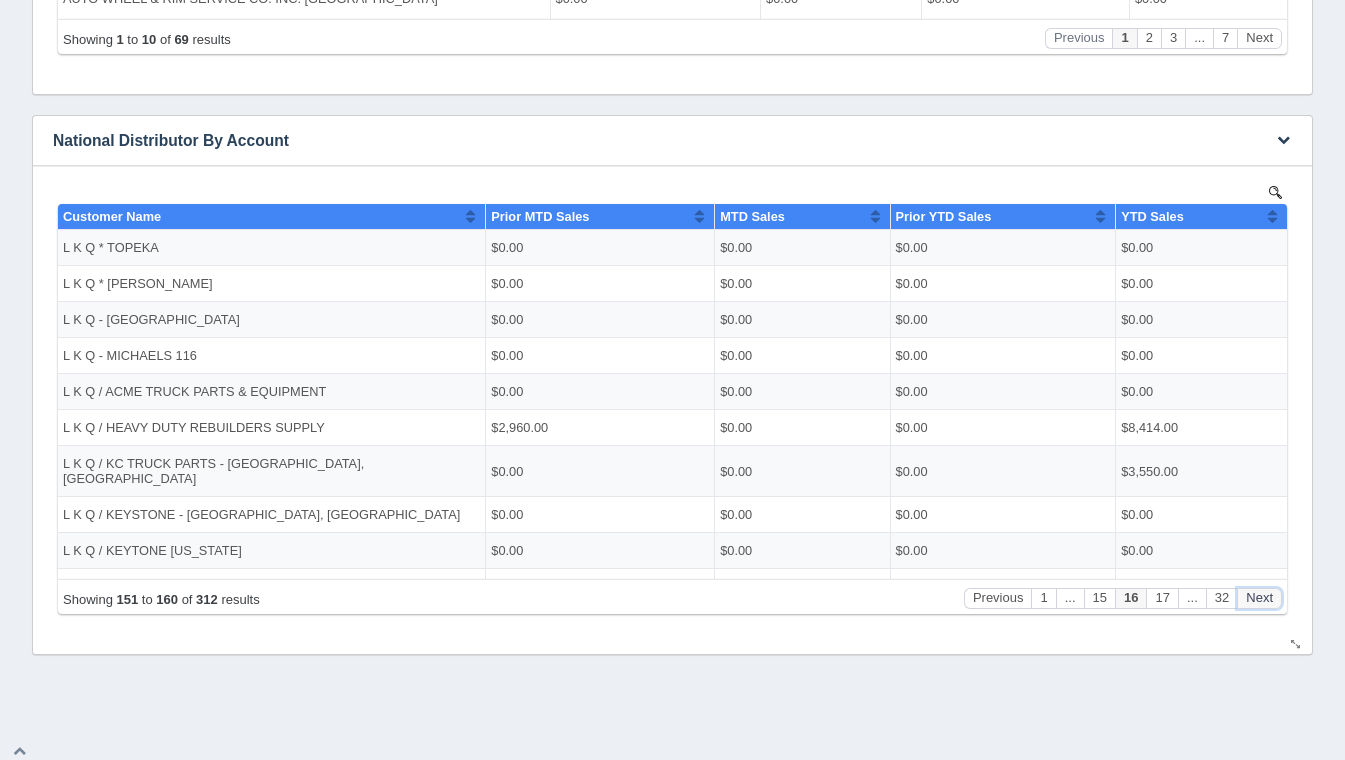 click on "Next" at bounding box center [1259, 597] 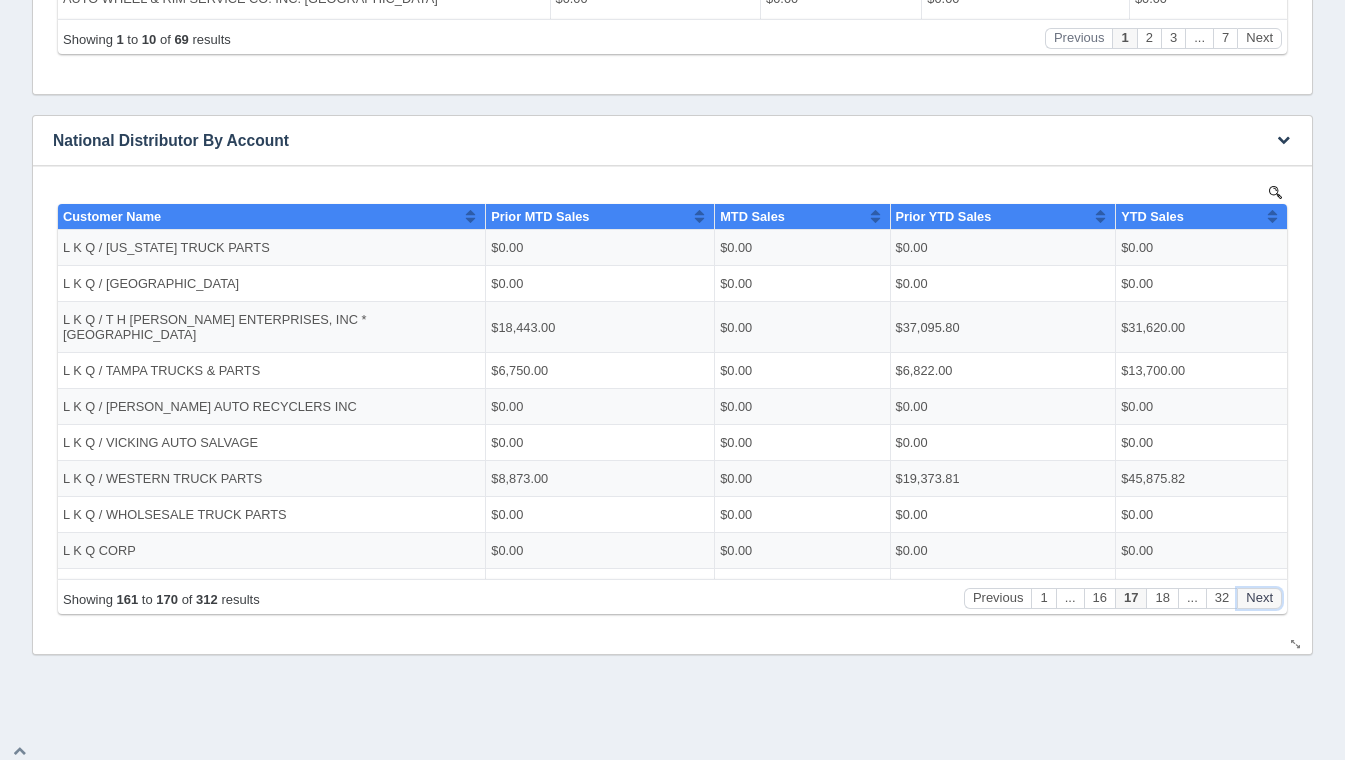 click on "Next" at bounding box center (1259, 597) 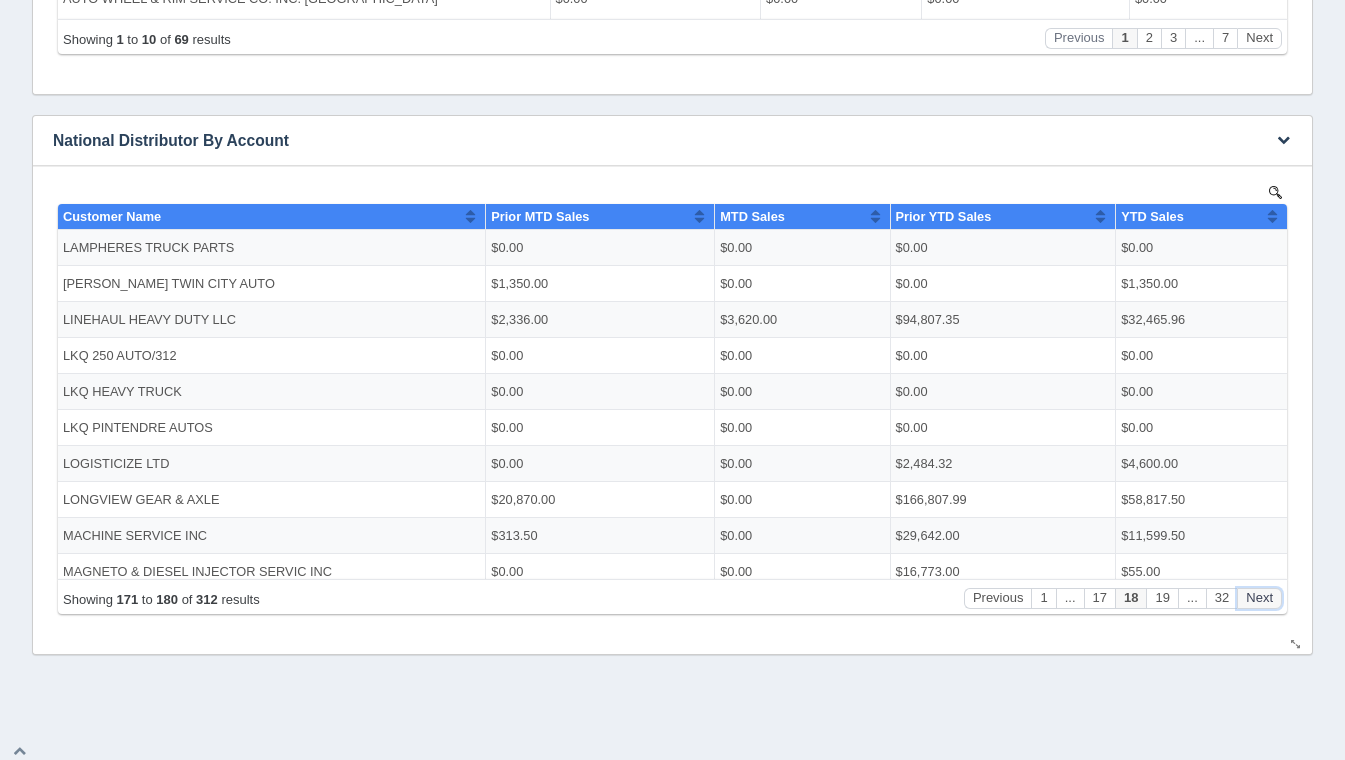 click on "Next" at bounding box center (1259, 597) 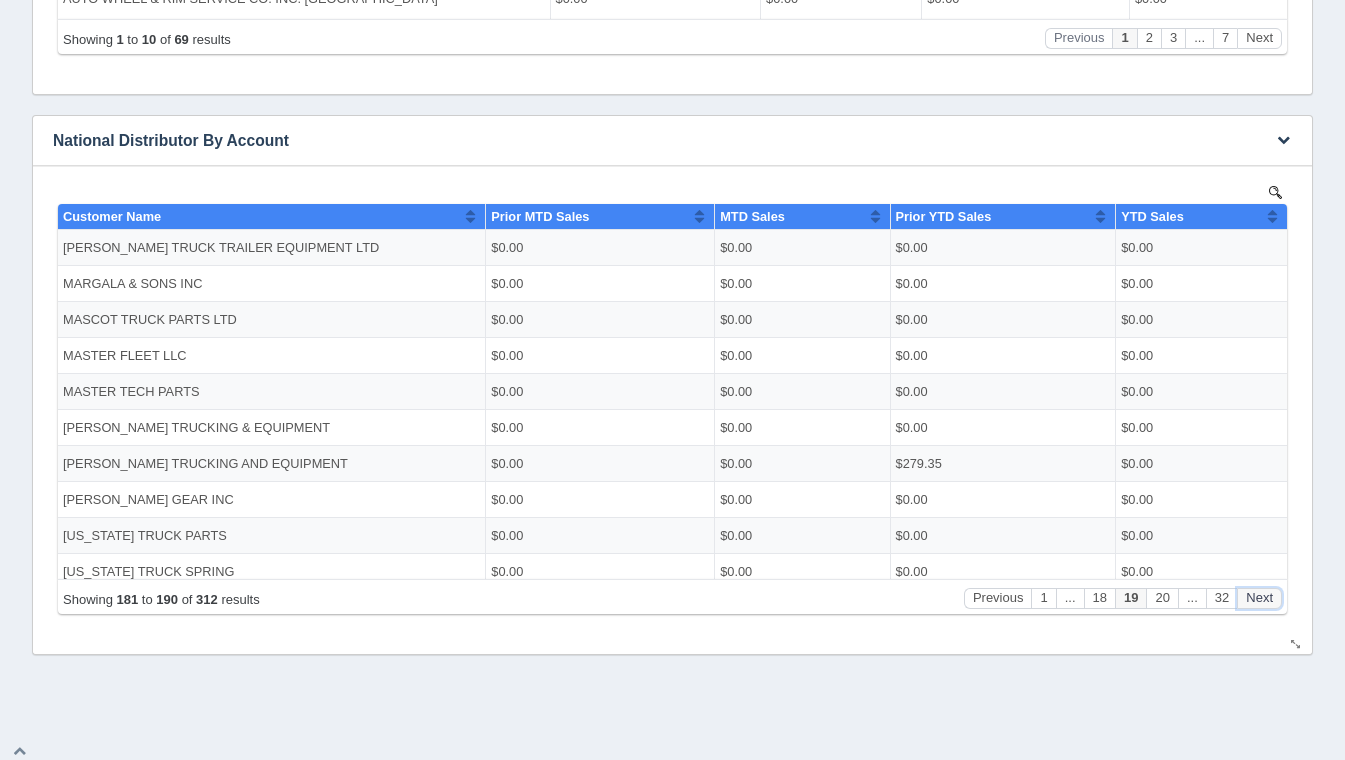 click on "Next" at bounding box center [1259, 597] 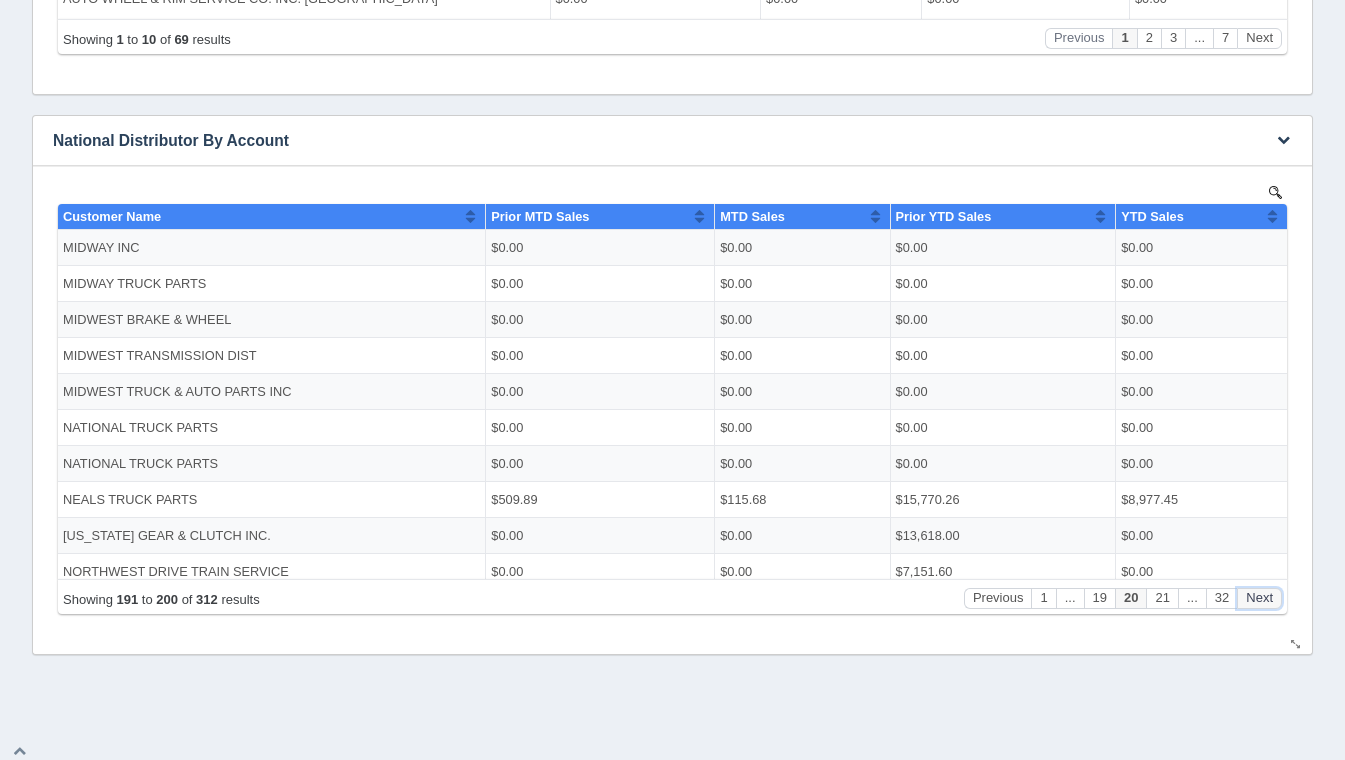 click on "Next" at bounding box center [1259, 597] 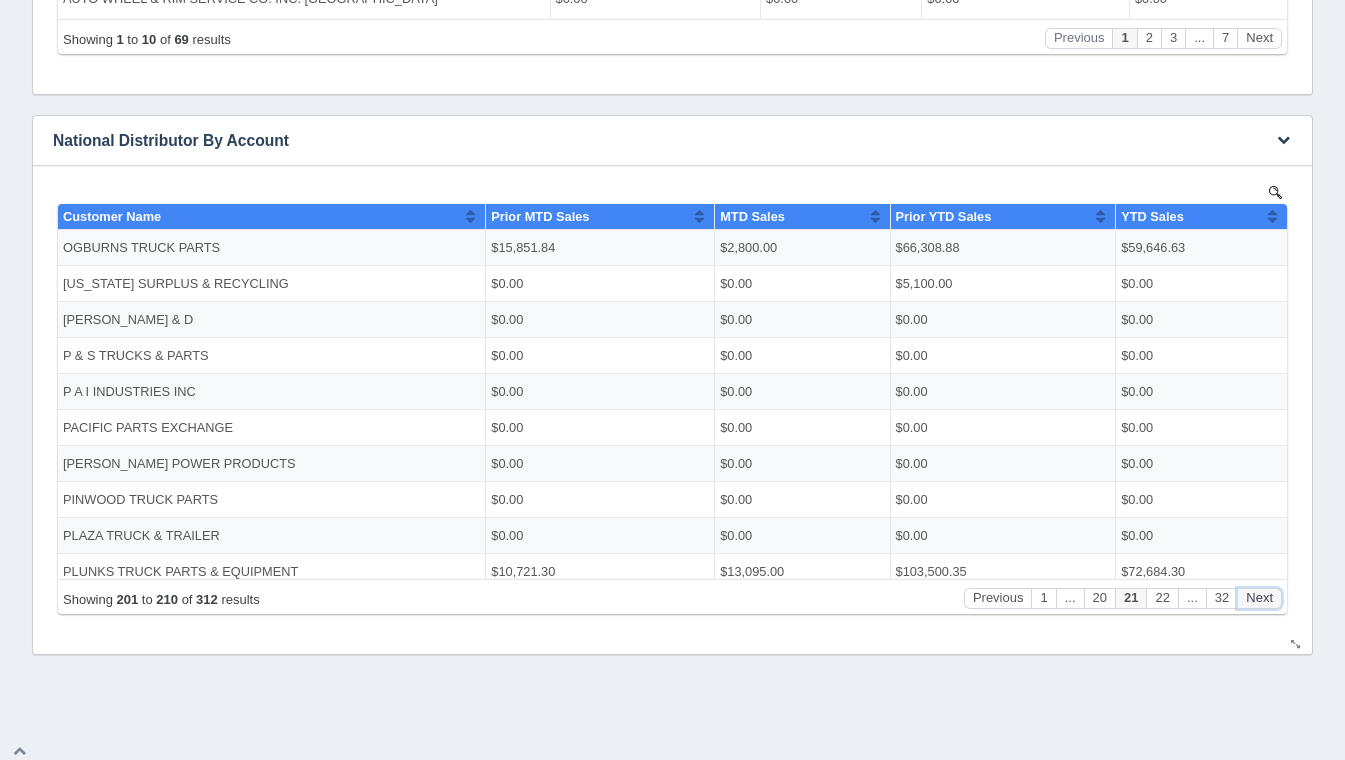 click on "Next" at bounding box center (1259, 597) 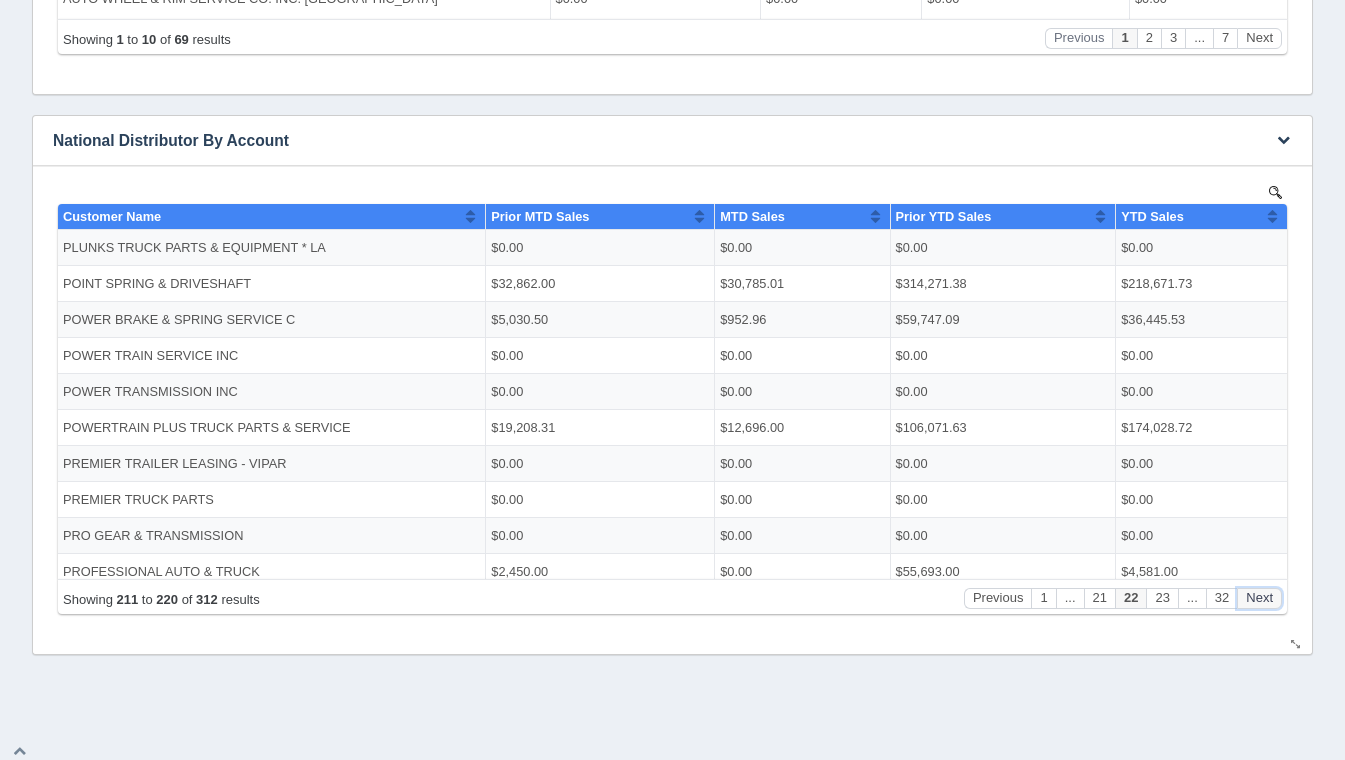 click on "Next" at bounding box center (1259, 597) 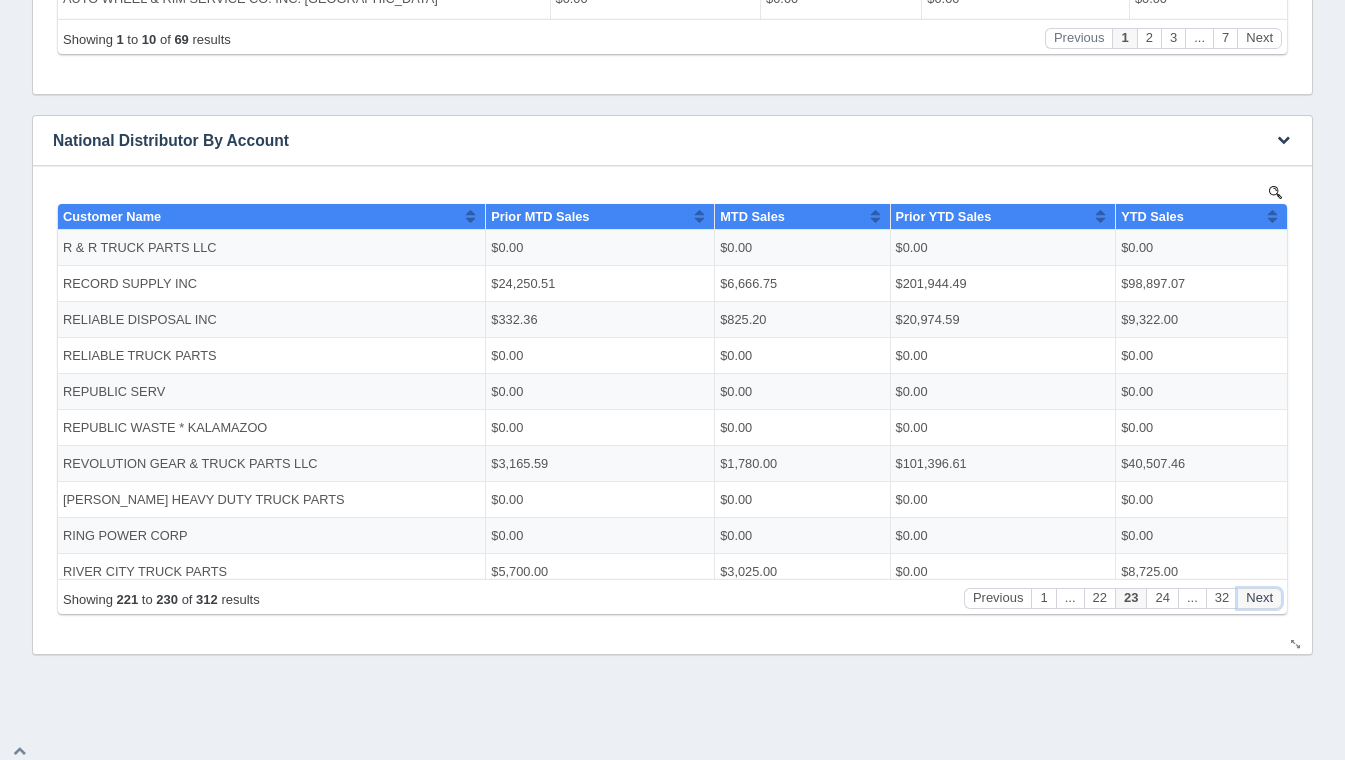click on "Next" at bounding box center (1259, 597) 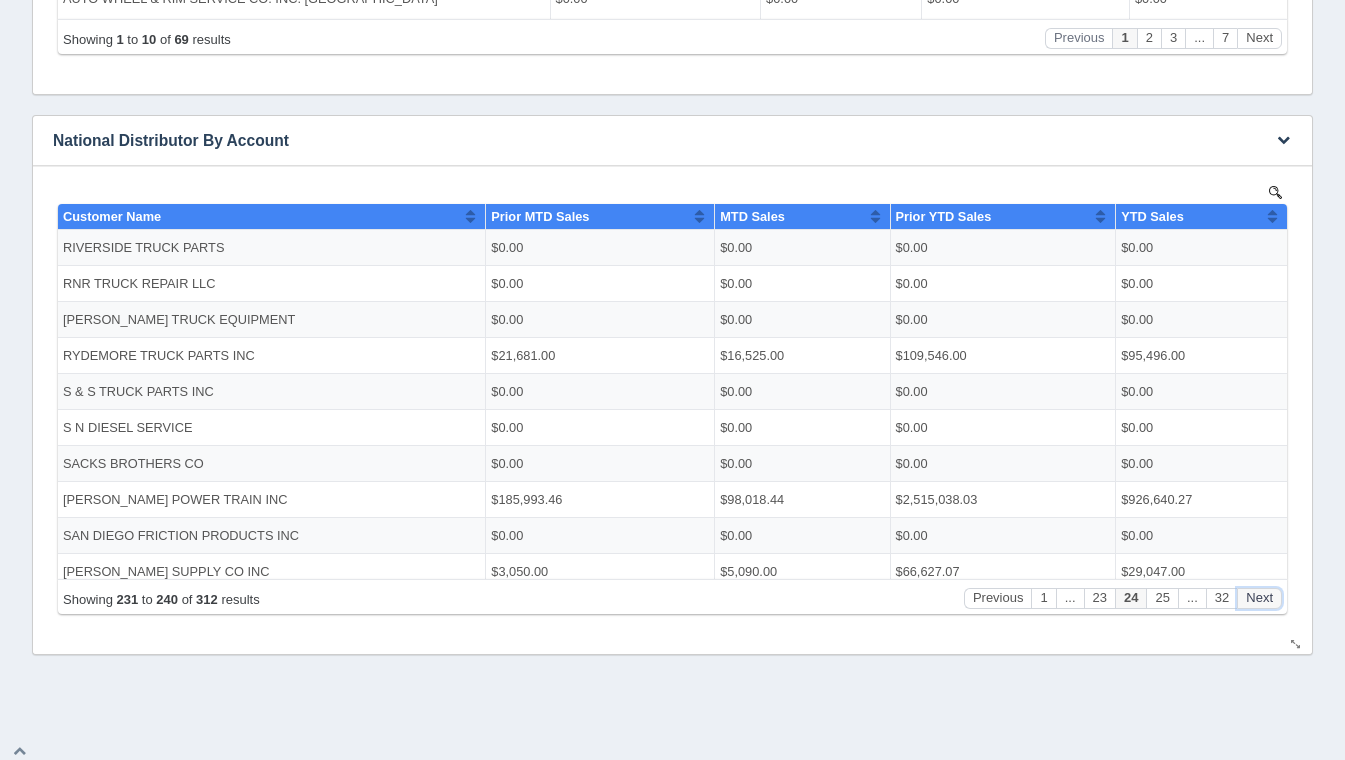 click on "Next" at bounding box center (1259, 597) 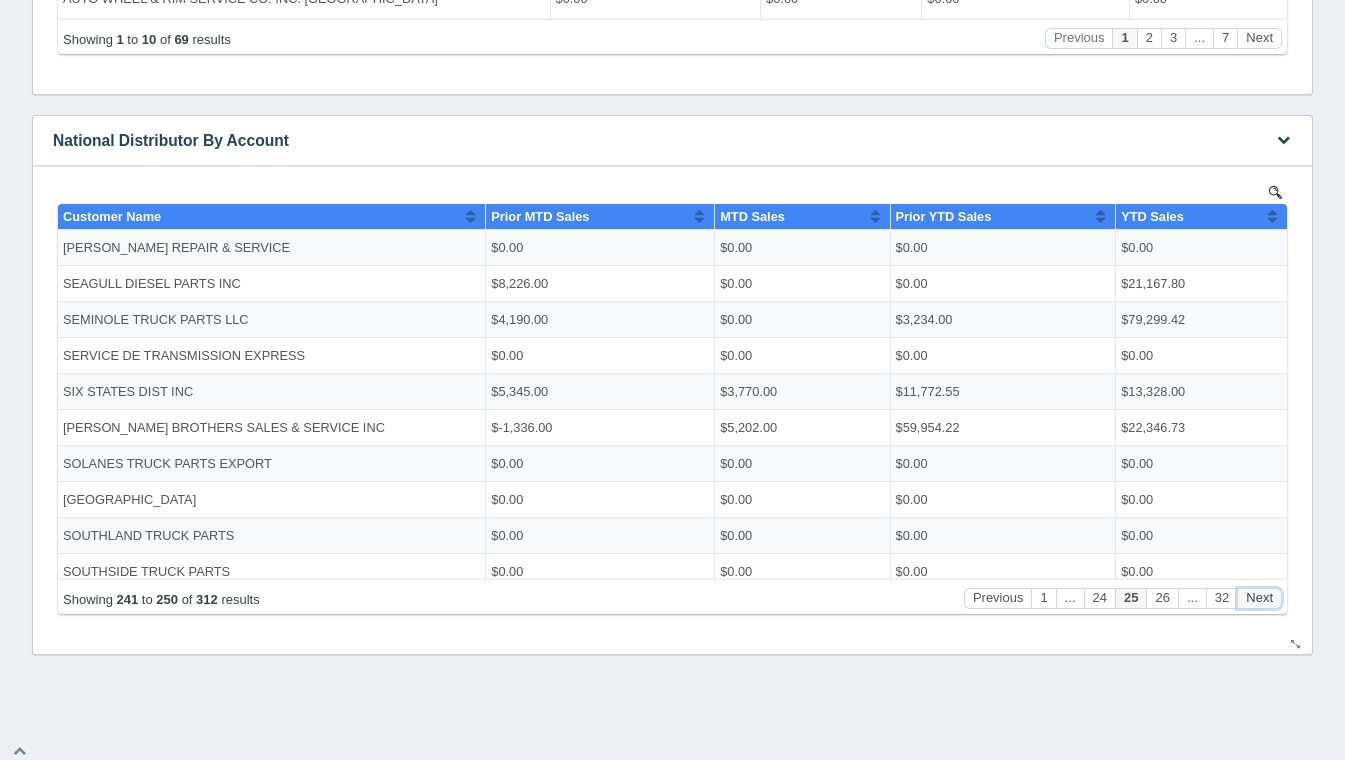 click on "Next" at bounding box center [1259, 597] 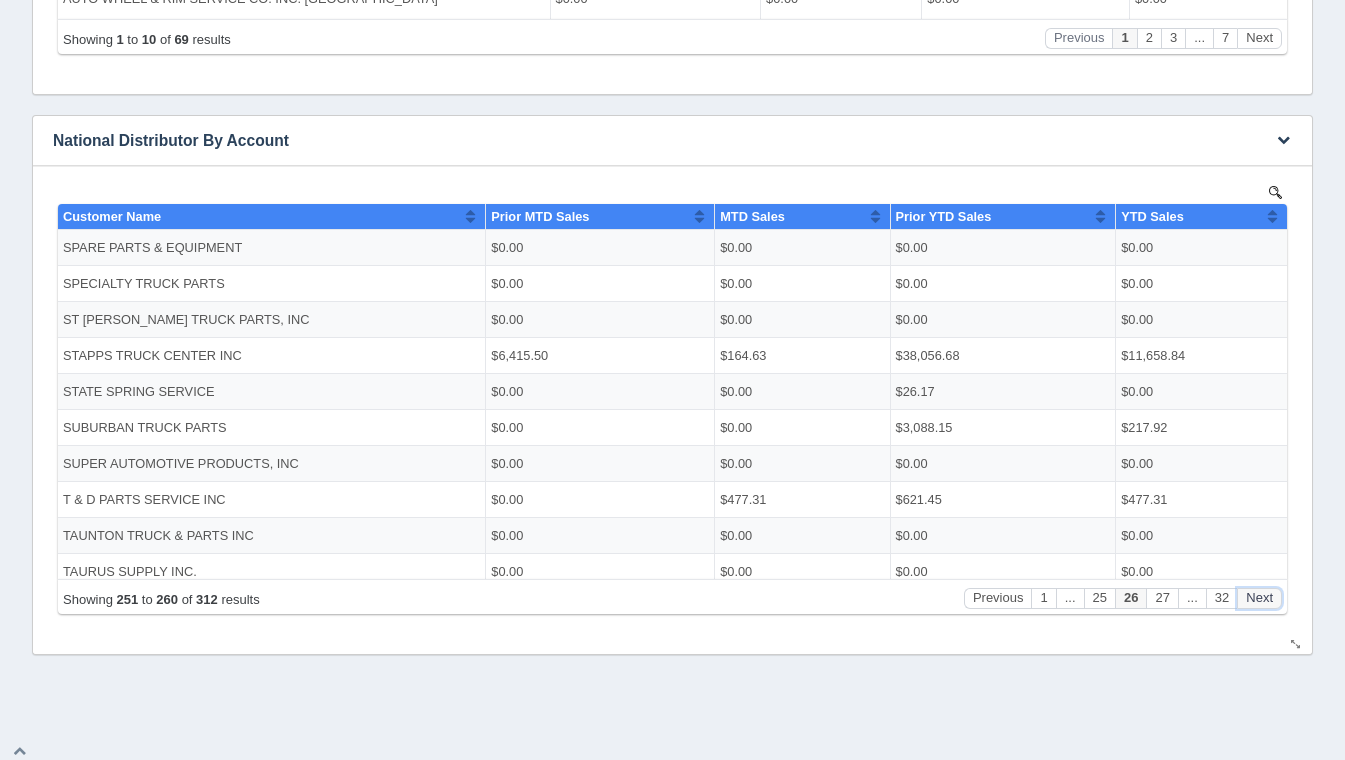 click on "Next" at bounding box center (1259, 597) 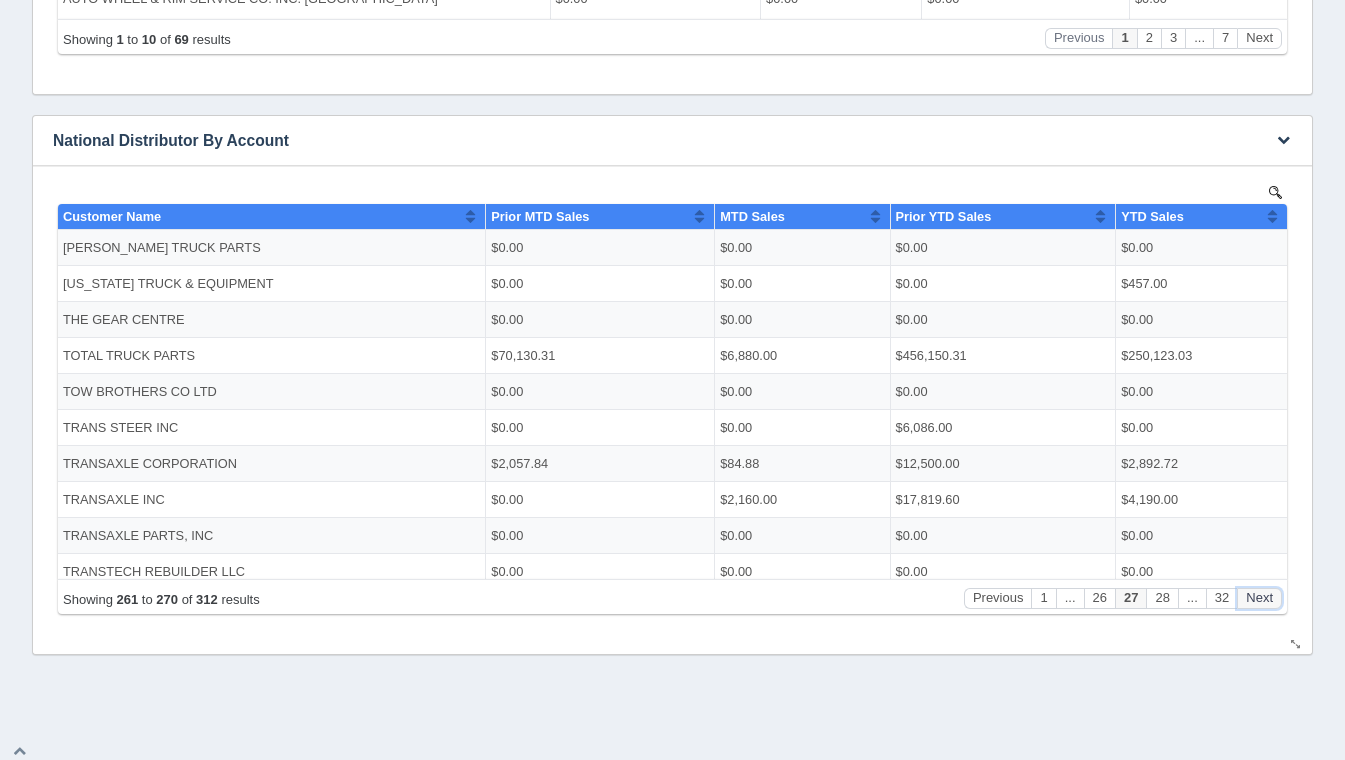 click on "Next" at bounding box center [1259, 597] 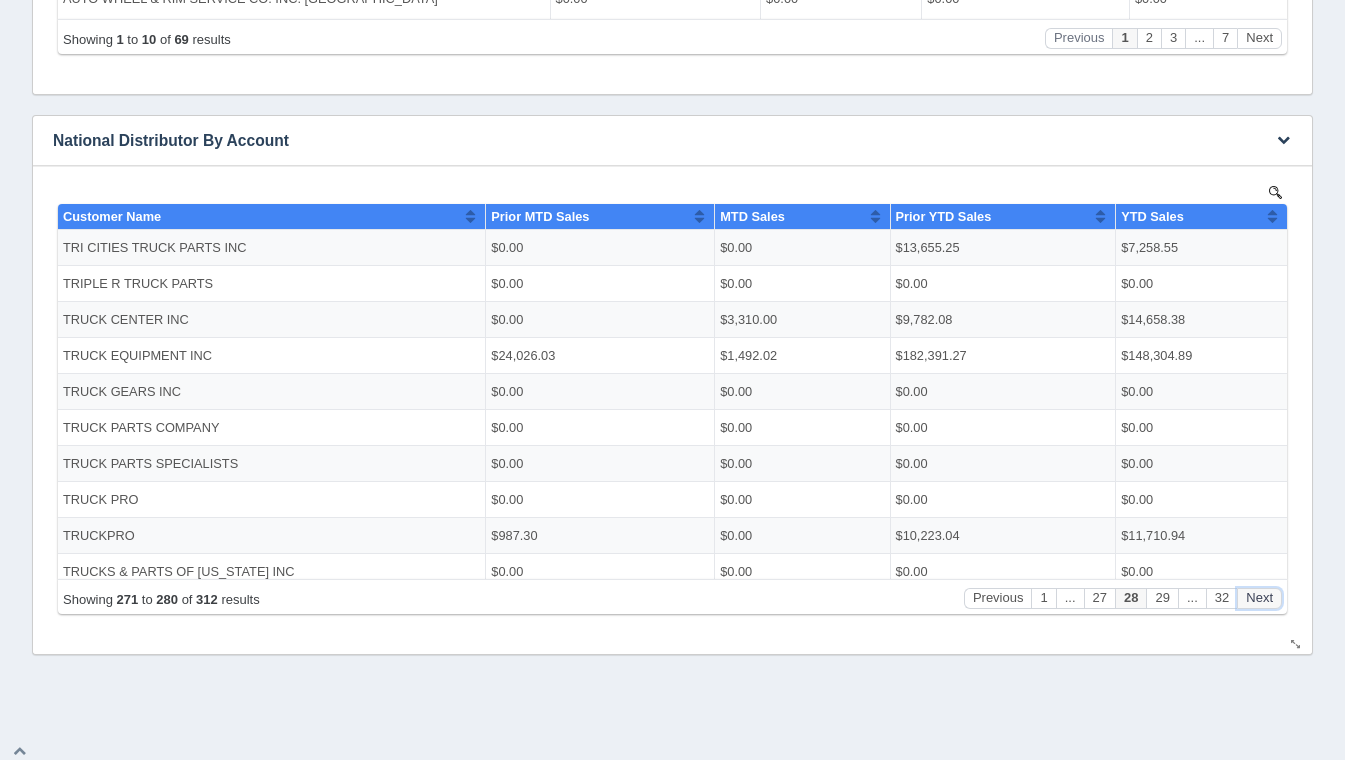 click on "Next" at bounding box center [1259, 597] 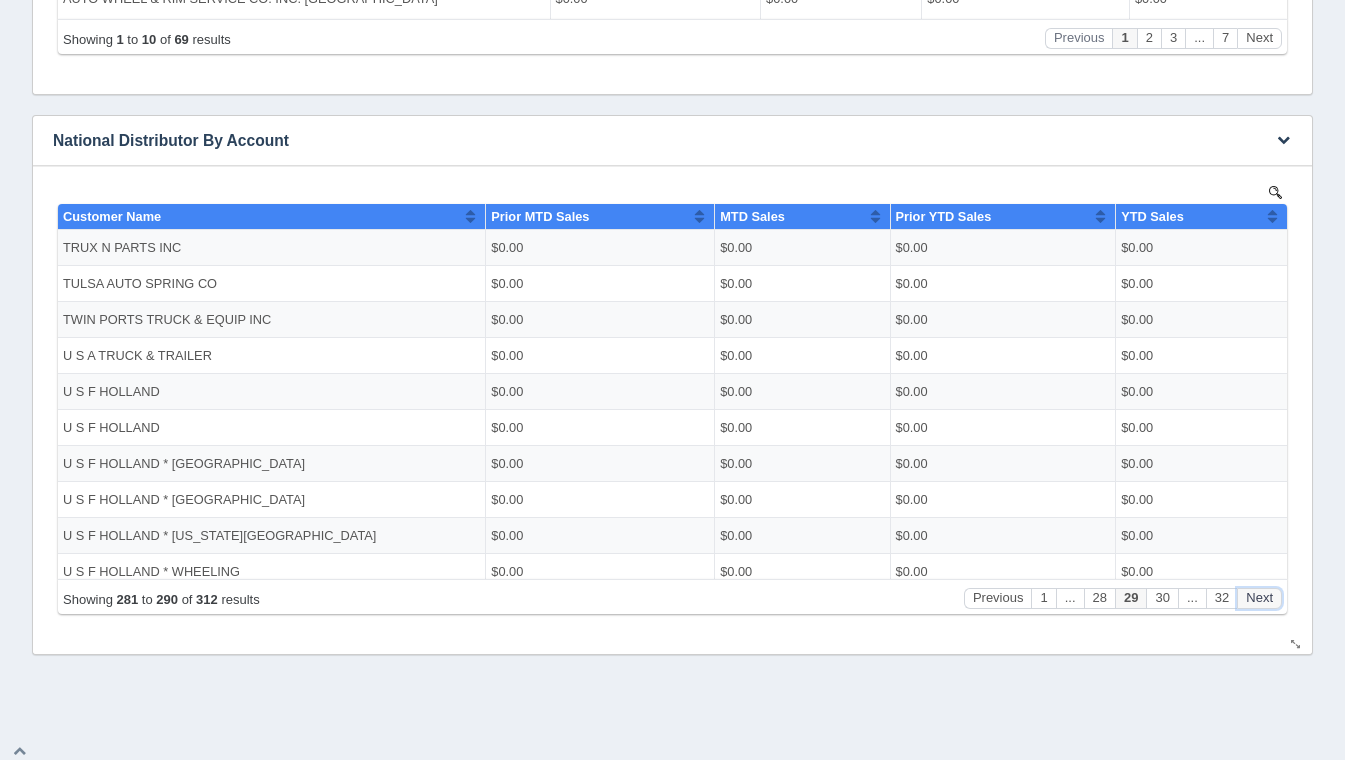 click on "Next" at bounding box center (1259, 597) 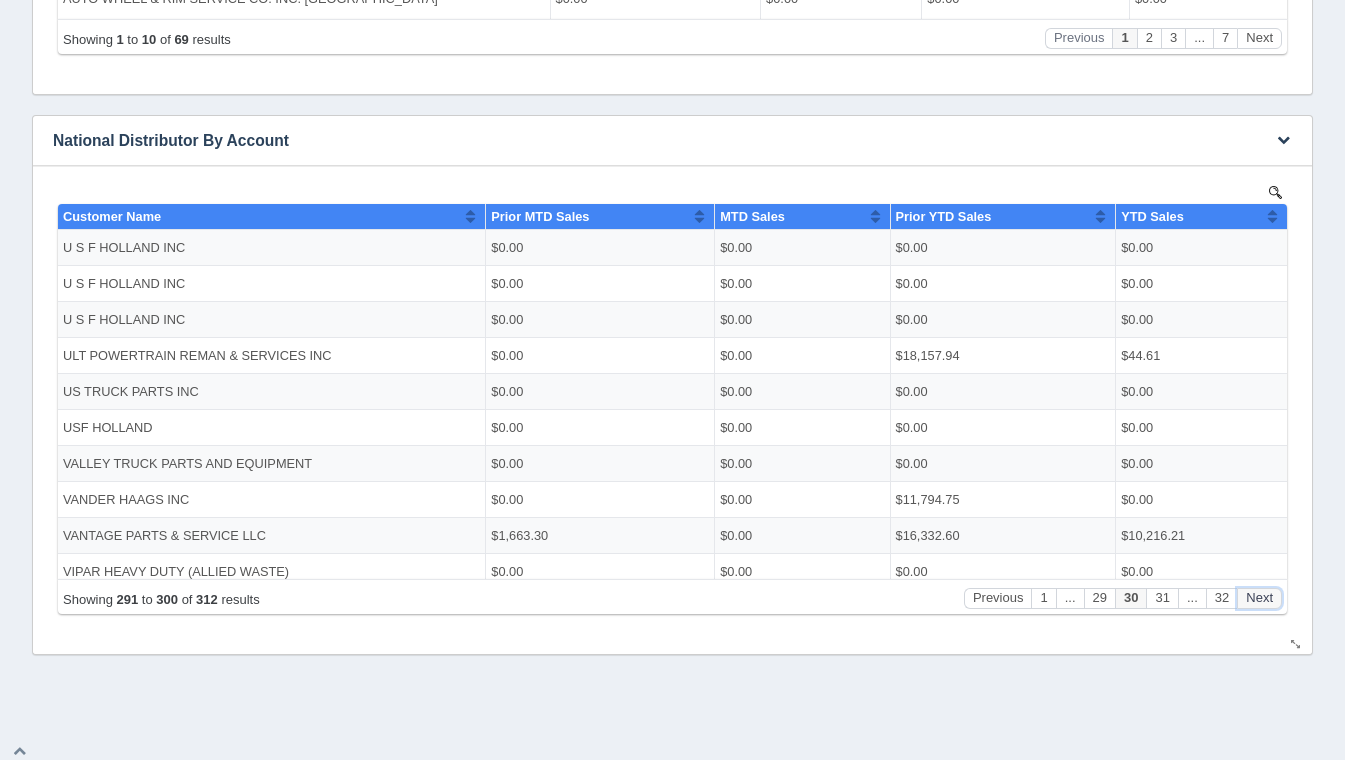 click on "Next" at bounding box center (1259, 597) 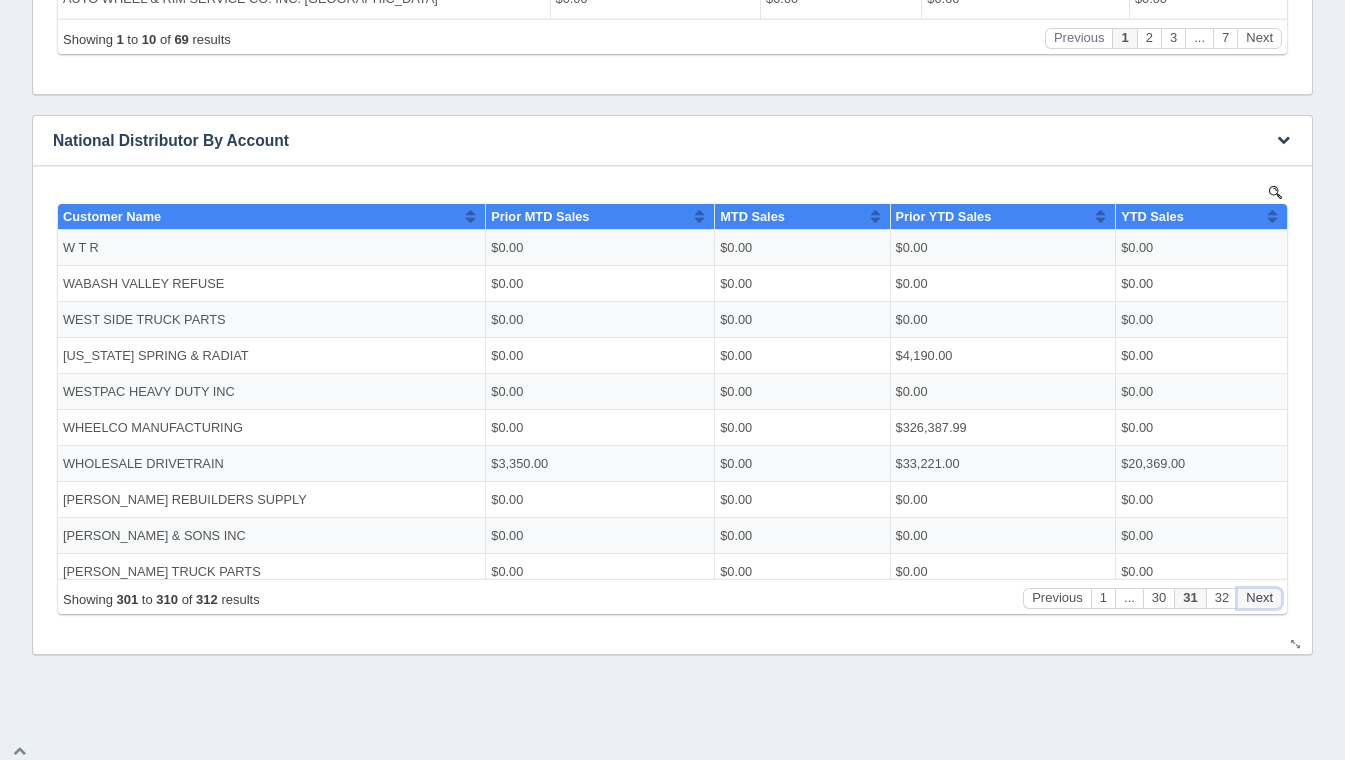 click on "Next" at bounding box center [1259, 597] 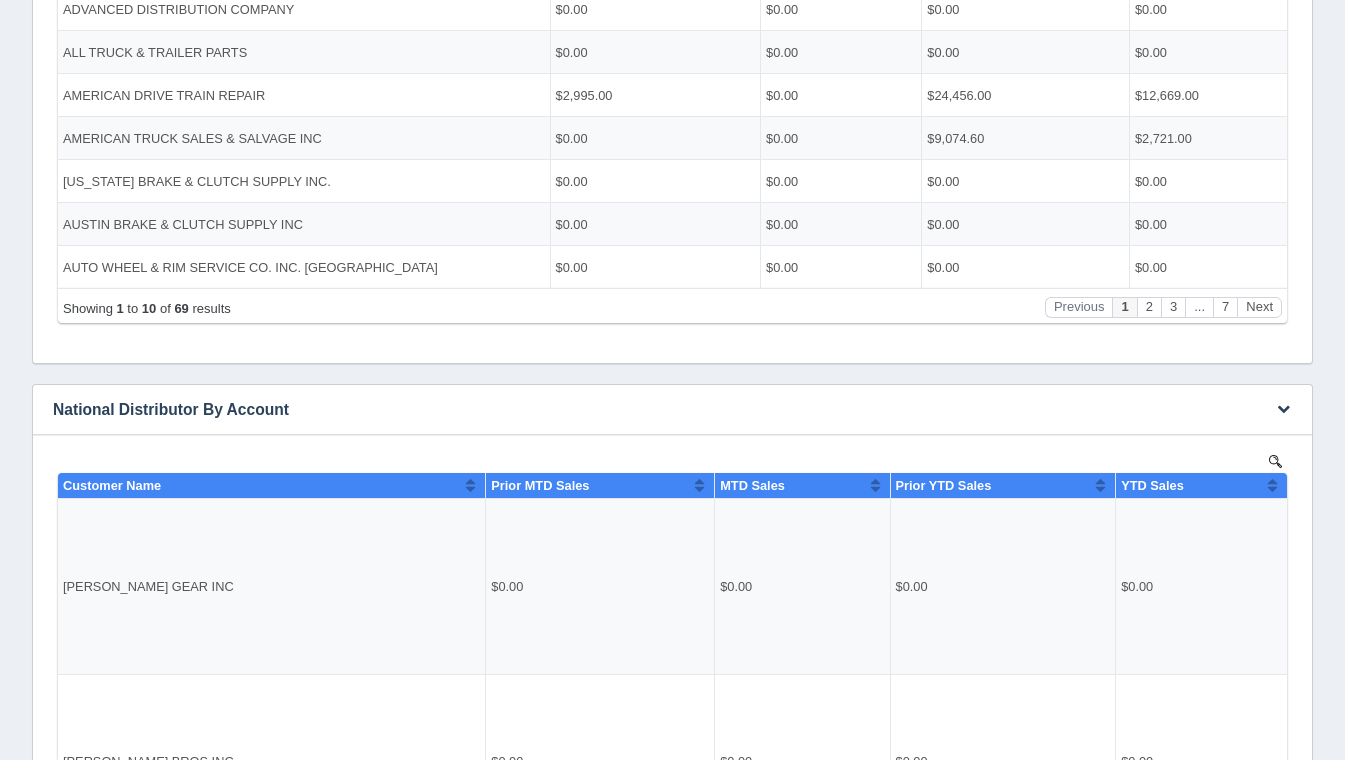 scroll, scrollTop: 500, scrollLeft: 0, axis: vertical 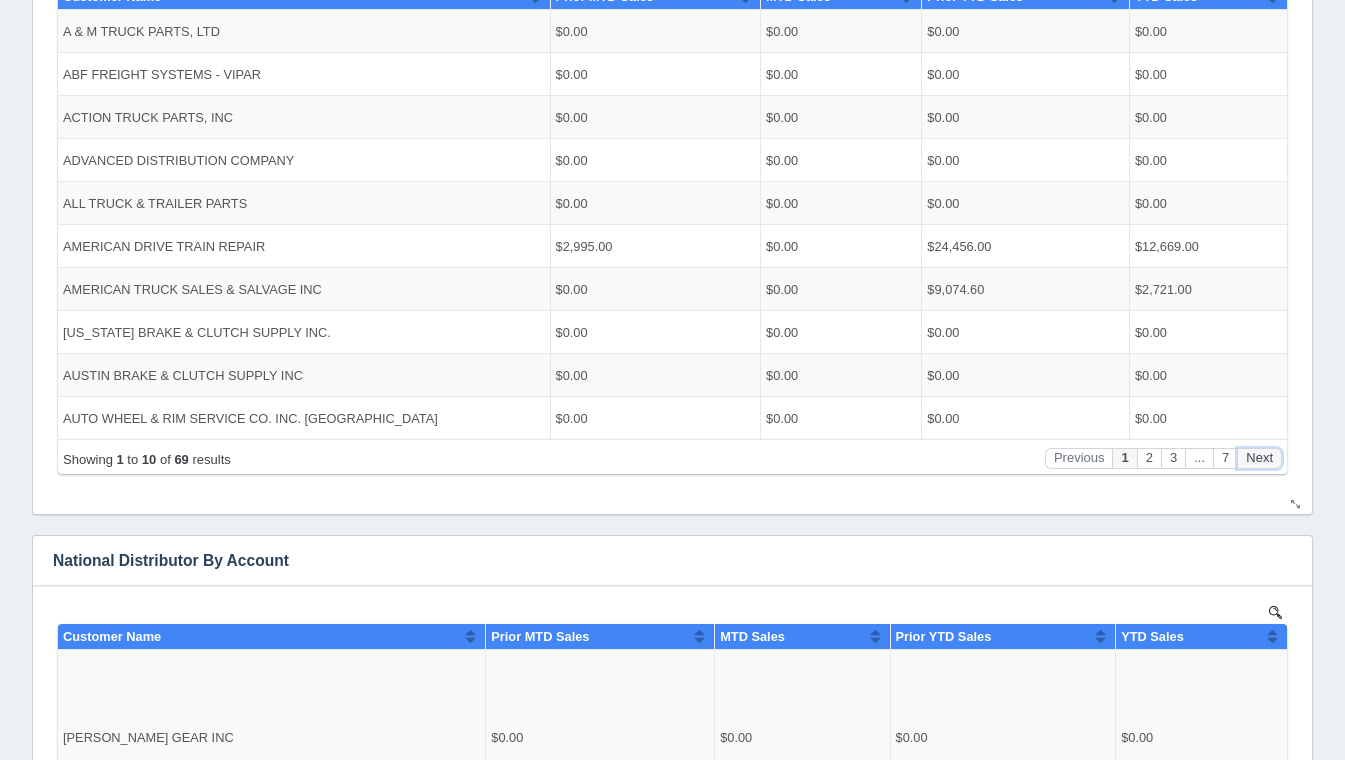 click on "Next" at bounding box center (1259, 458) 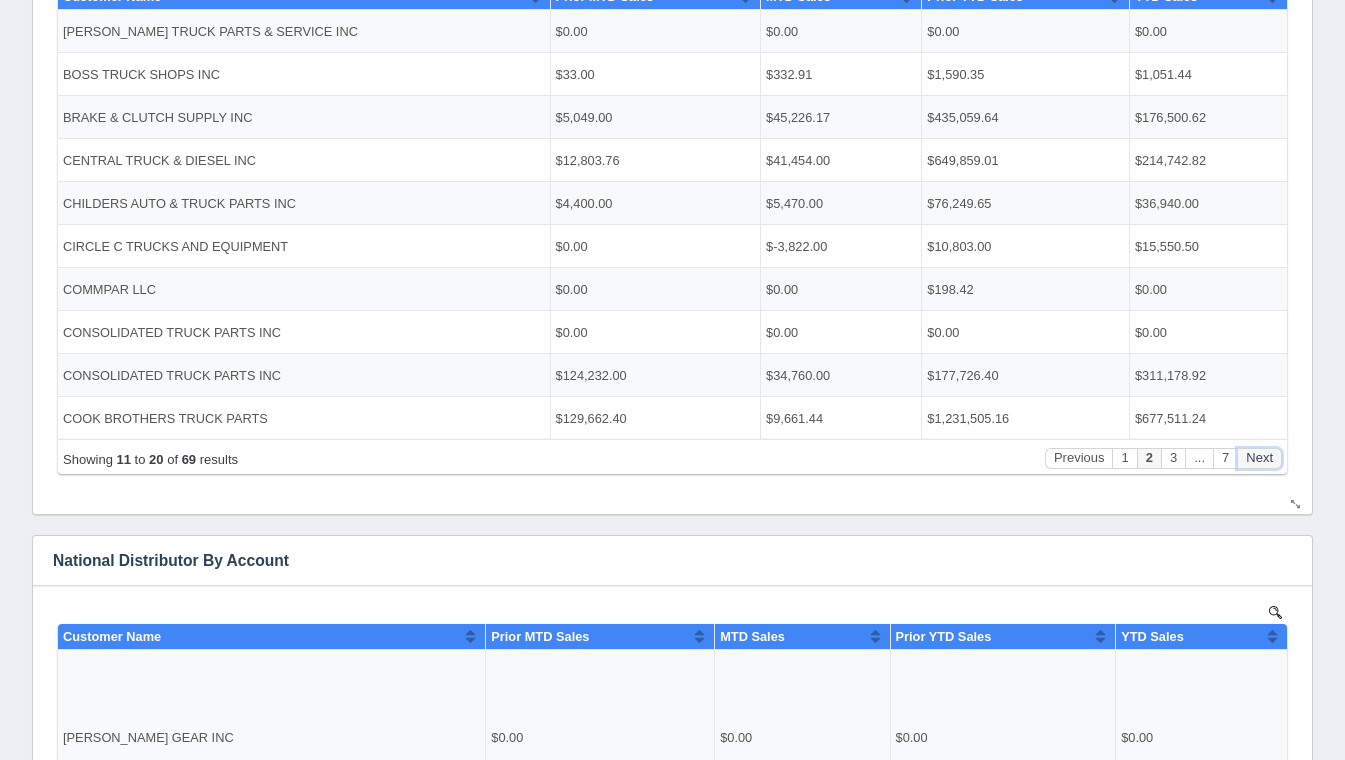 click on "Next" at bounding box center [1259, 458] 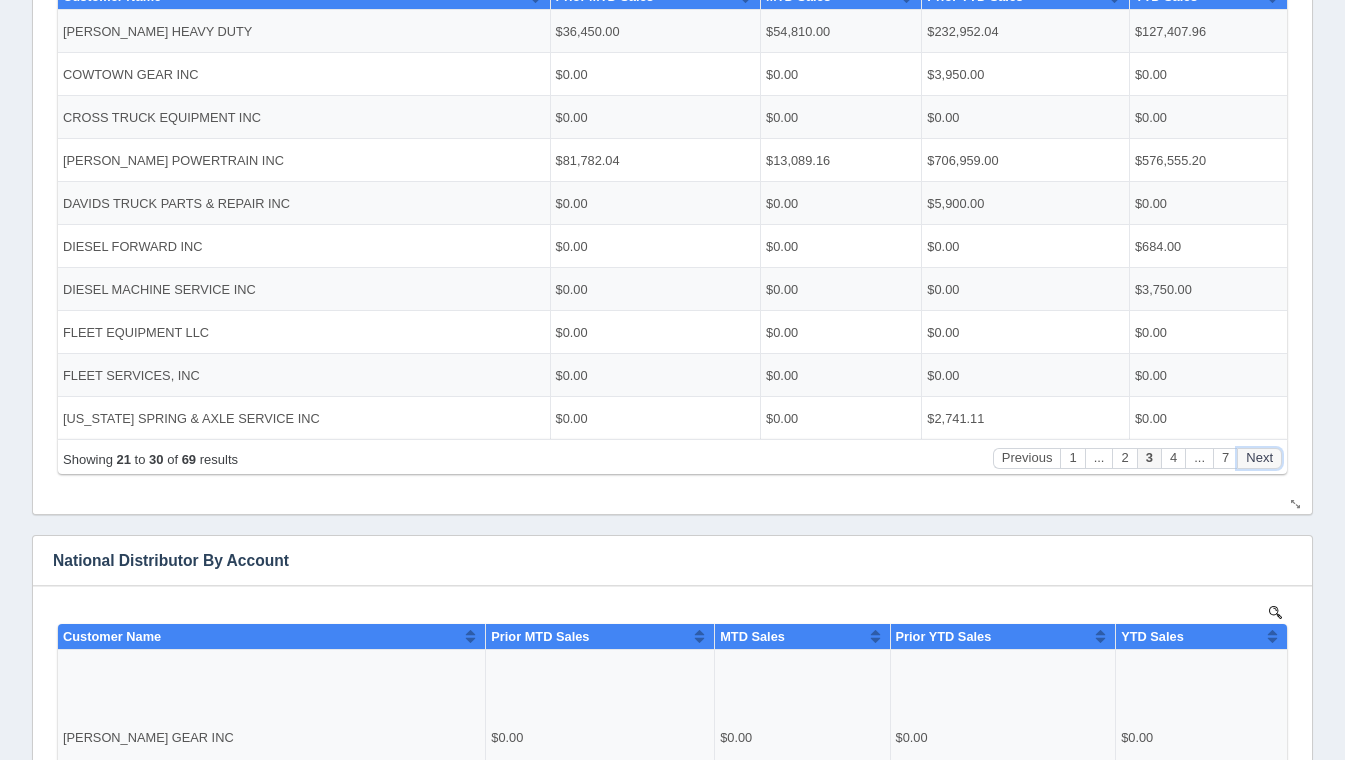 click on "Next" at bounding box center [1259, 458] 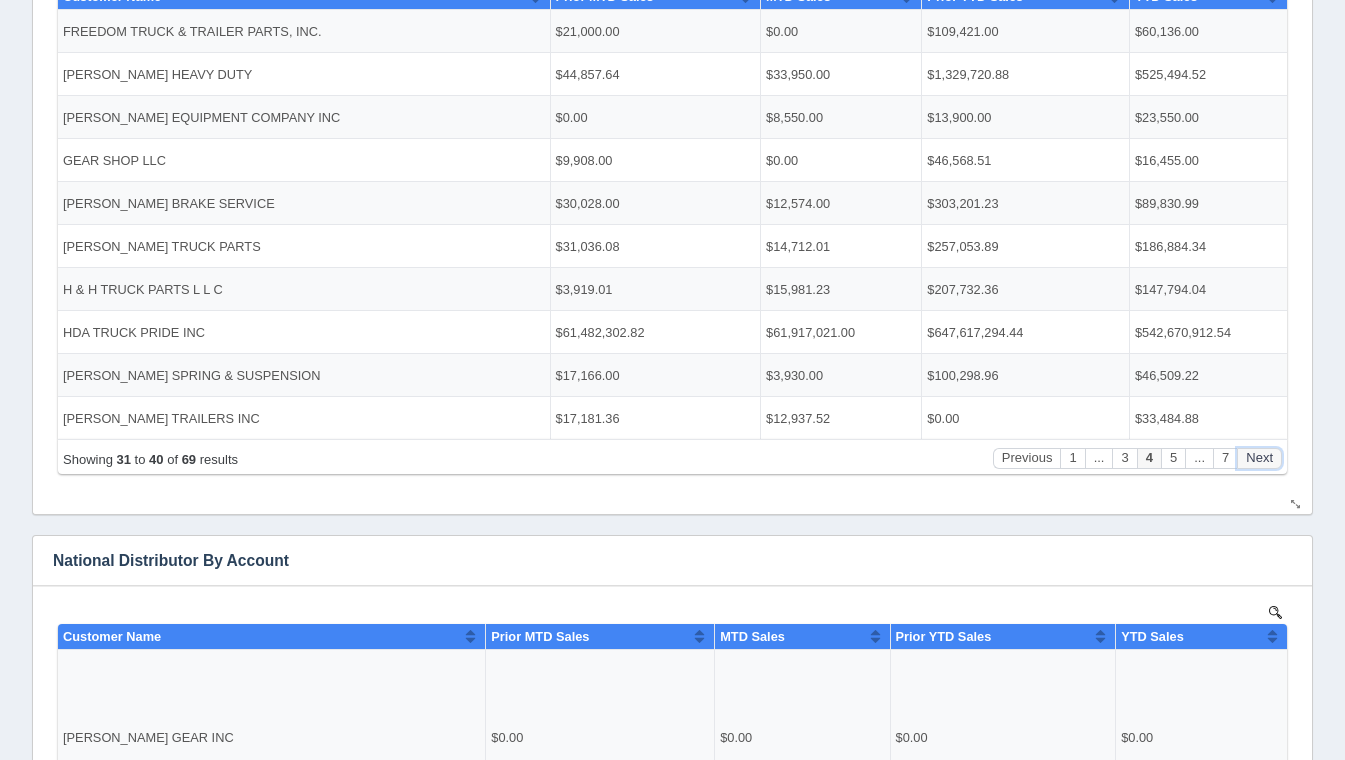 click on "Next" at bounding box center (1259, 458) 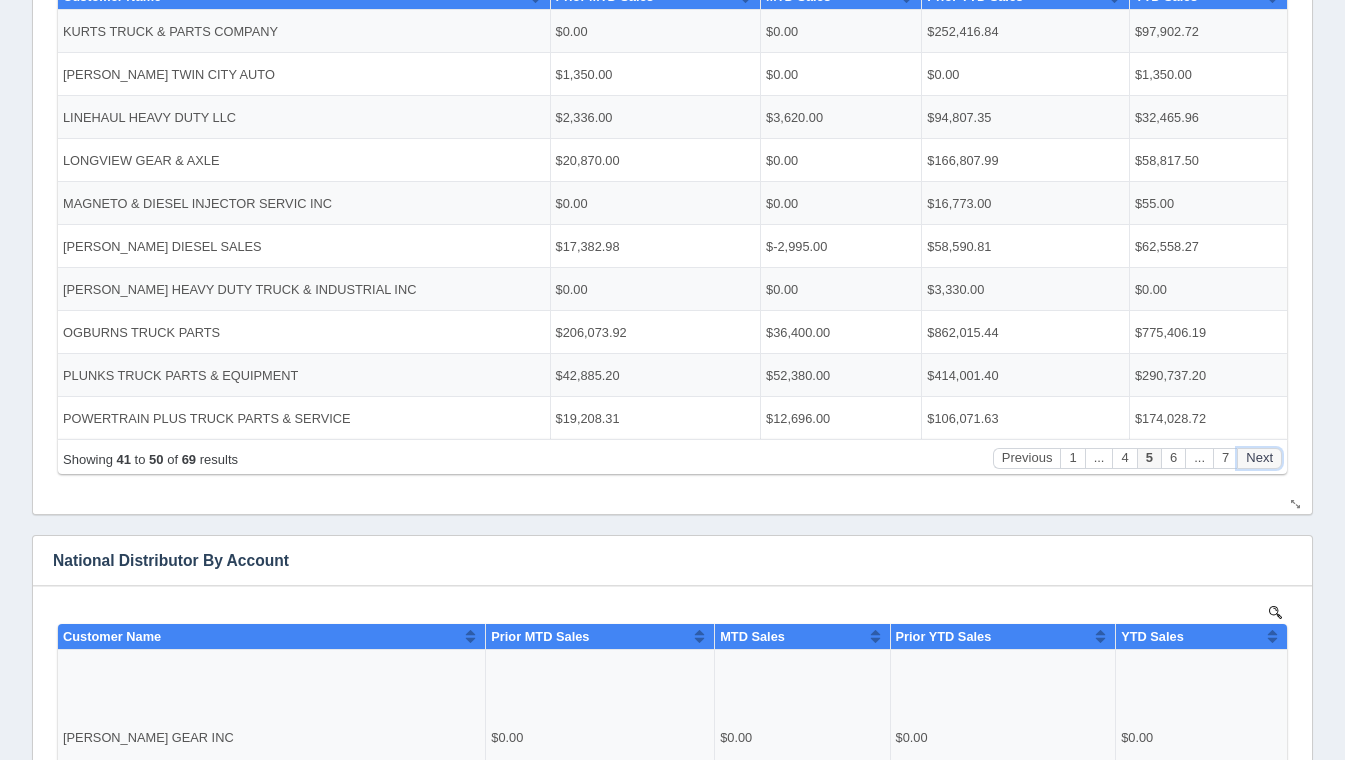 click on "Next" at bounding box center [1259, 458] 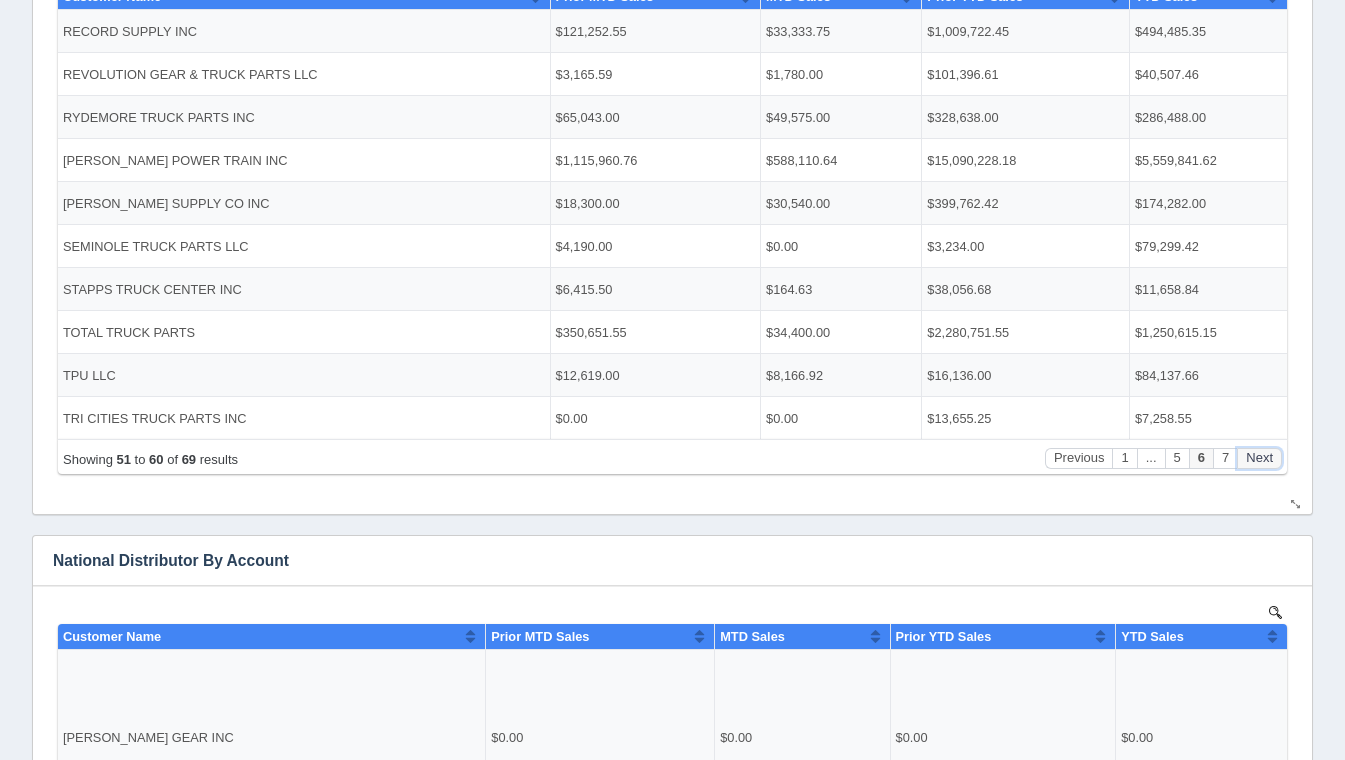 click on "Next" at bounding box center (1259, 458) 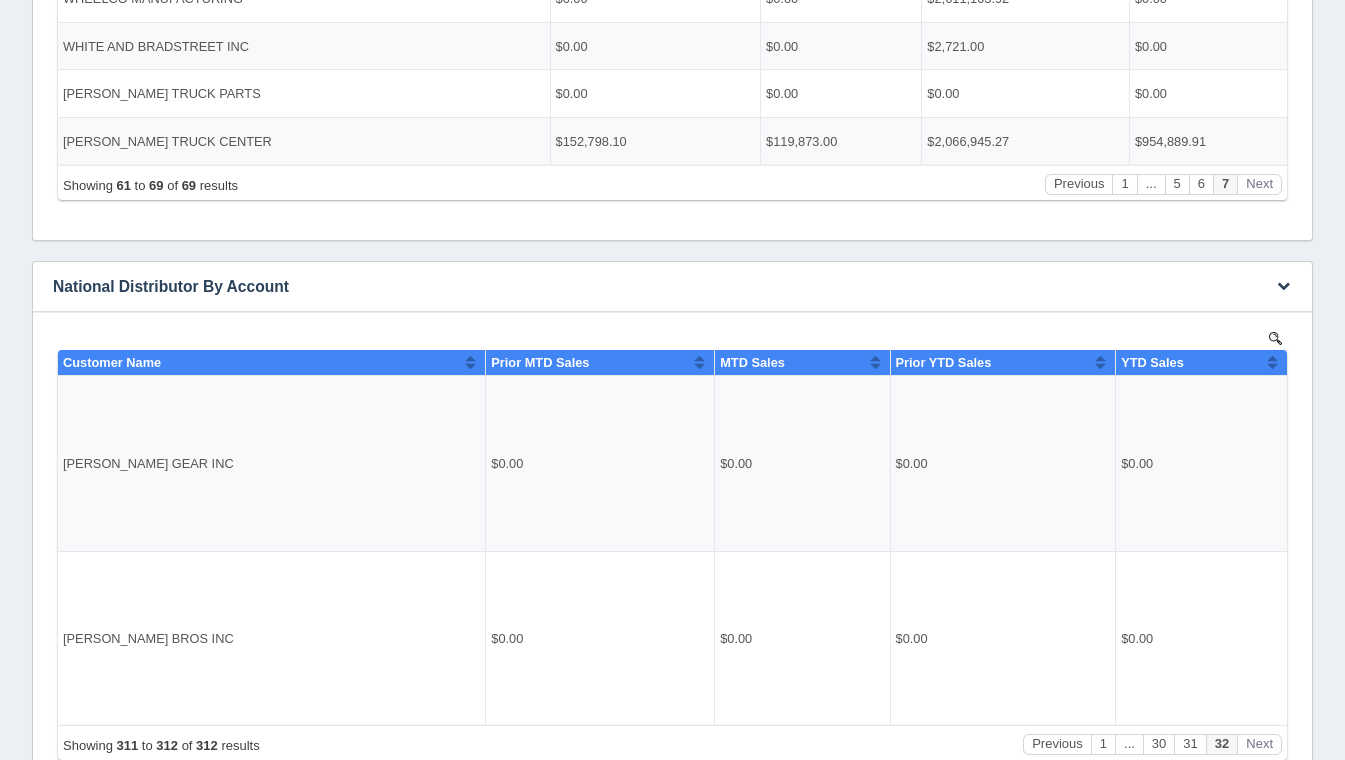 scroll, scrollTop: 927, scrollLeft: 0, axis: vertical 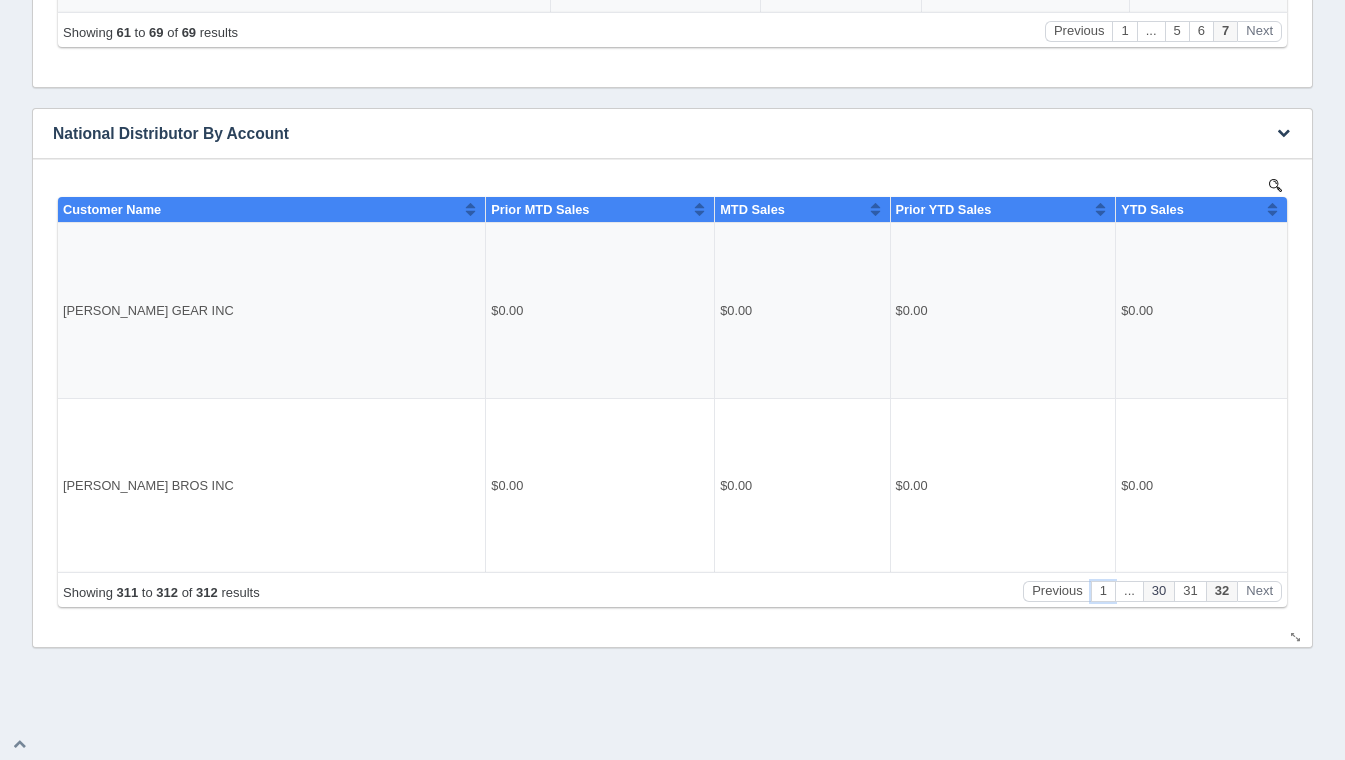 click on "1" at bounding box center (1103, 590) 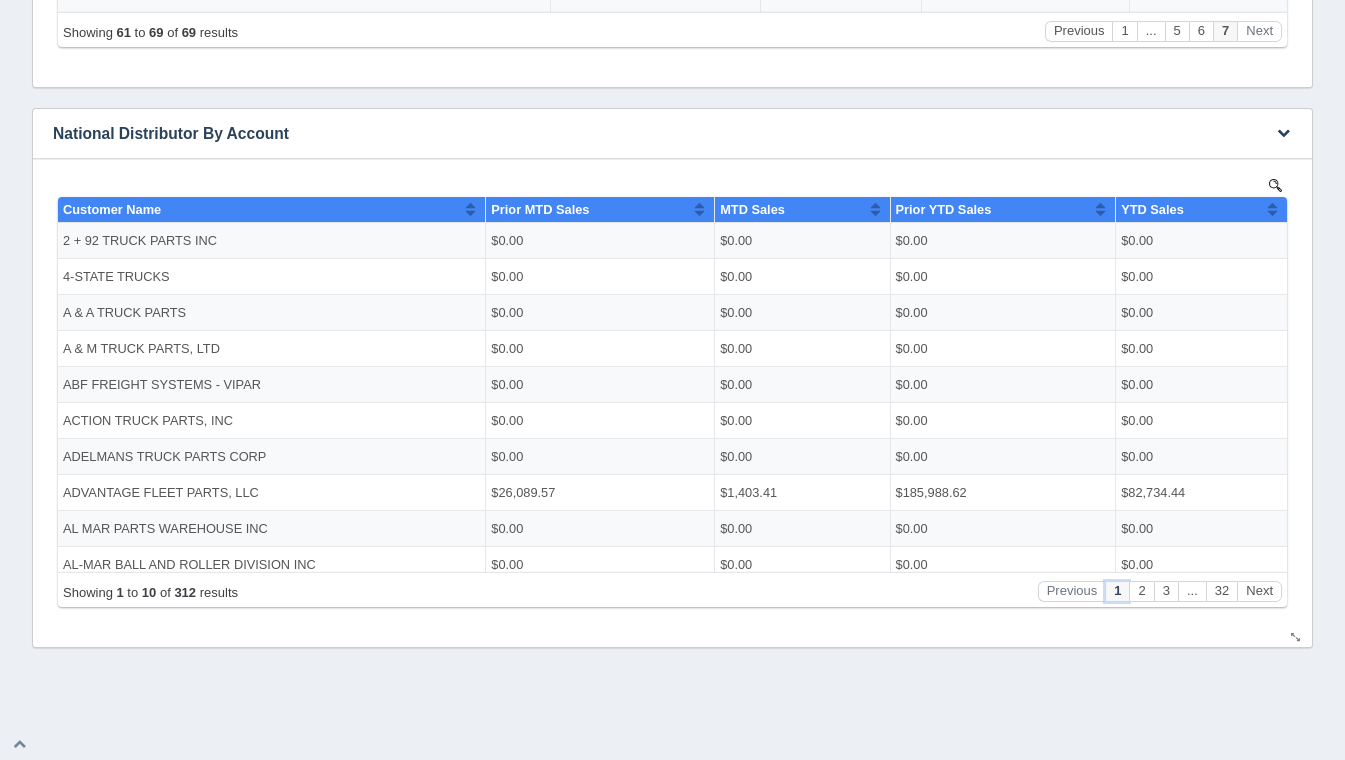 click on "1" at bounding box center [1117, 590] 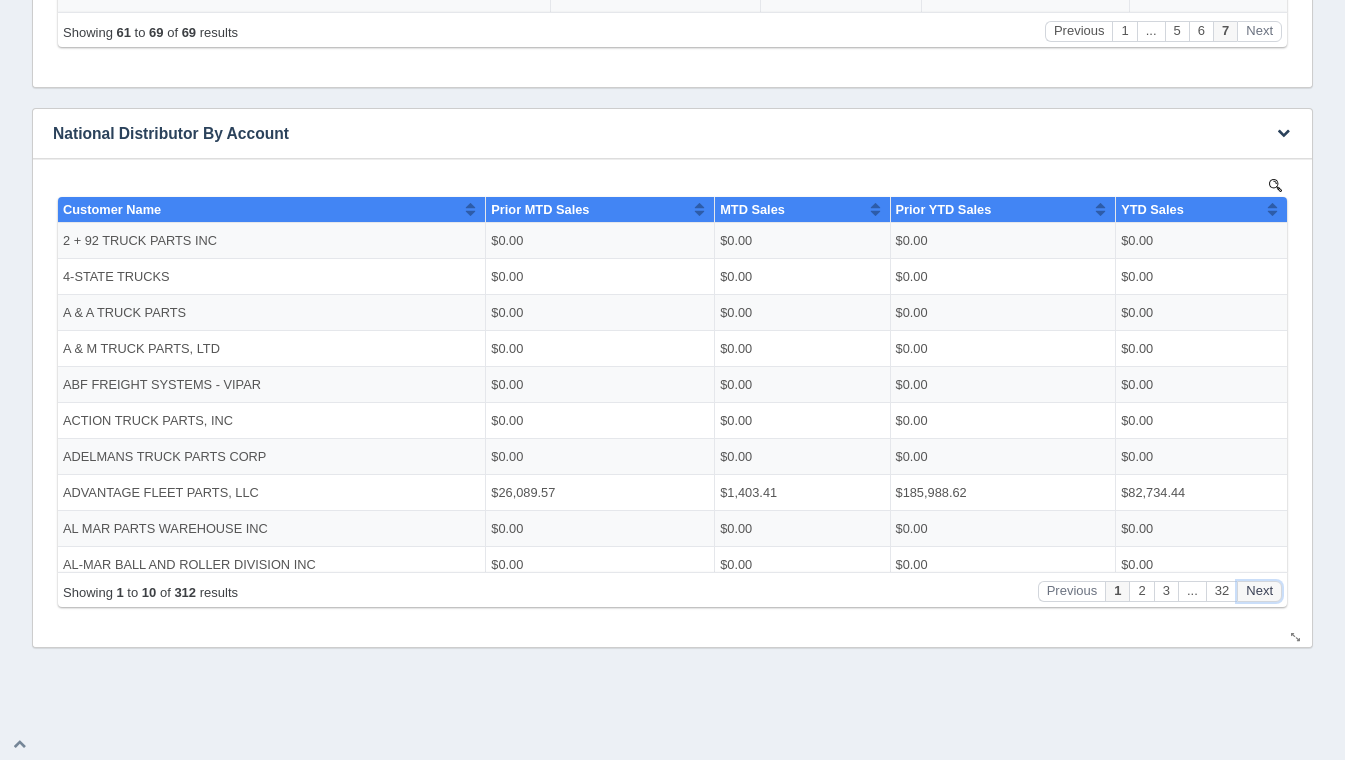 click on "Next" at bounding box center [1259, 590] 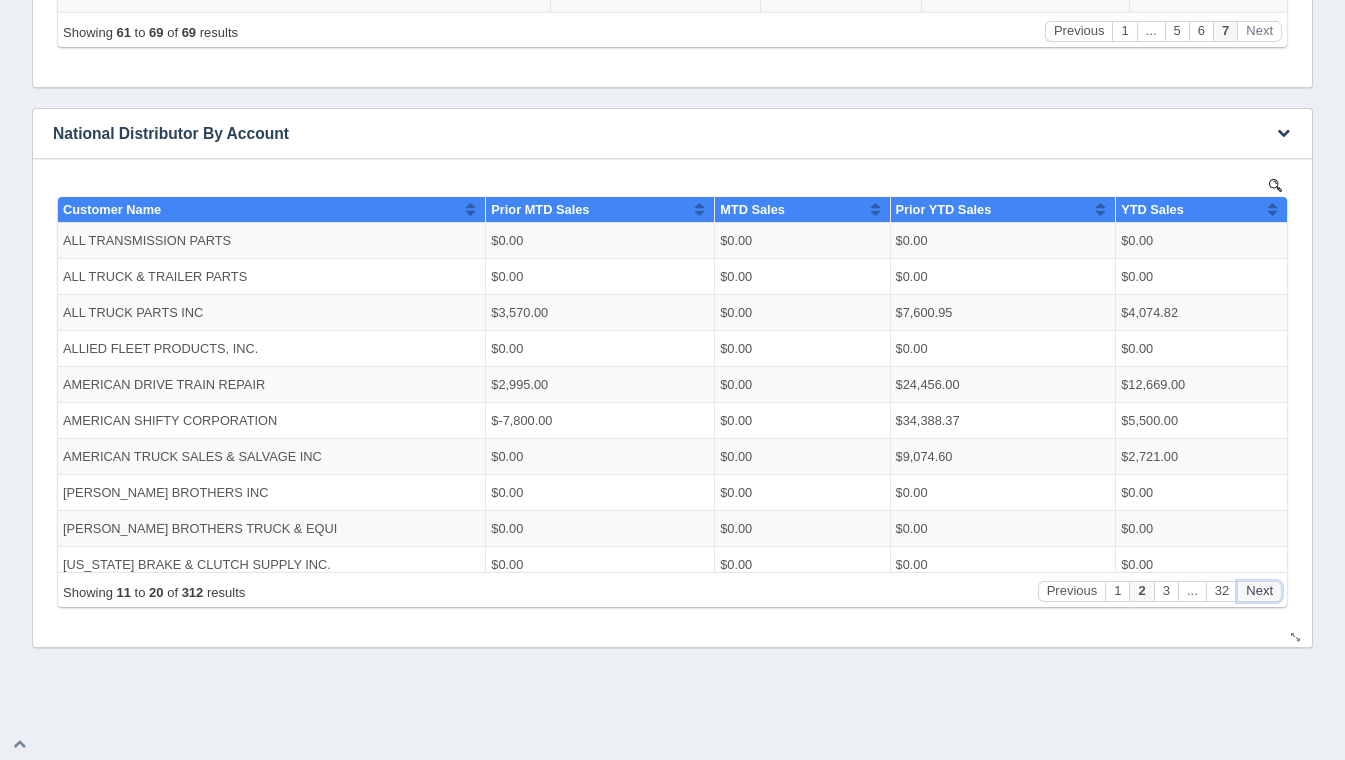 click on "Next" at bounding box center (1259, 590) 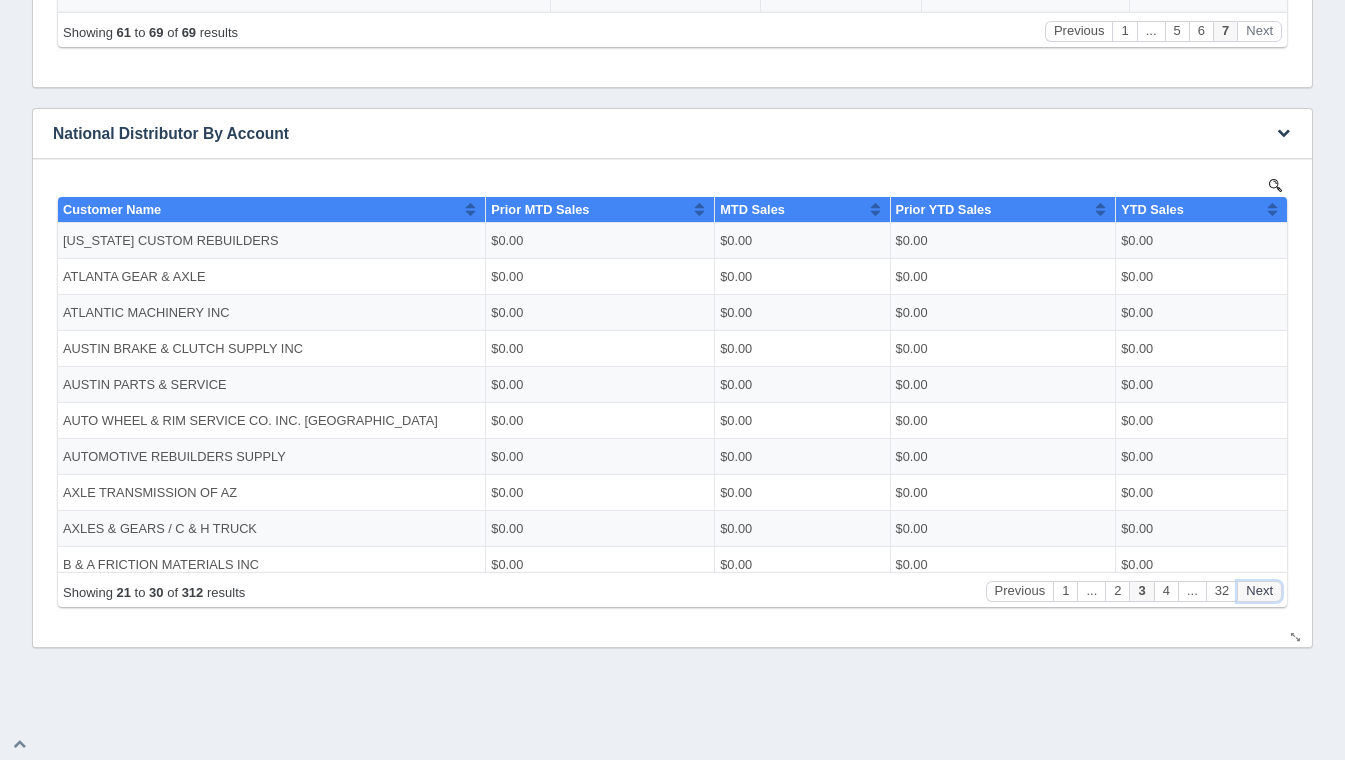 click on "Next" at bounding box center [1259, 590] 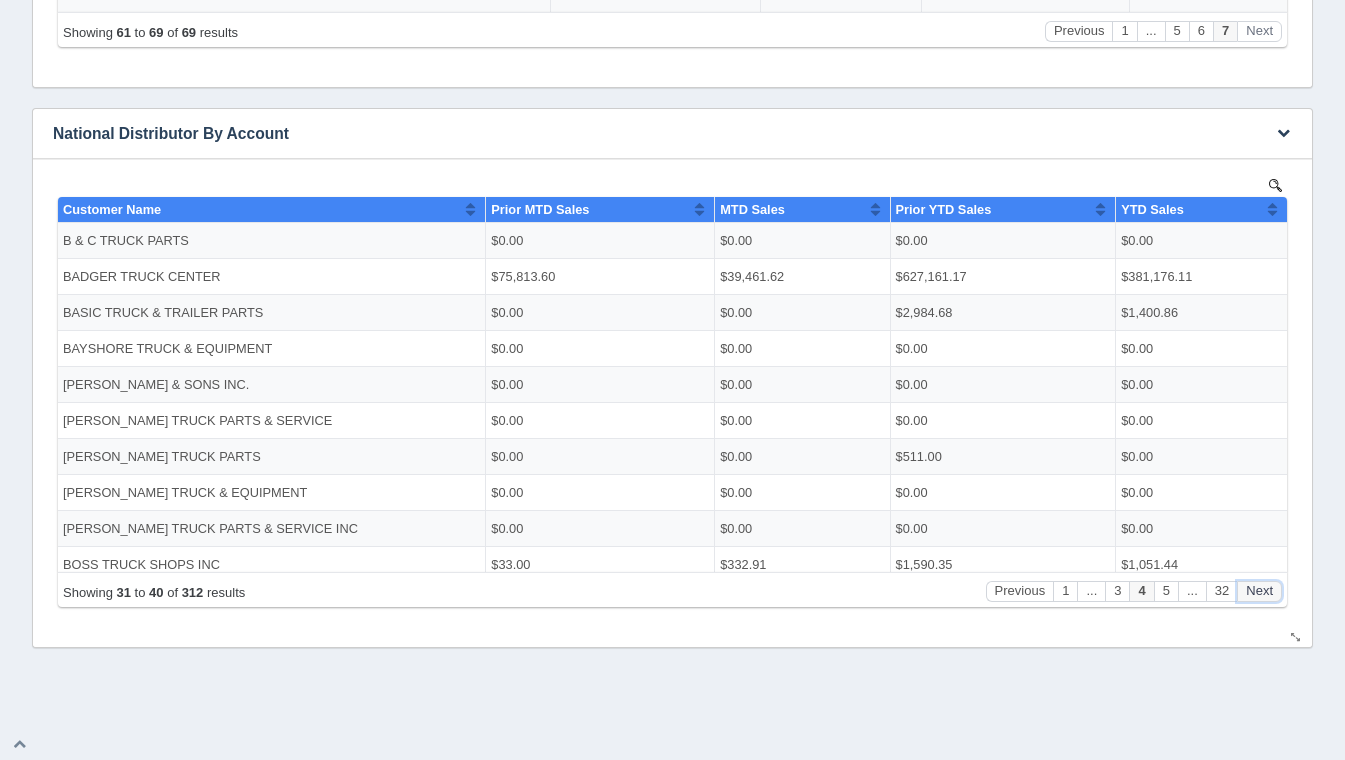 click on "Next" at bounding box center (1259, 590) 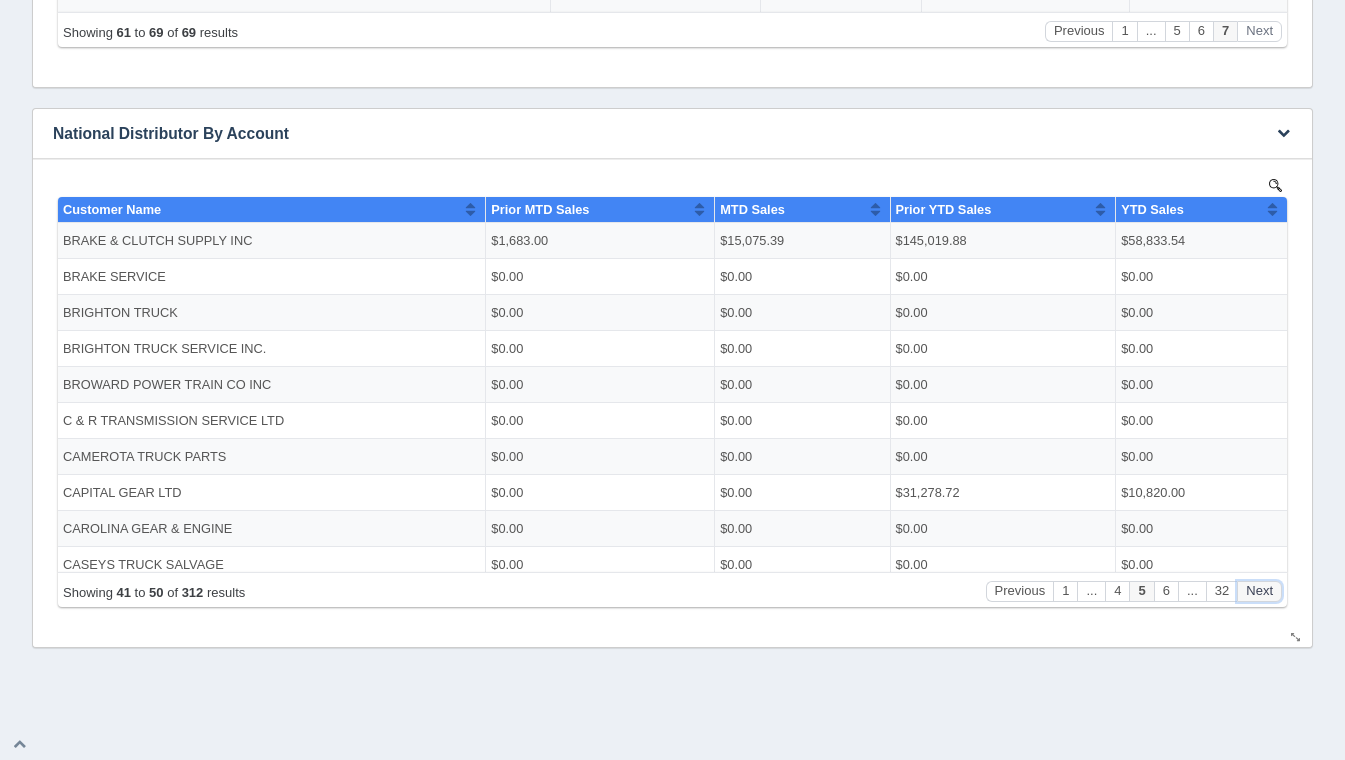 click on "Next" at bounding box center [1259, 590] 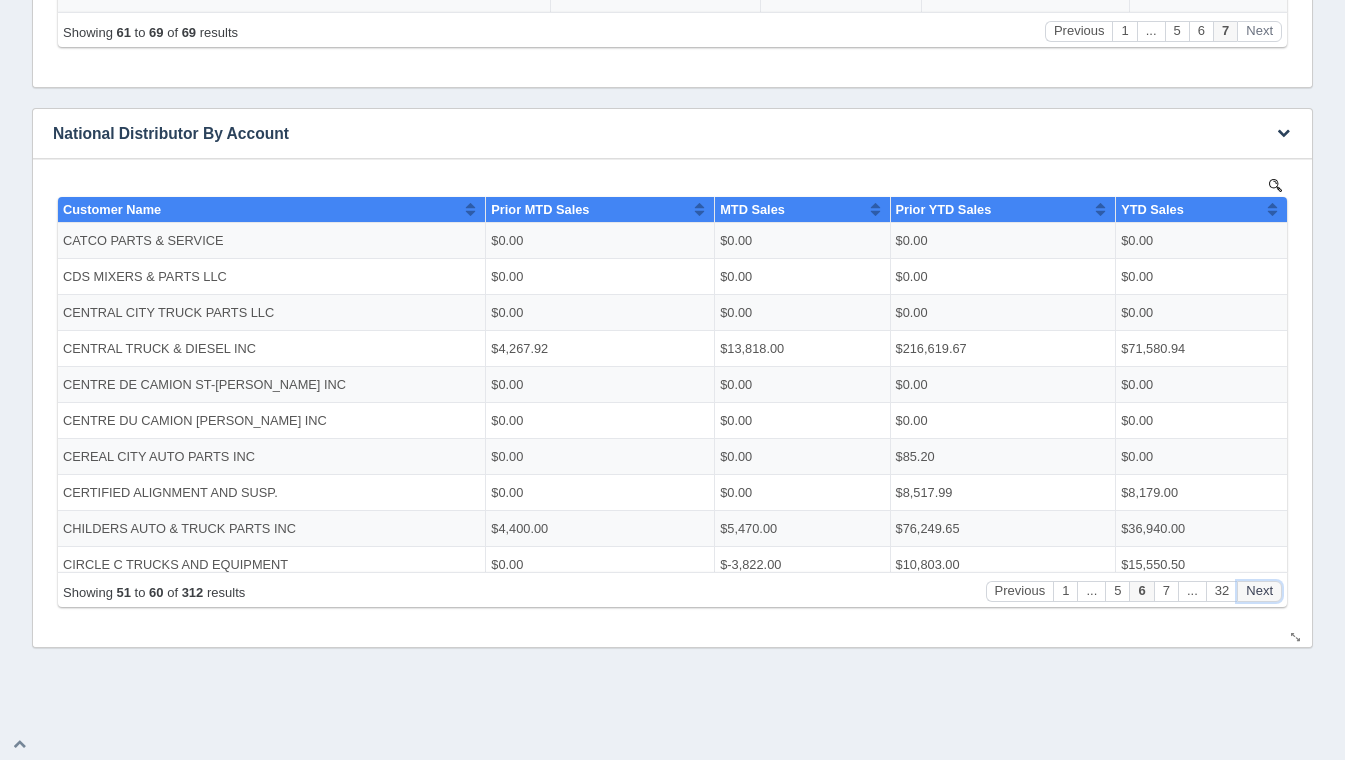 click on "Next" at bounding box center [1259, 590] 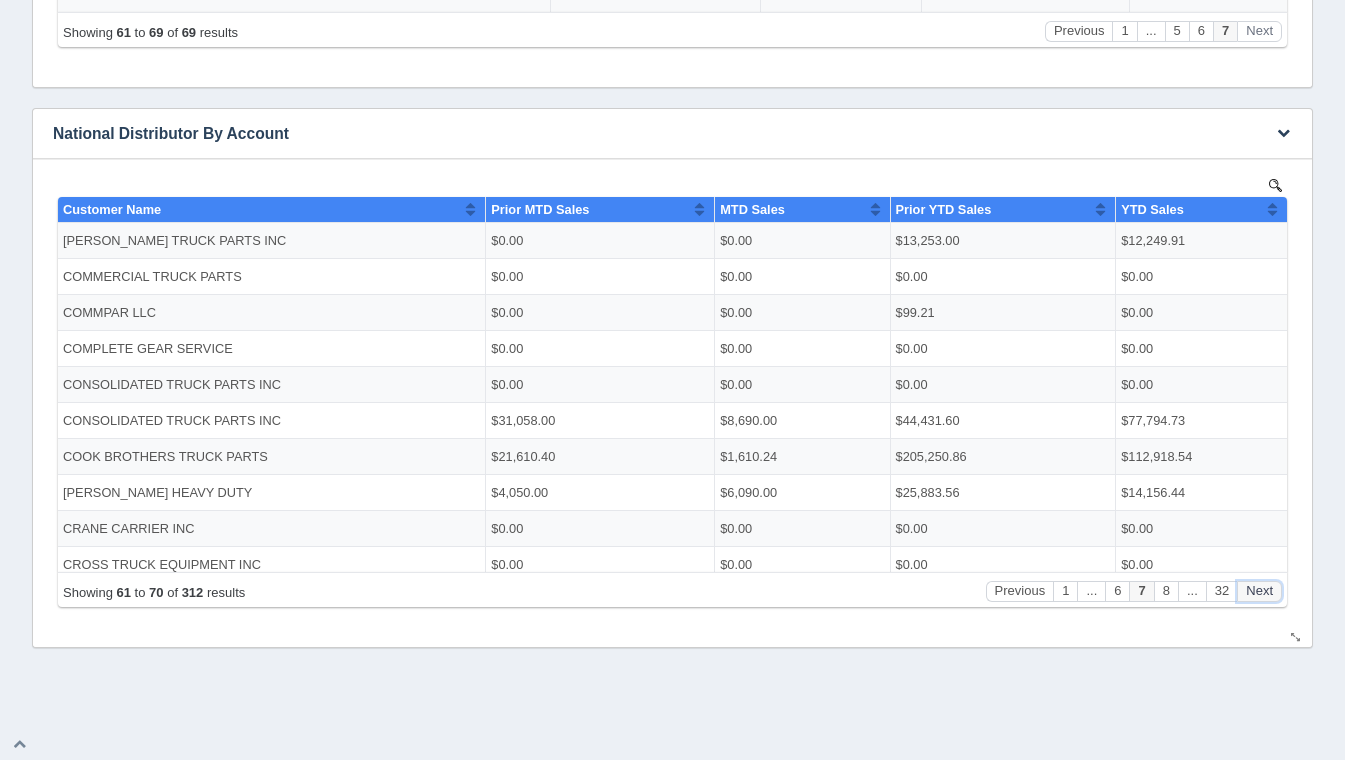 click on "Next" at bounding box center [1259, 590] 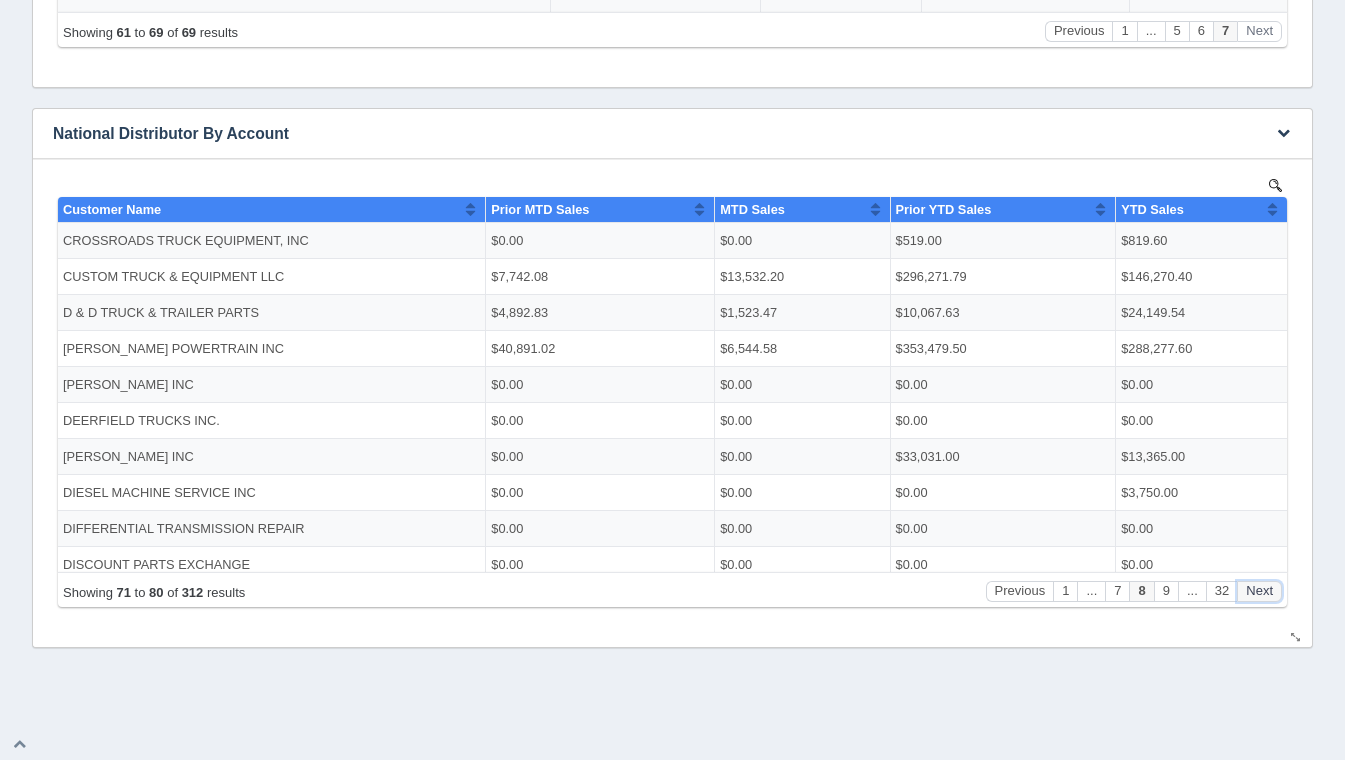 click on "Next" at bounding box center (1259, 590) 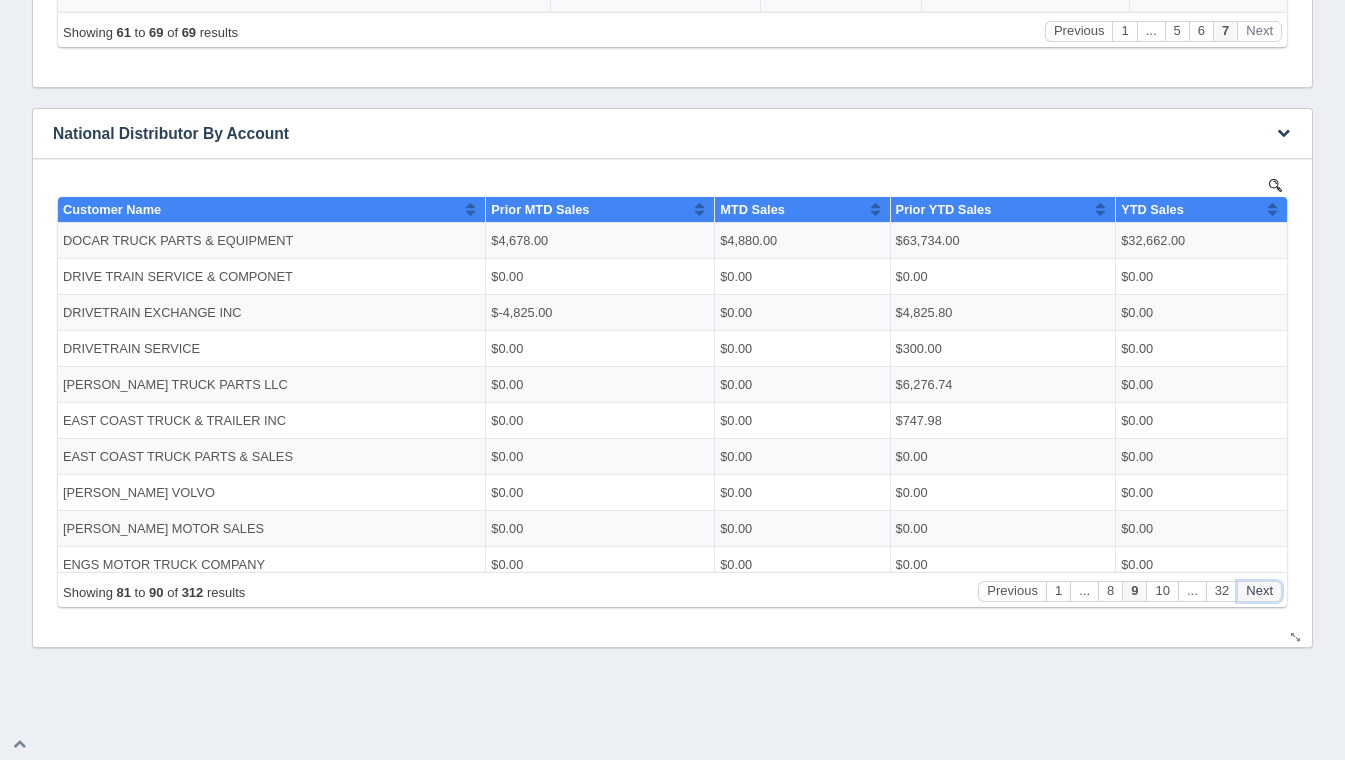 click on "Next" at bounding box center (1259, 590) 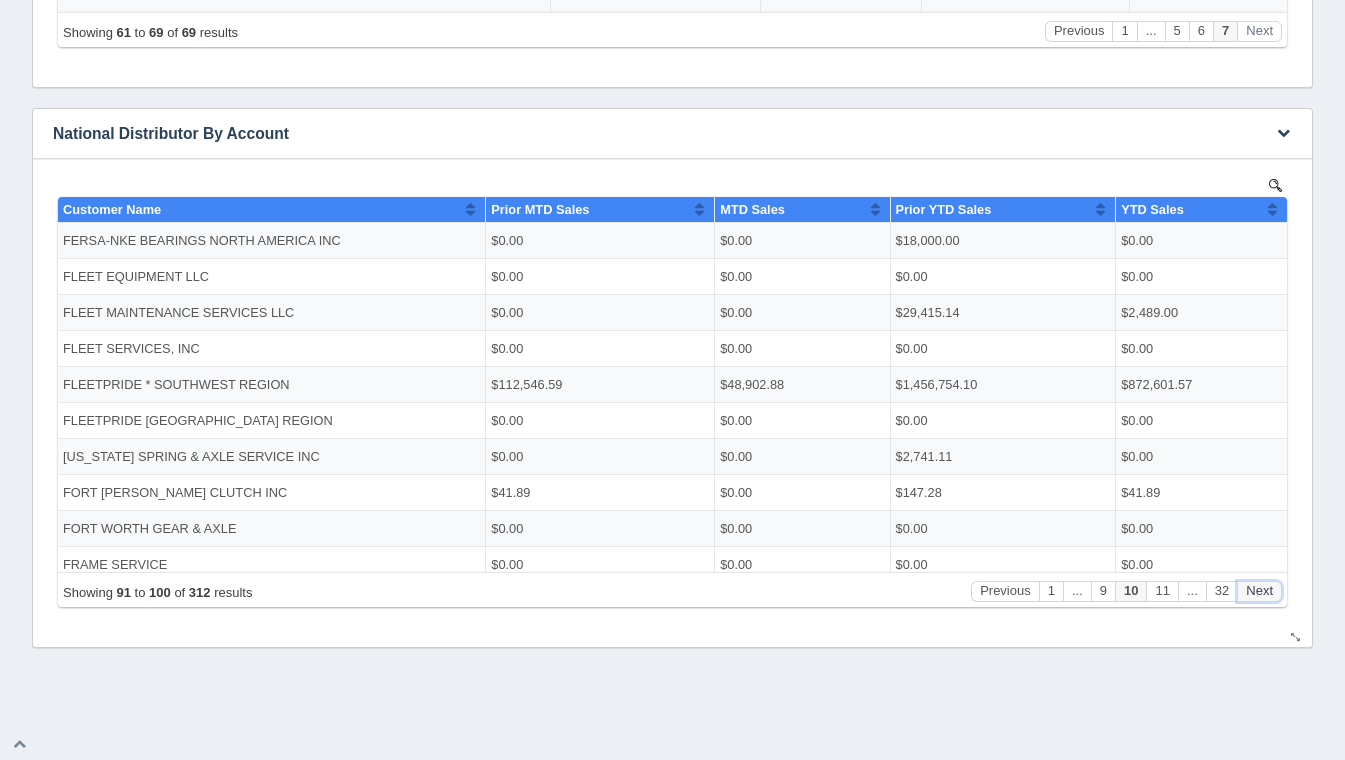 click on "Next" at bounding box center (1259, 590) 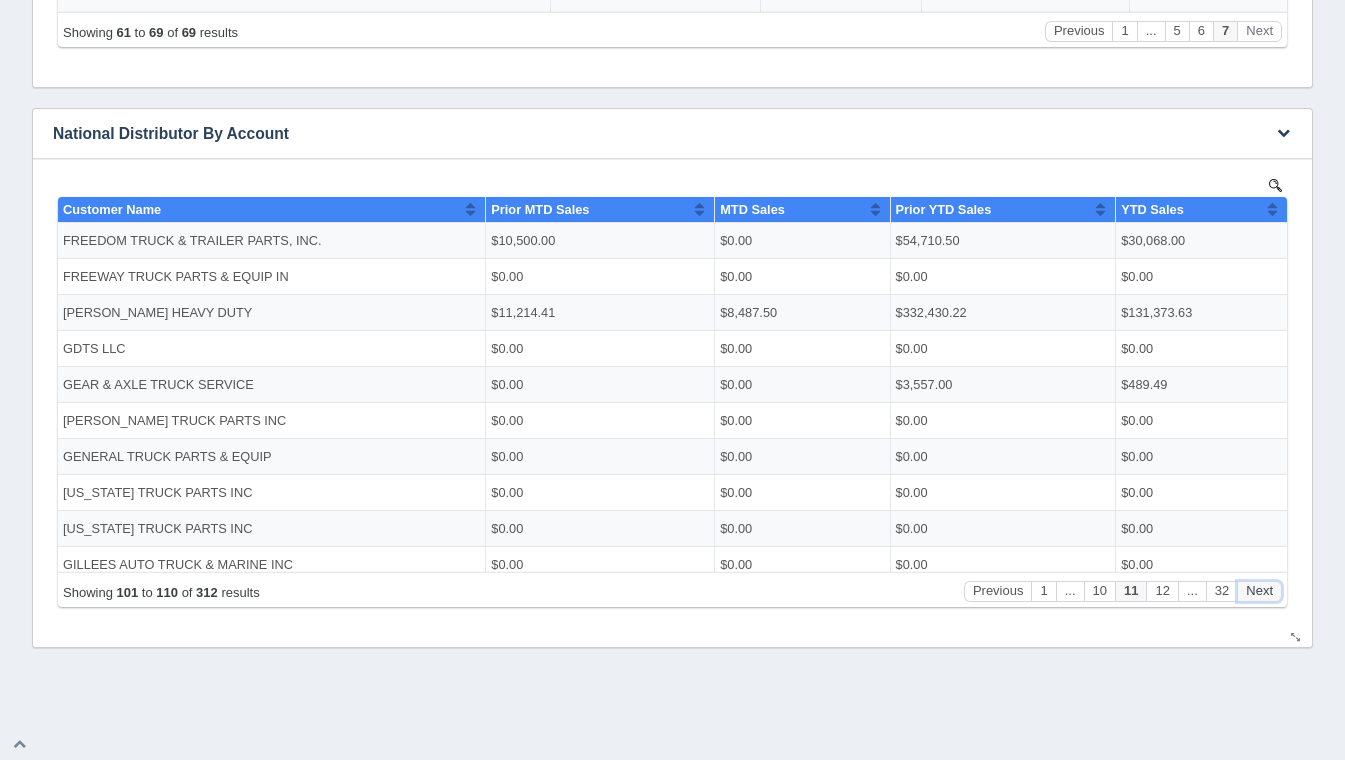 click on "Next" at bounding box center [1259, 590] 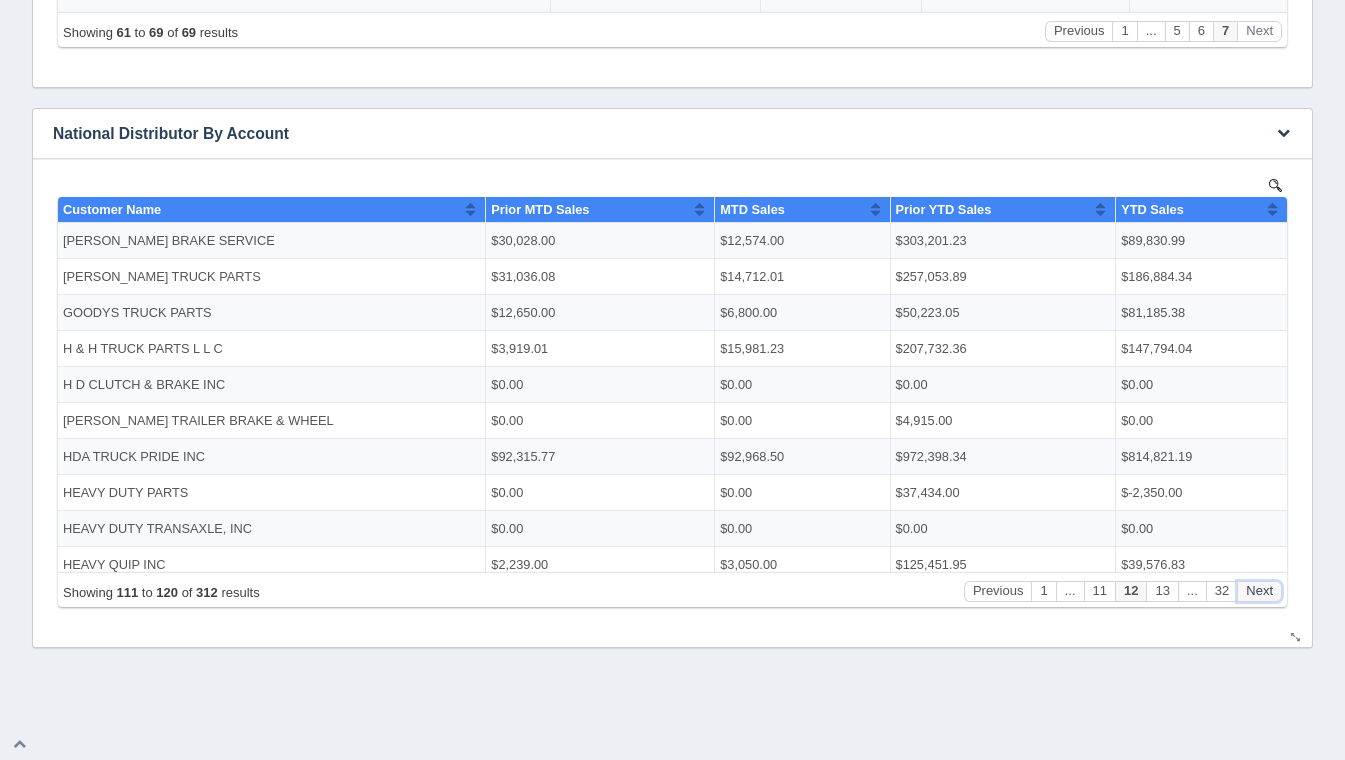click on "Next" at bounding box center [1259, 590] 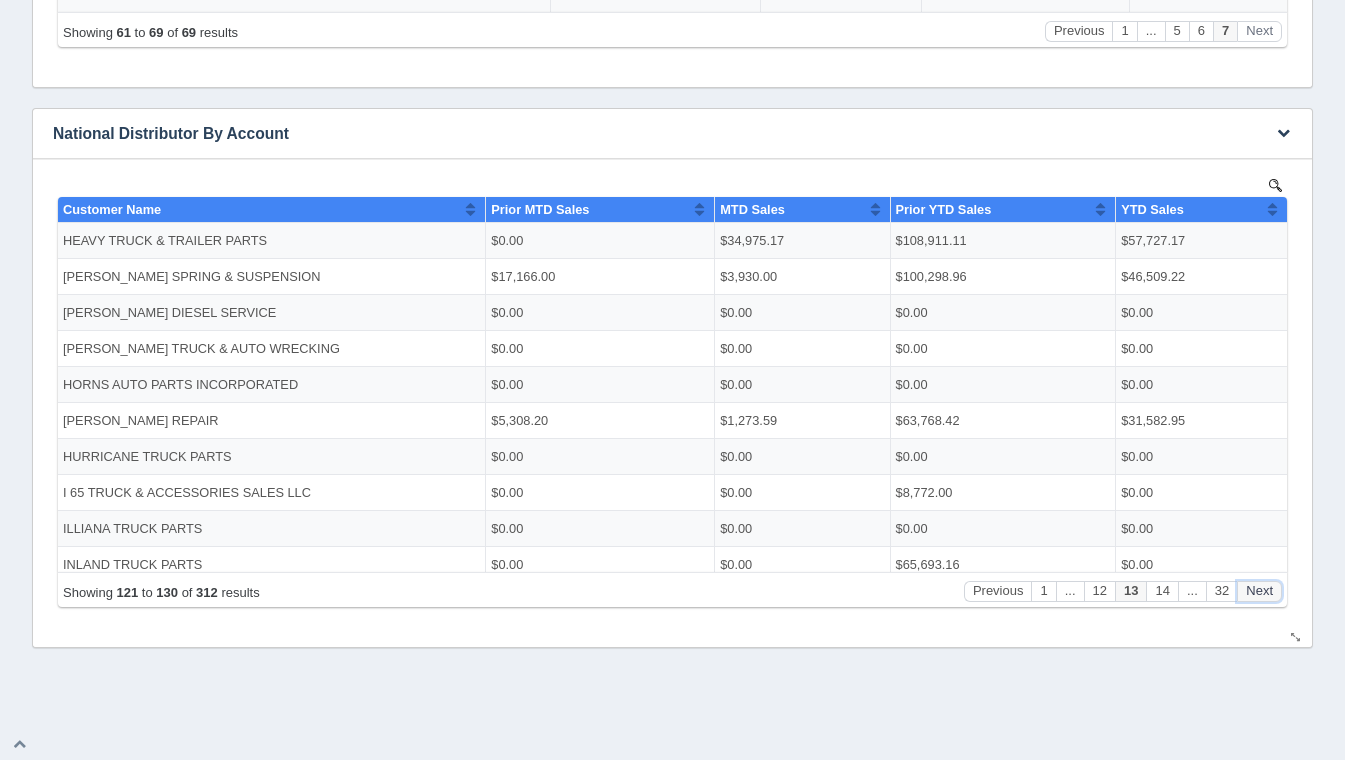 click on "Next" at bounding box center (1259, 590) 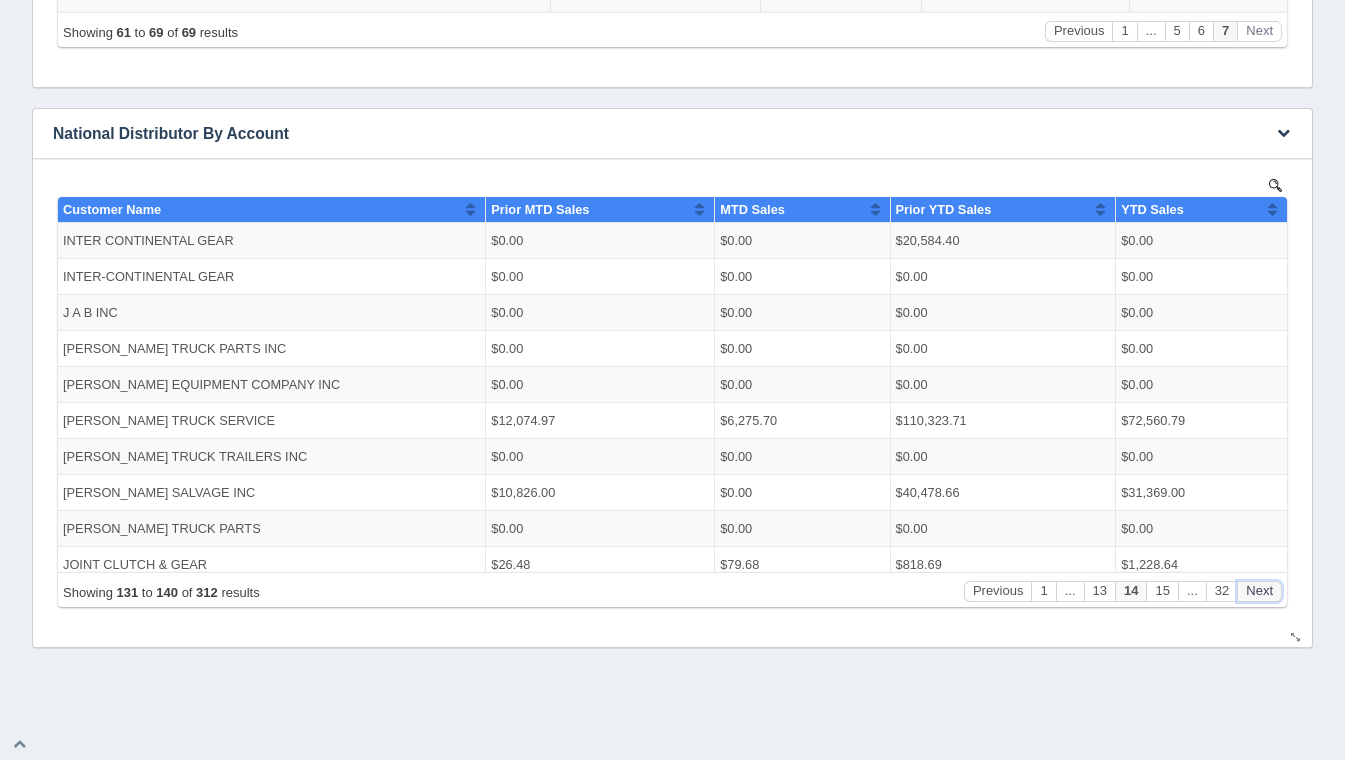 click on "Next" at bounding box center (1259, 590) 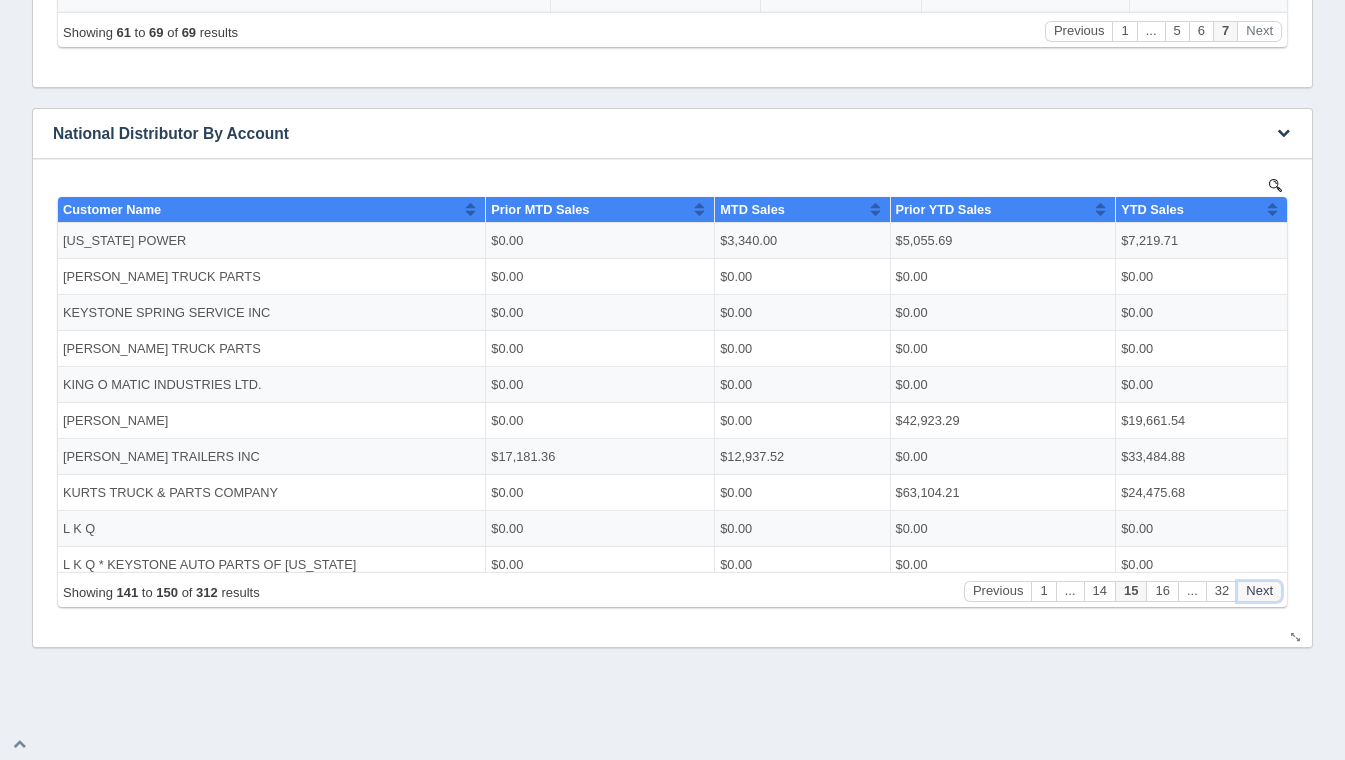 click on "Next" at bounding box center [1259, 590] 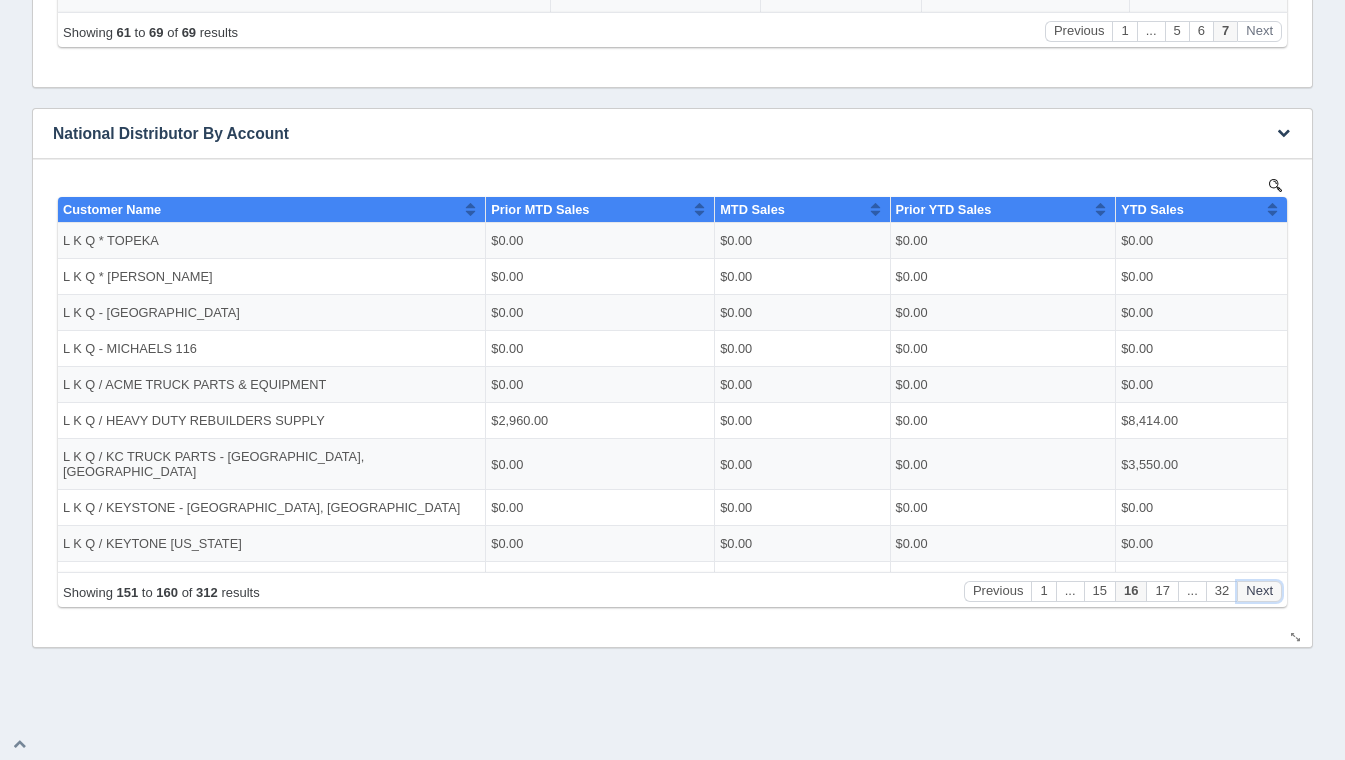 click on "Next" at bounding box center (1259, 590) 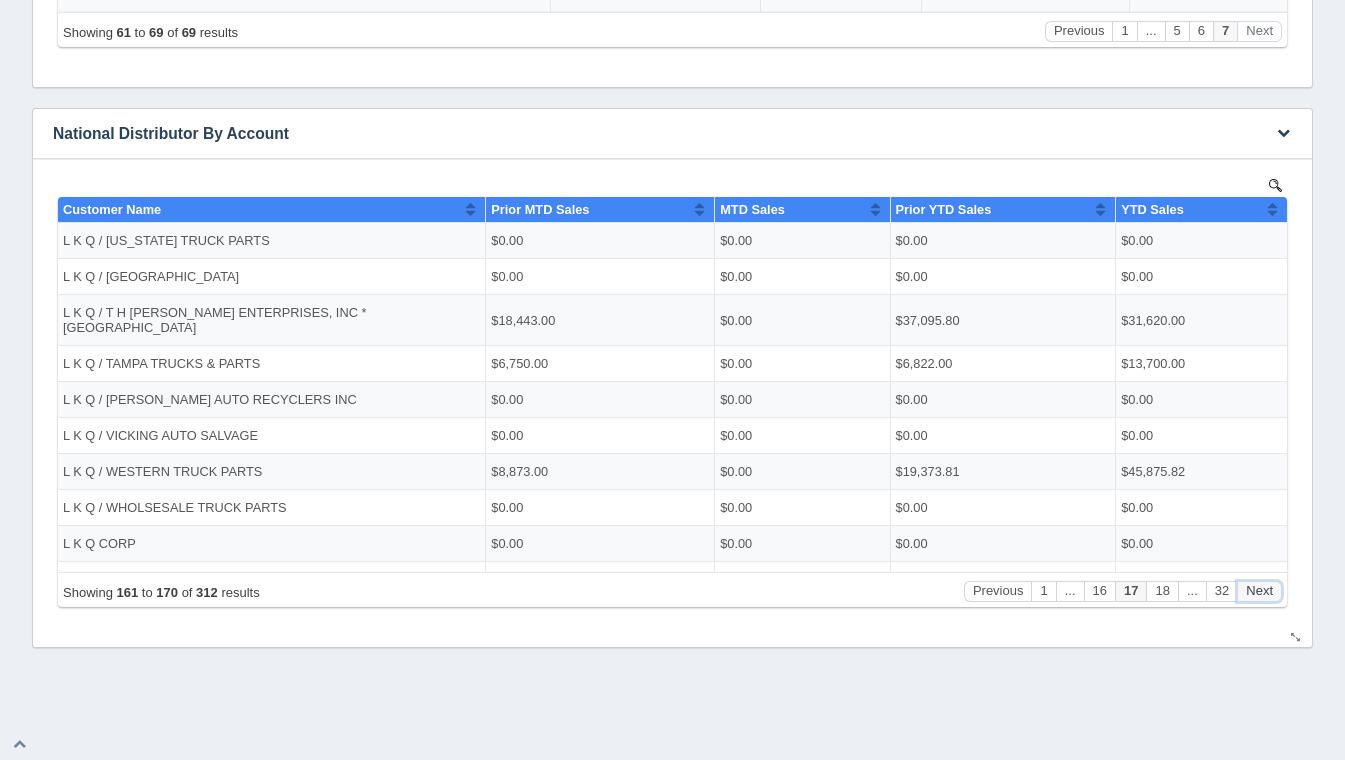 click on "Next" at bounding box center (1259, 590) 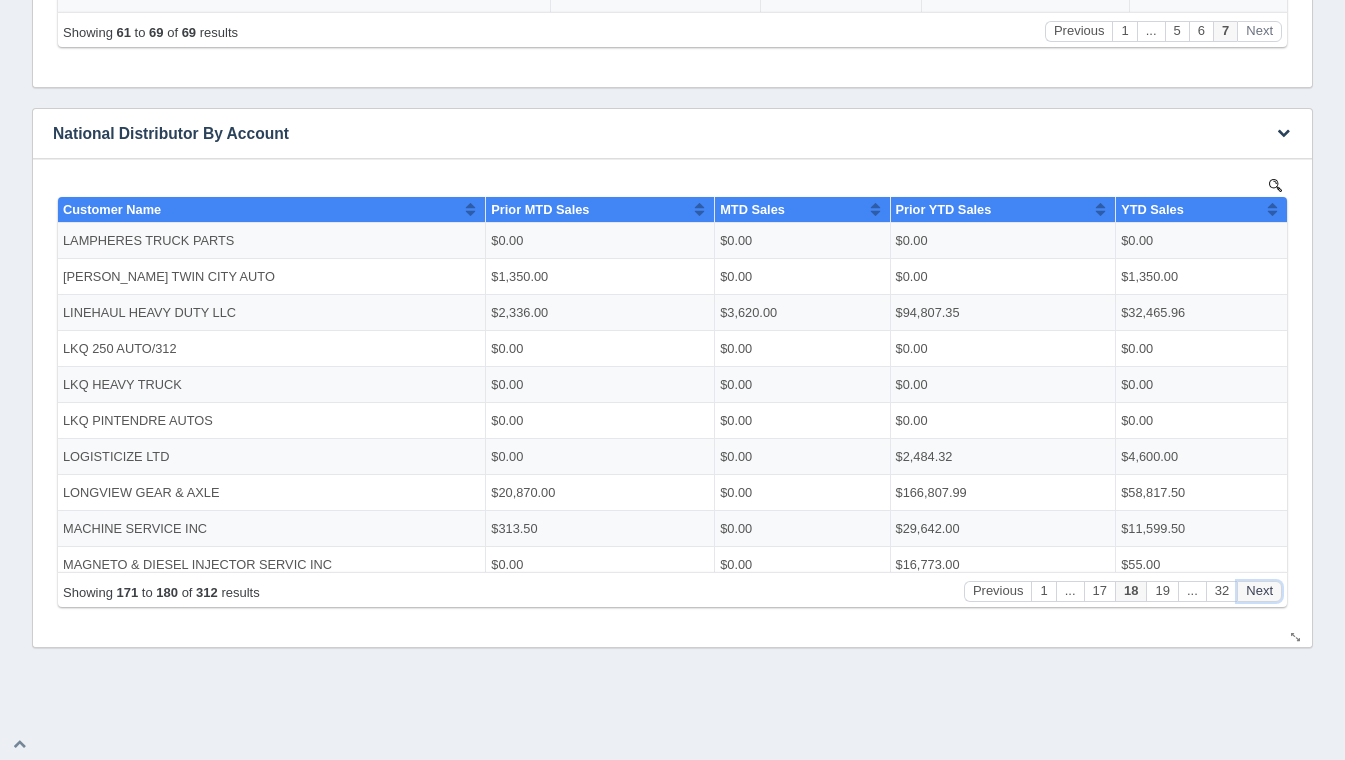 click on "Next" at bounding box center [1259, 590] 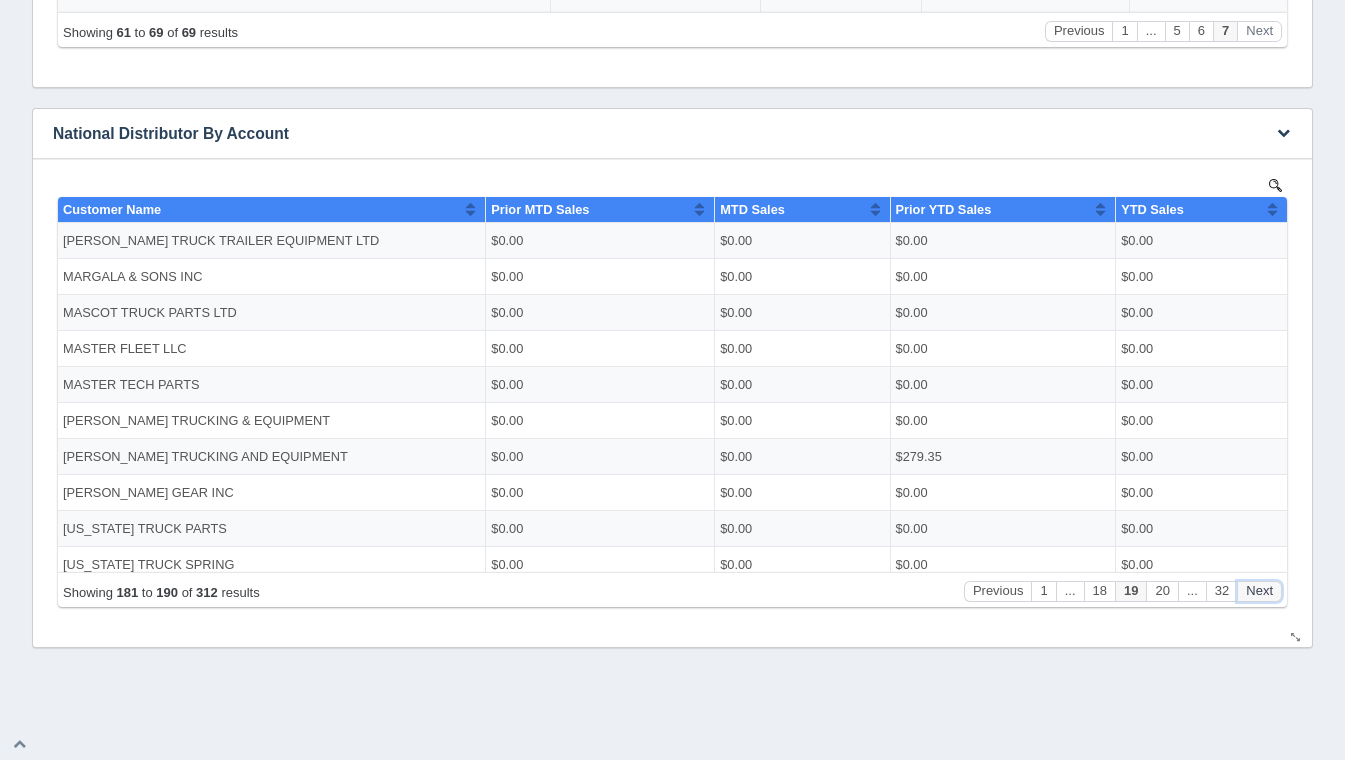 click on "Next" at bounding box center (1259, 590) 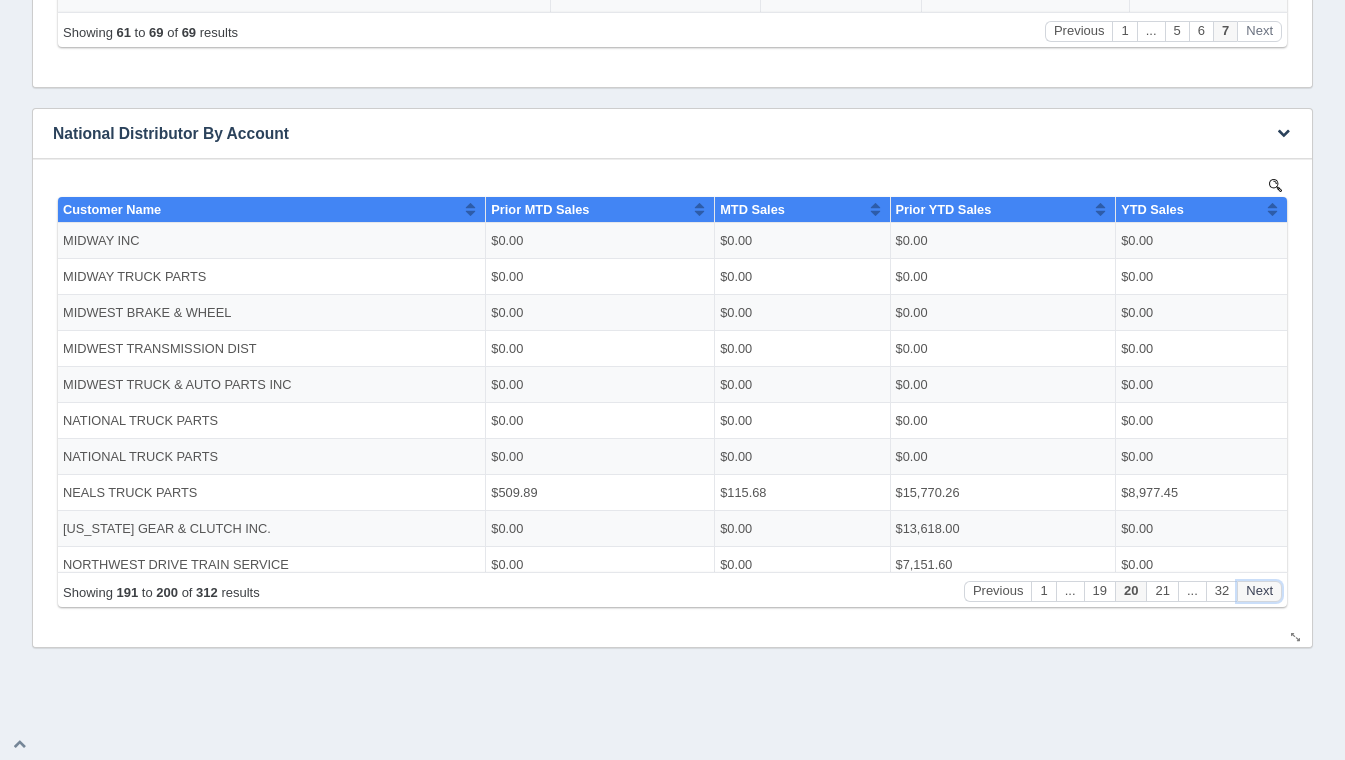 click on "Next" at bounding box center (1259, 590) 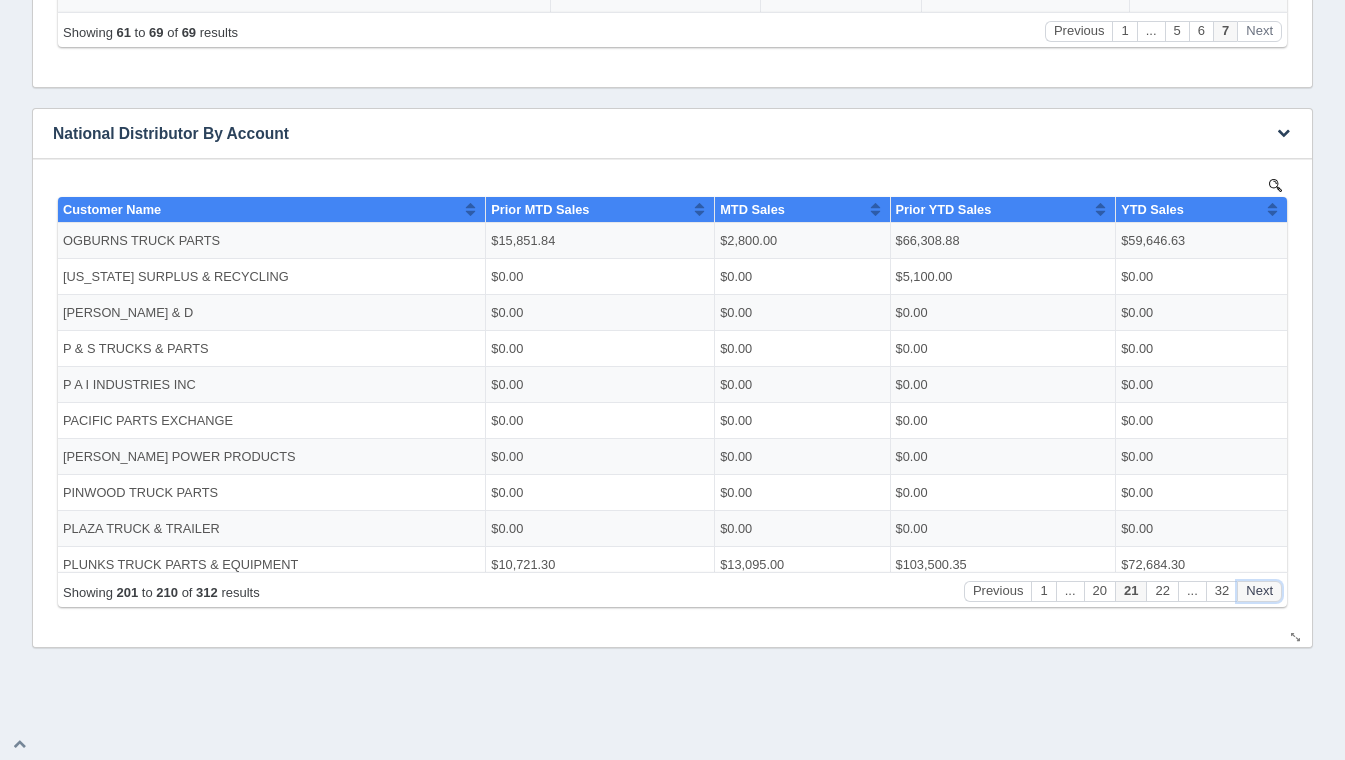click on "Next" at bounding box center (1259, 590) 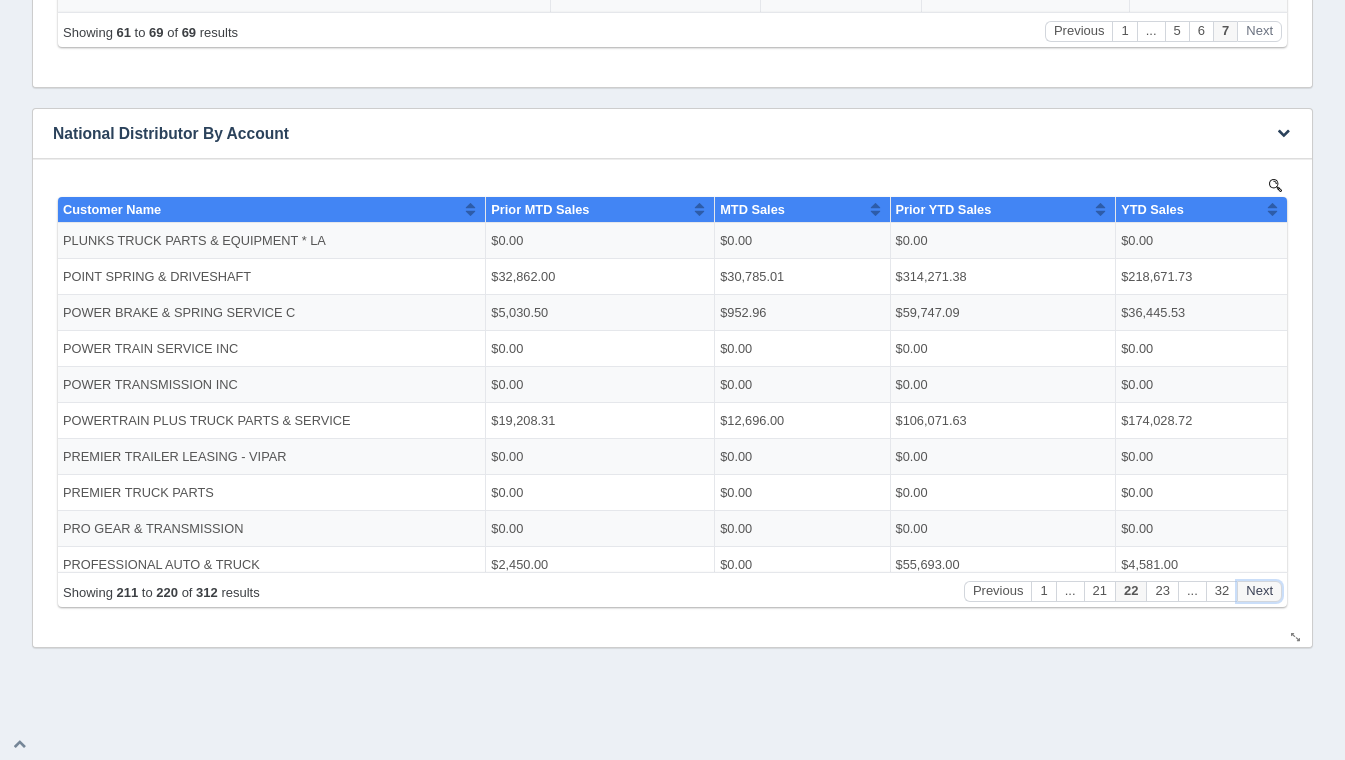 click on "Next" at bounding box center (1259, 590) 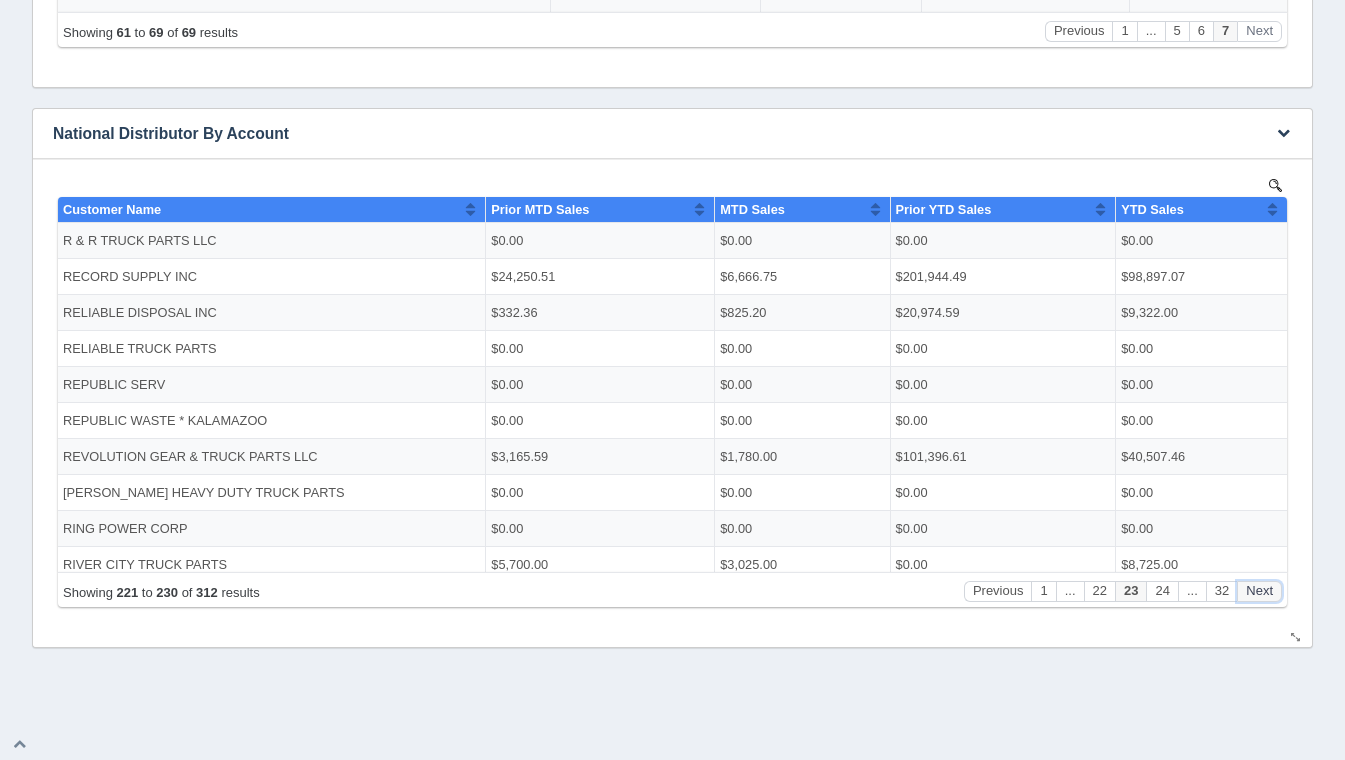 click on "Next" at bounding box center (1259, 590) 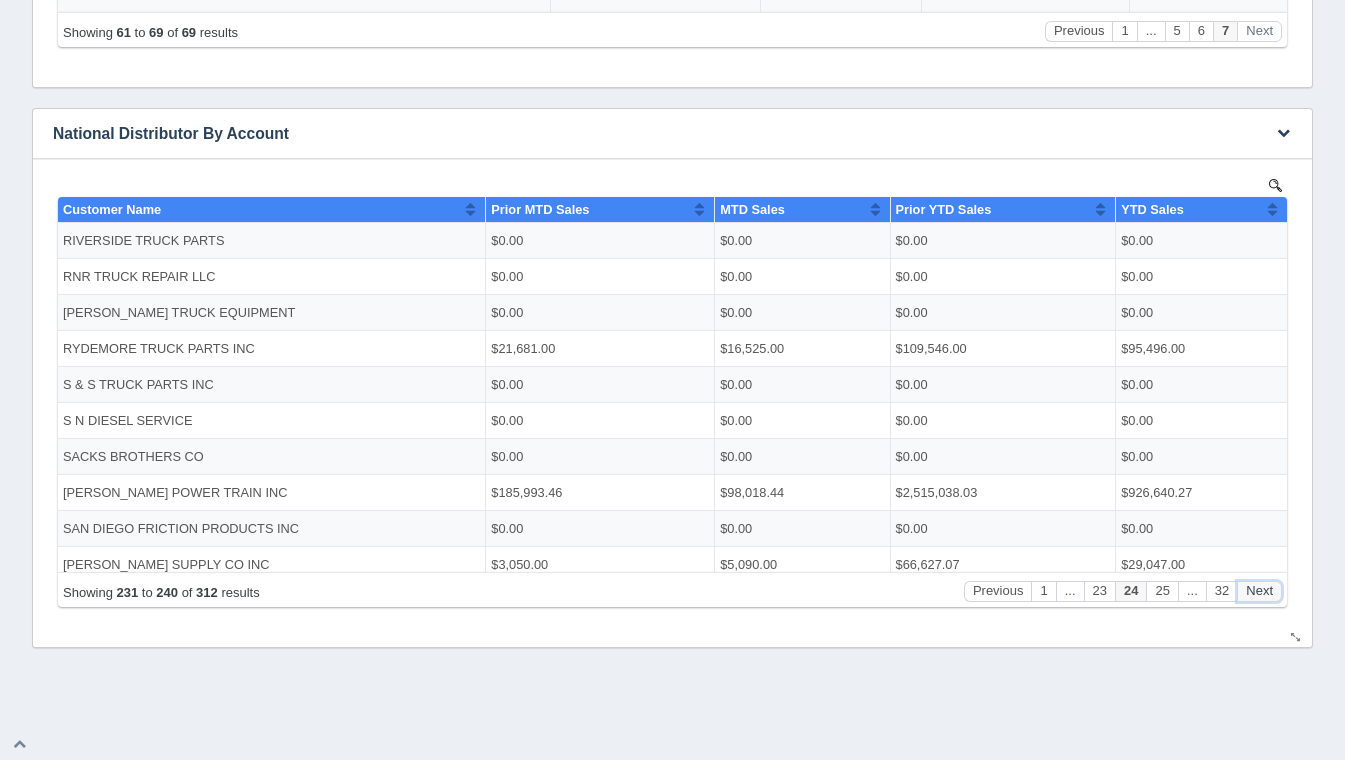 click on "Next" at bounding box center [1259, 590] 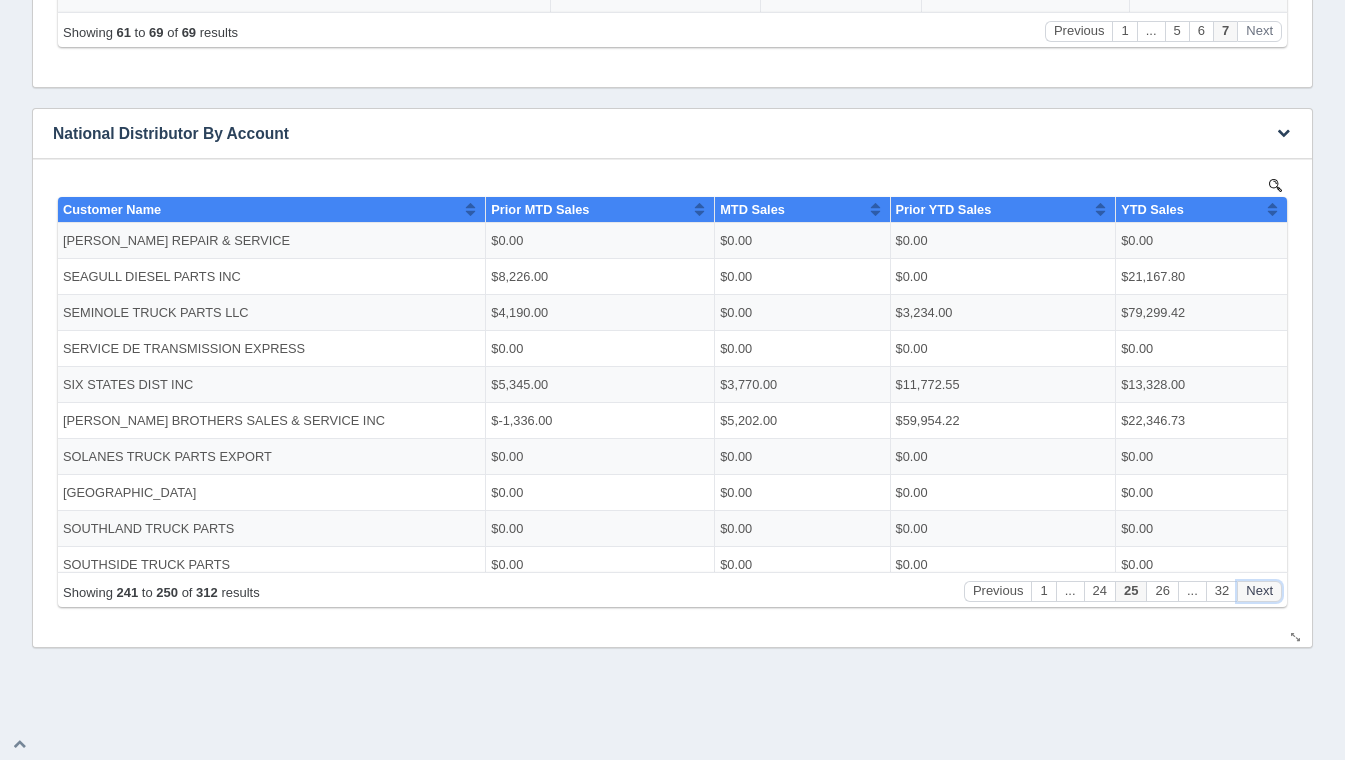 click on "Next" at bounding box center [1259, 590] 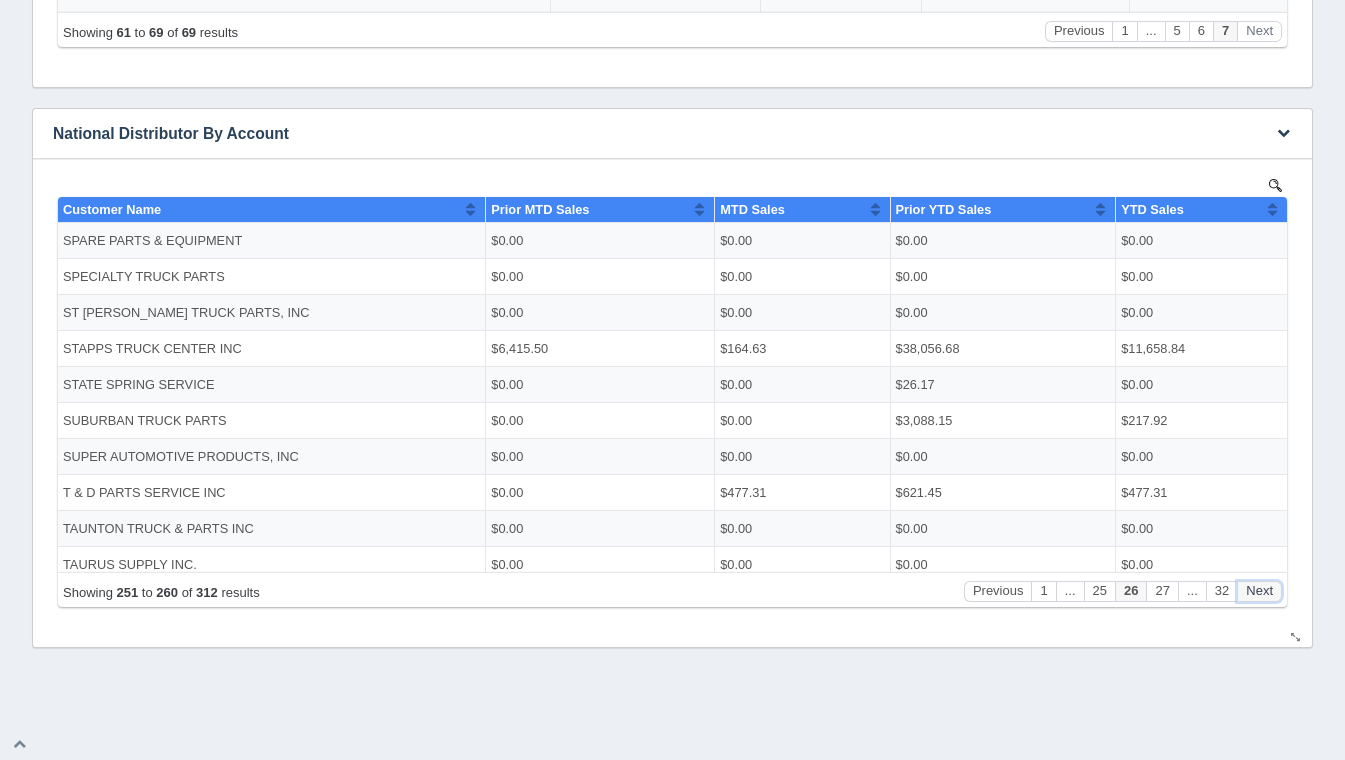 click on "Next" at bounding box center [1259, 590] 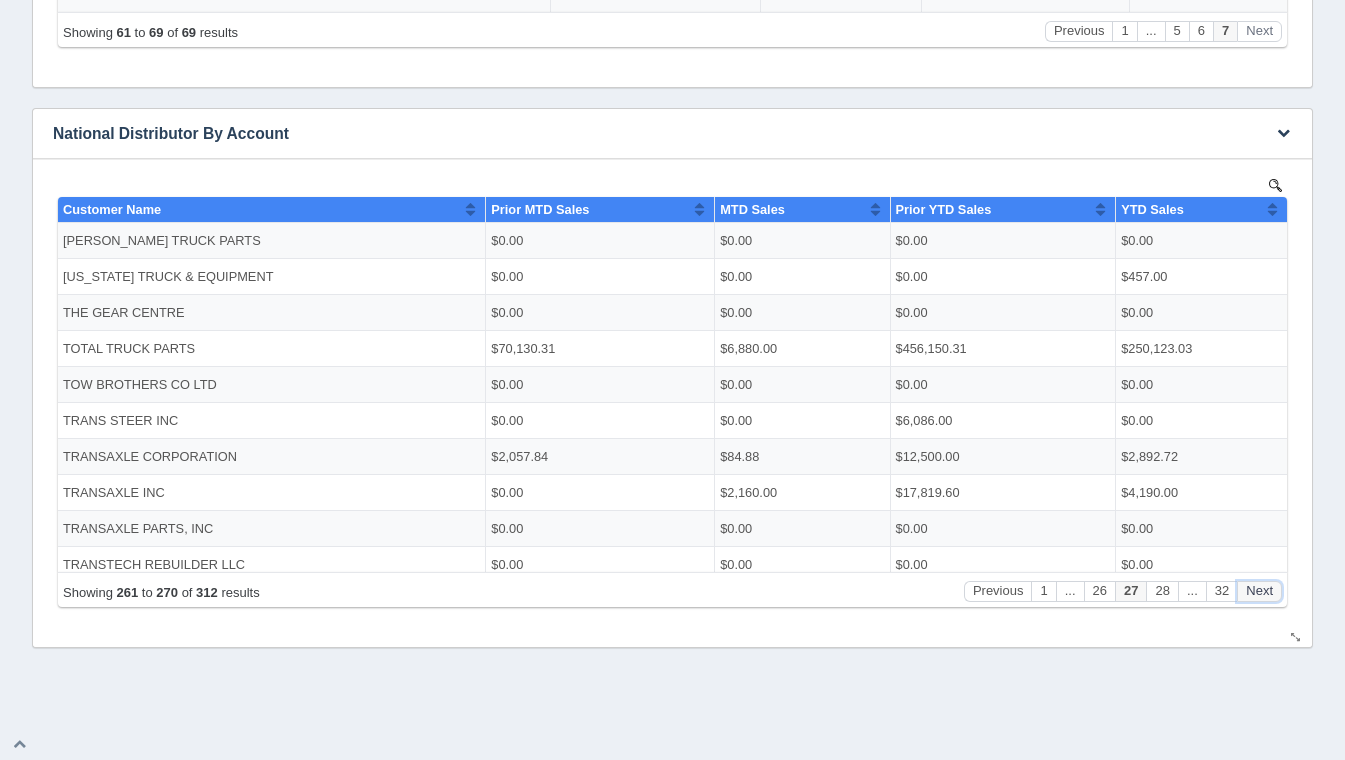 click on "Next" at bounding box center [1259, 590] 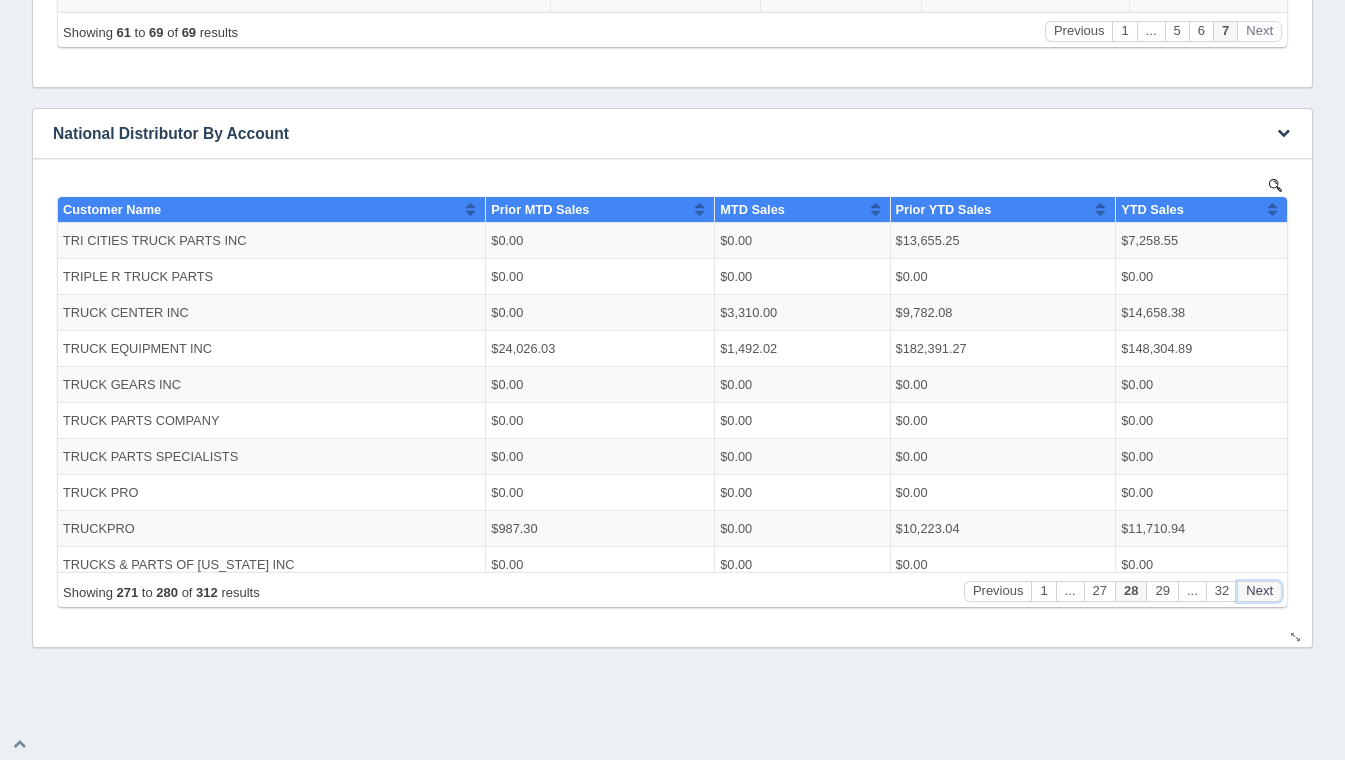 click on "Next" at bounding box center [1259, 590] 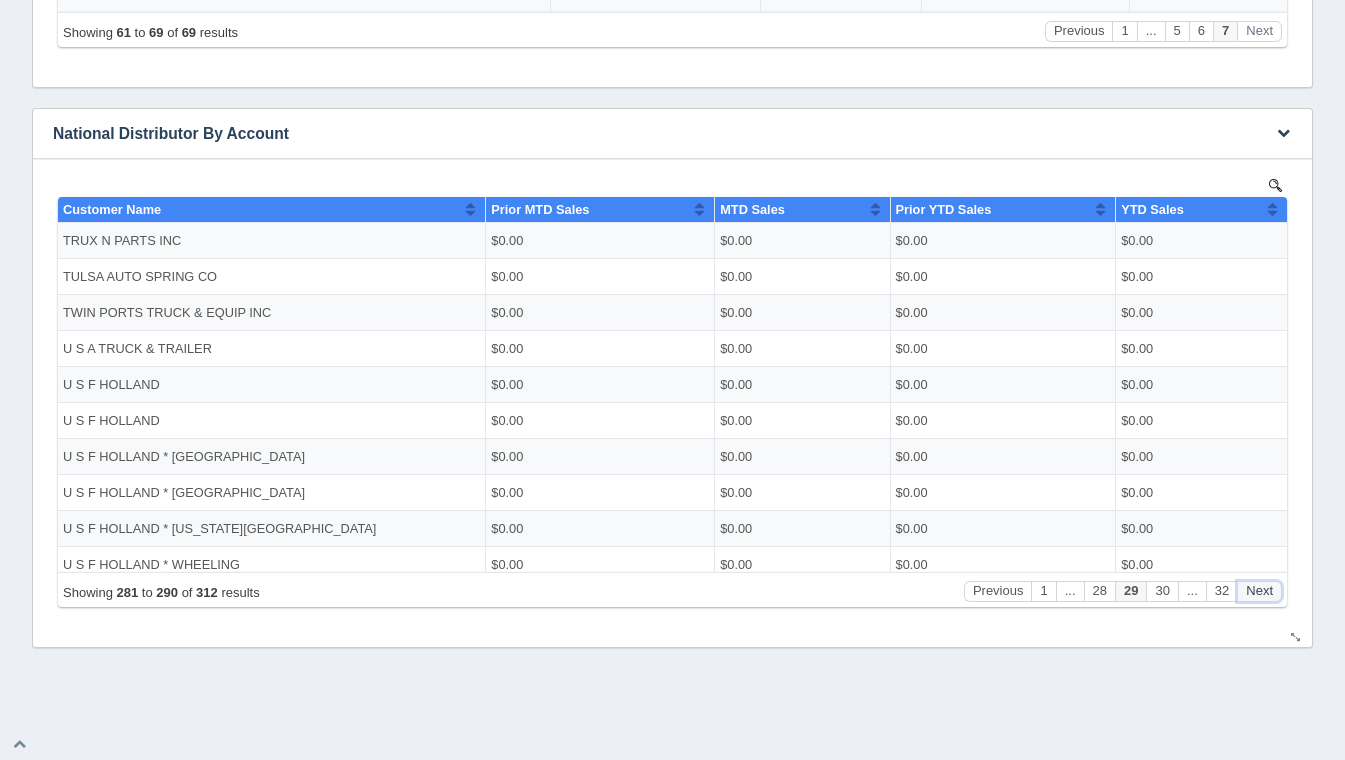 click on "Next" at bounding box center (1259, 590) 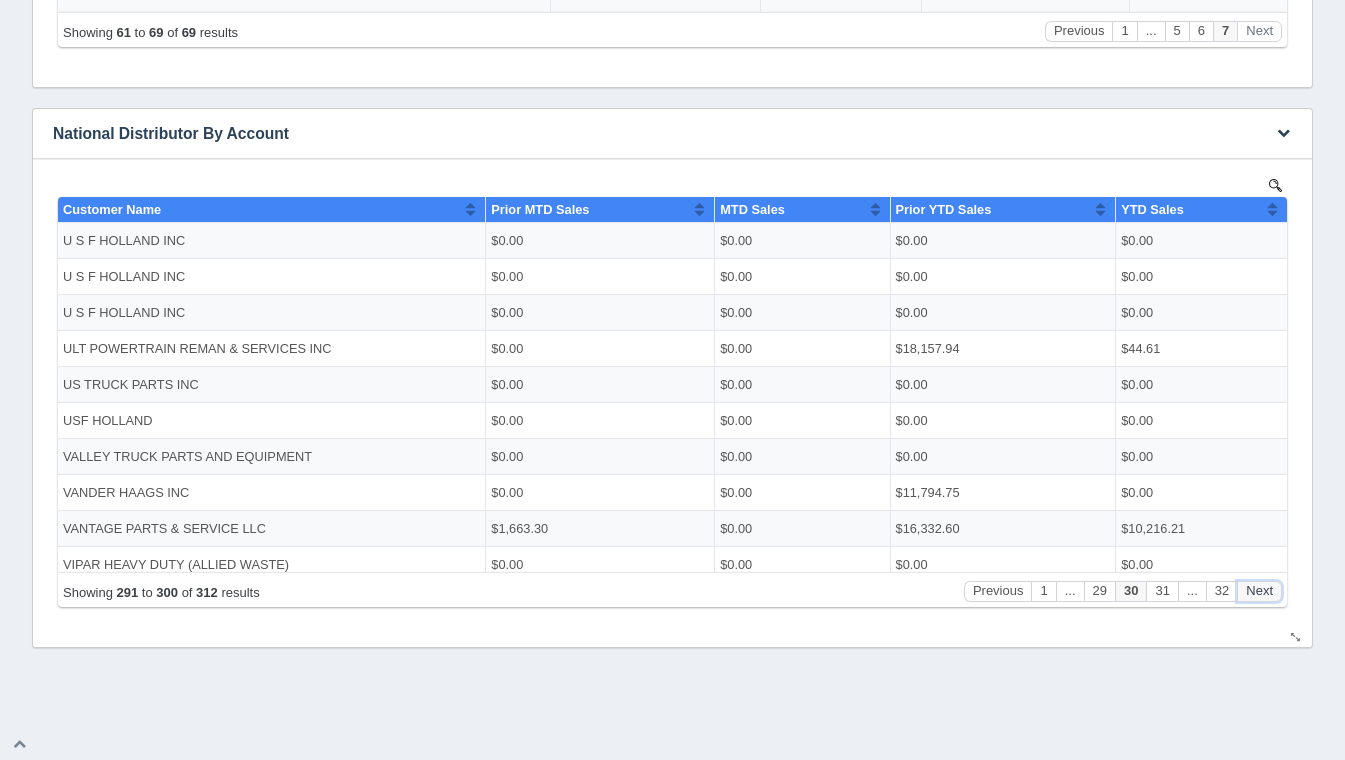 click on "Next" at bounding box center (1259, 590) 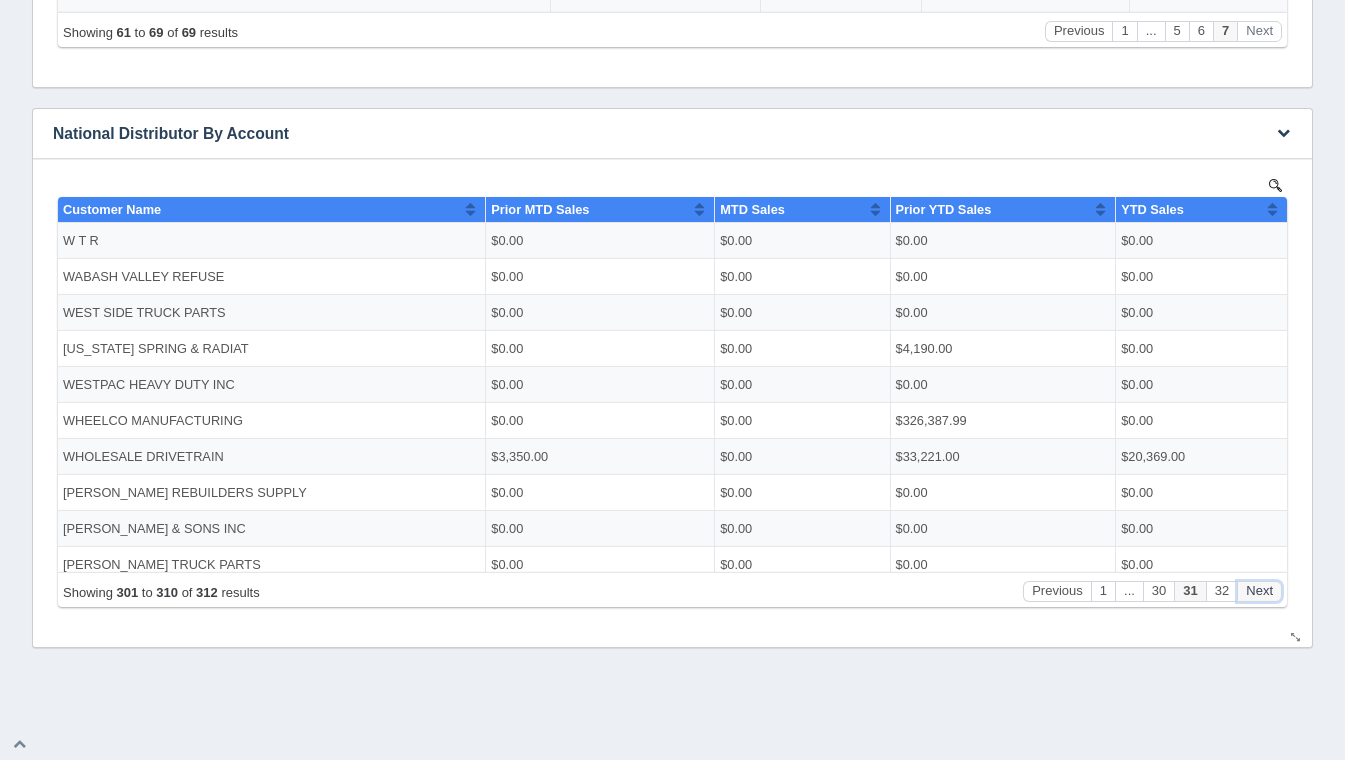 click on "Next" at bounding box center [1259, 590] 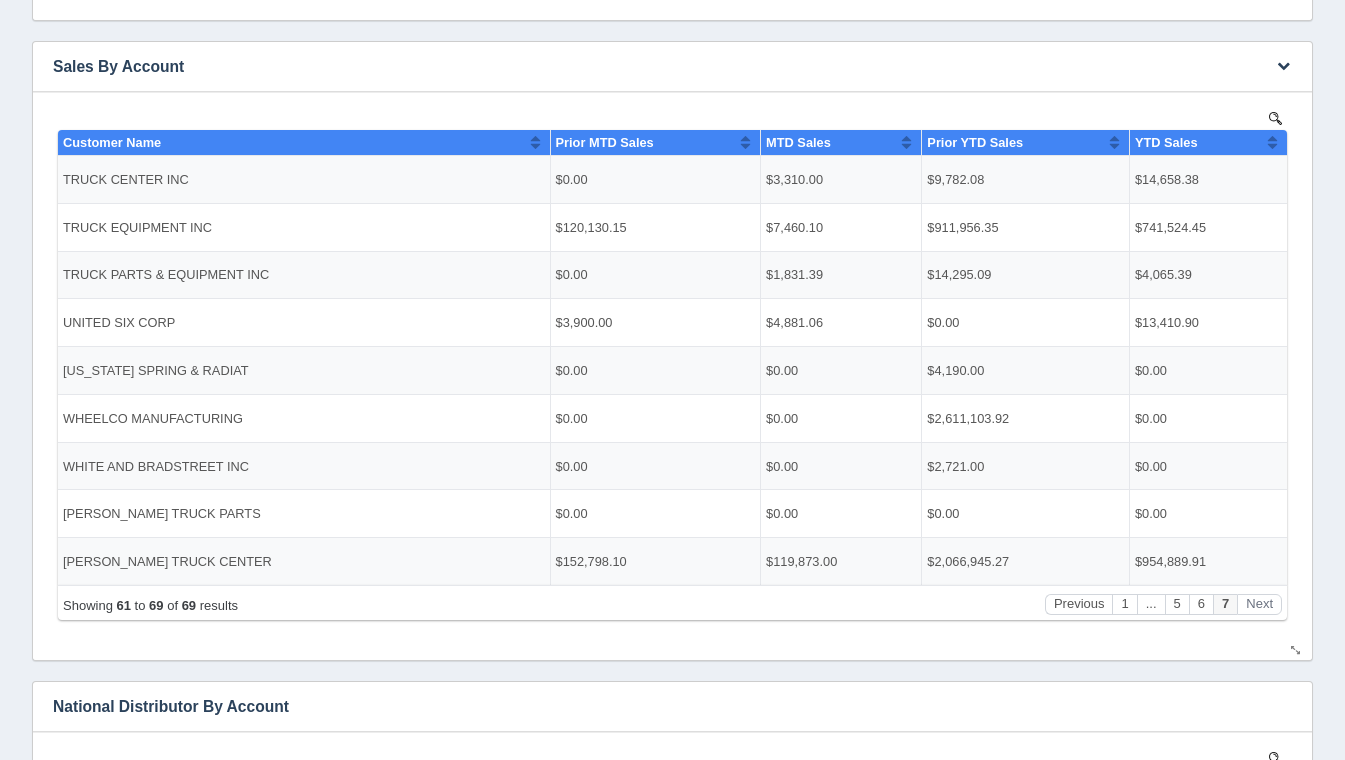scroll, scrollTop: 353, scrollLeft: 0, axis: vertical 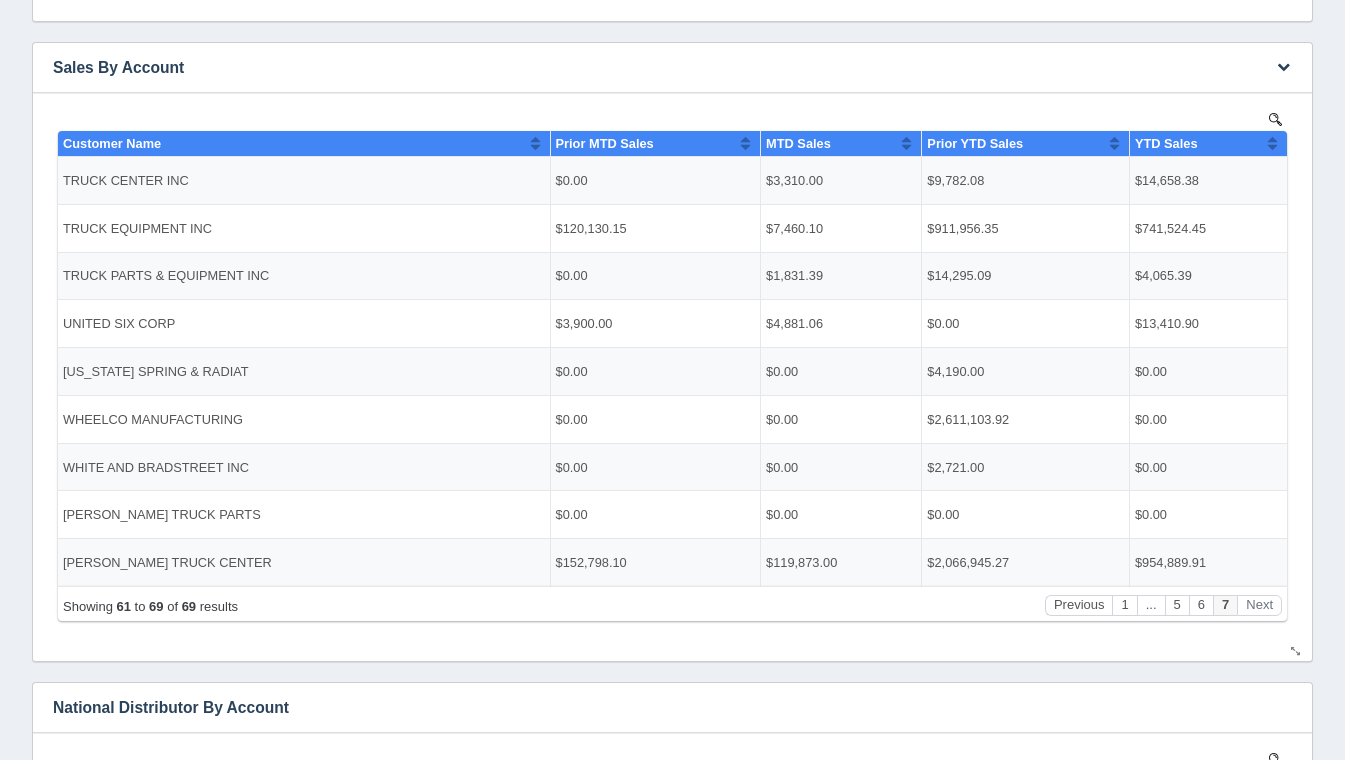 click on "No data found." at bounding box center [672, 377] 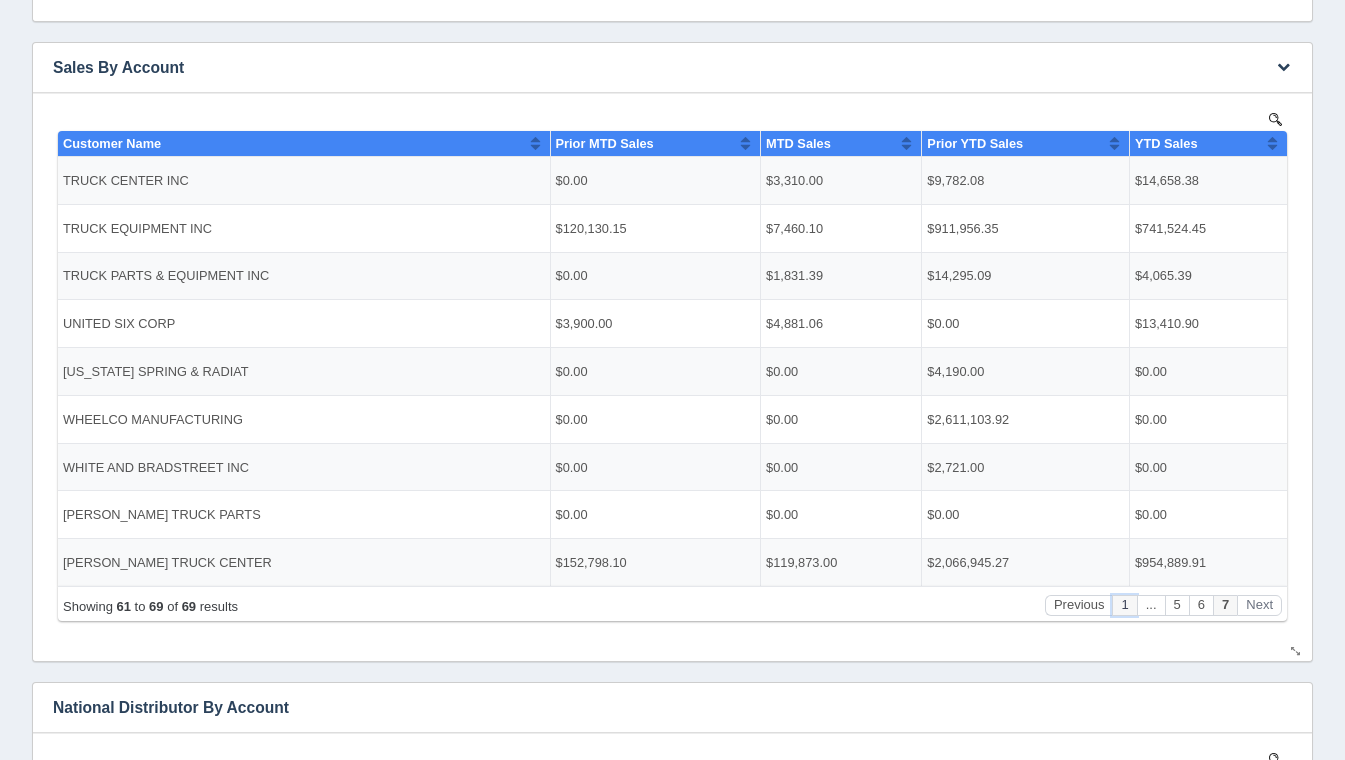 click on "1" at bounding box center [1124, 604] 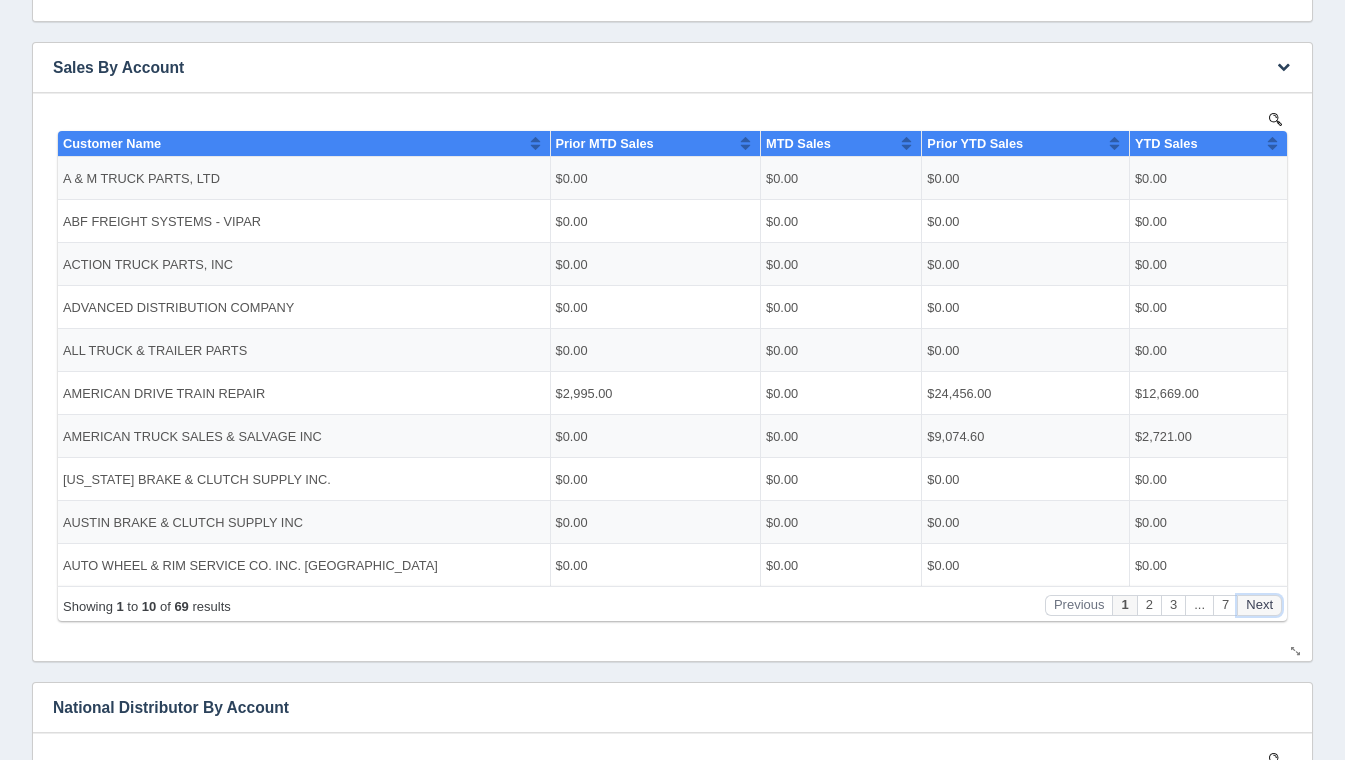 click on "Next" at bounding box center [1259, 604] 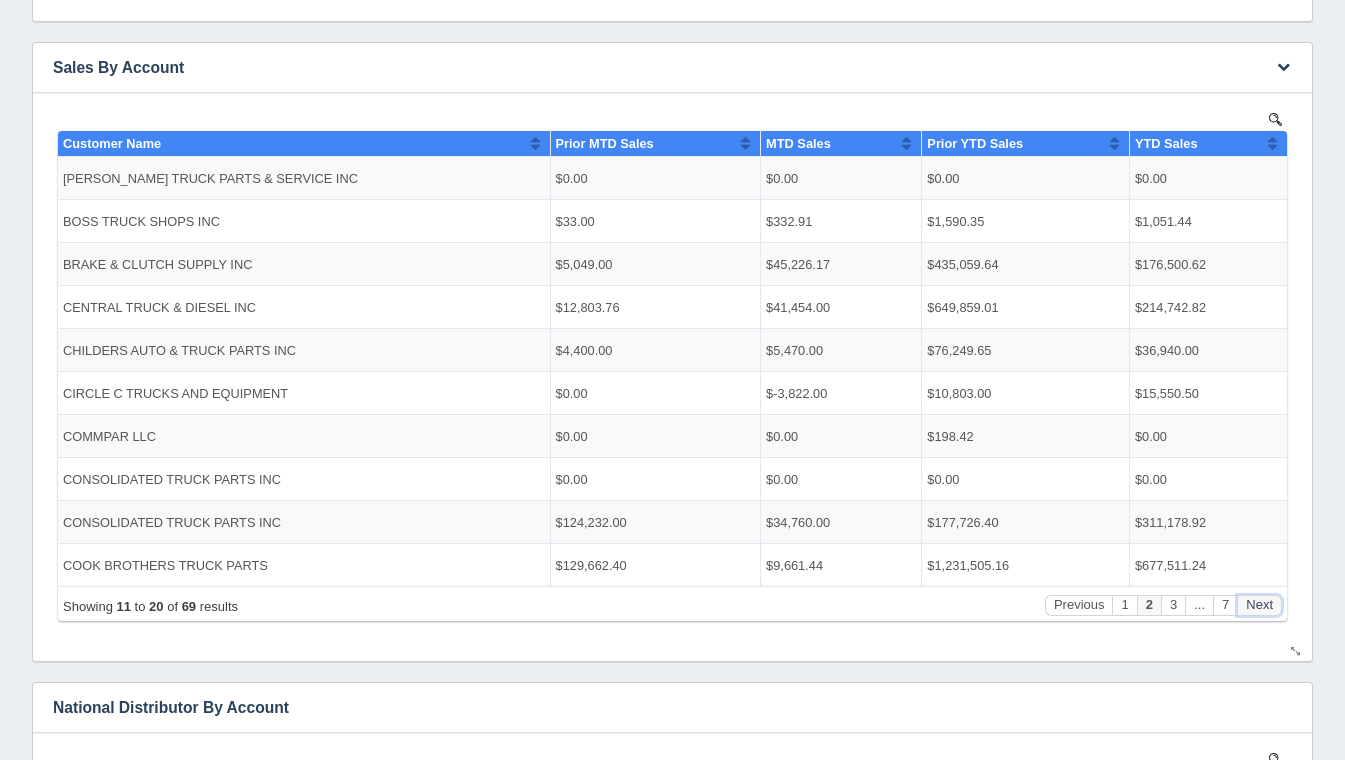 click on "Next" at bounding box center (1259, 604) 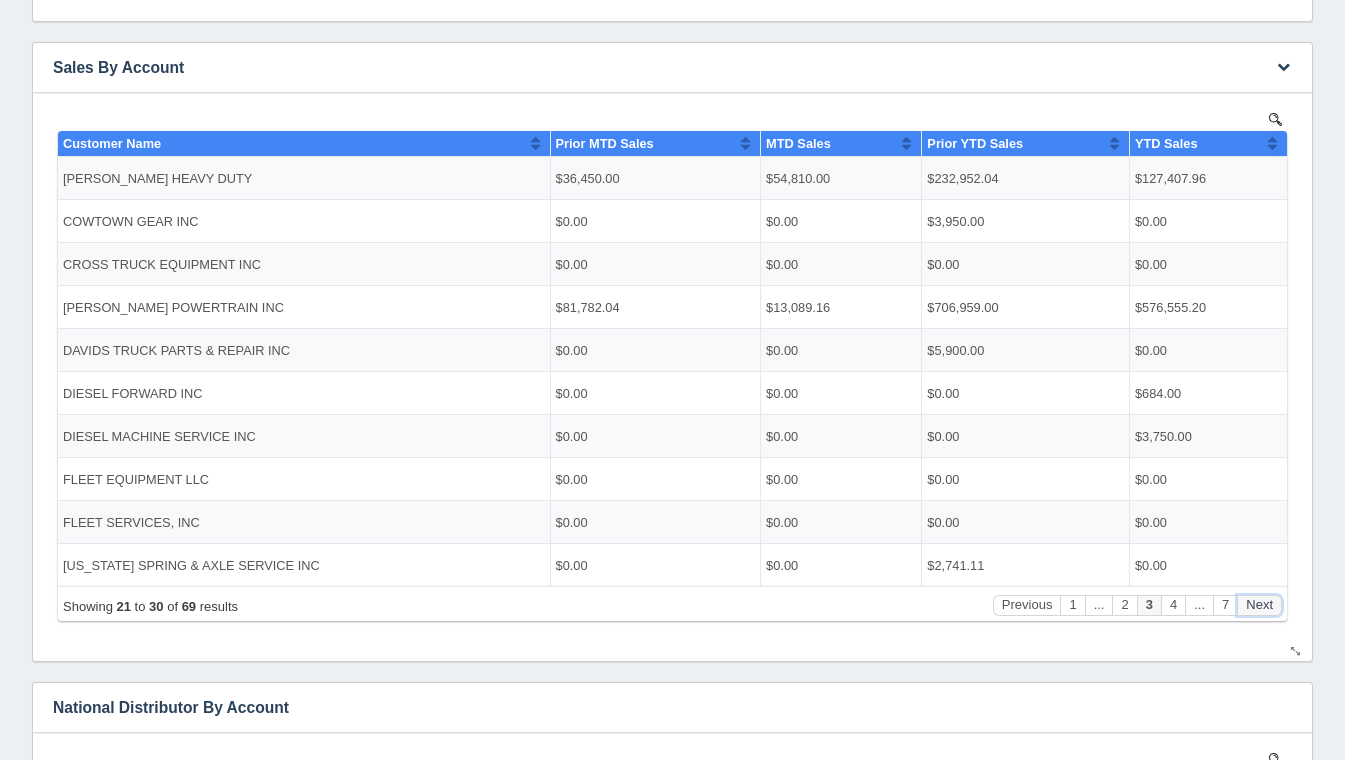 click on "Next" at bounding box center (1259, 604) 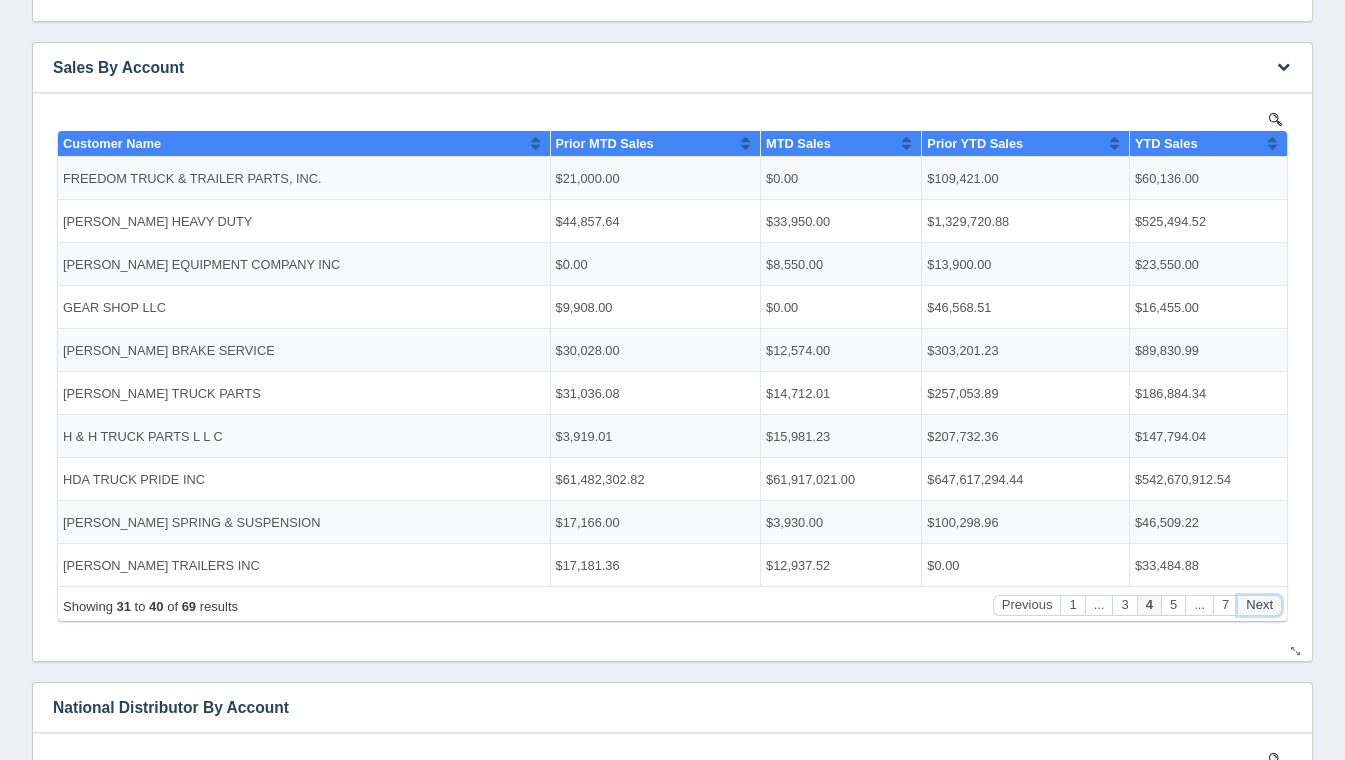 click on "Next" at bounding box center (1259, 604) 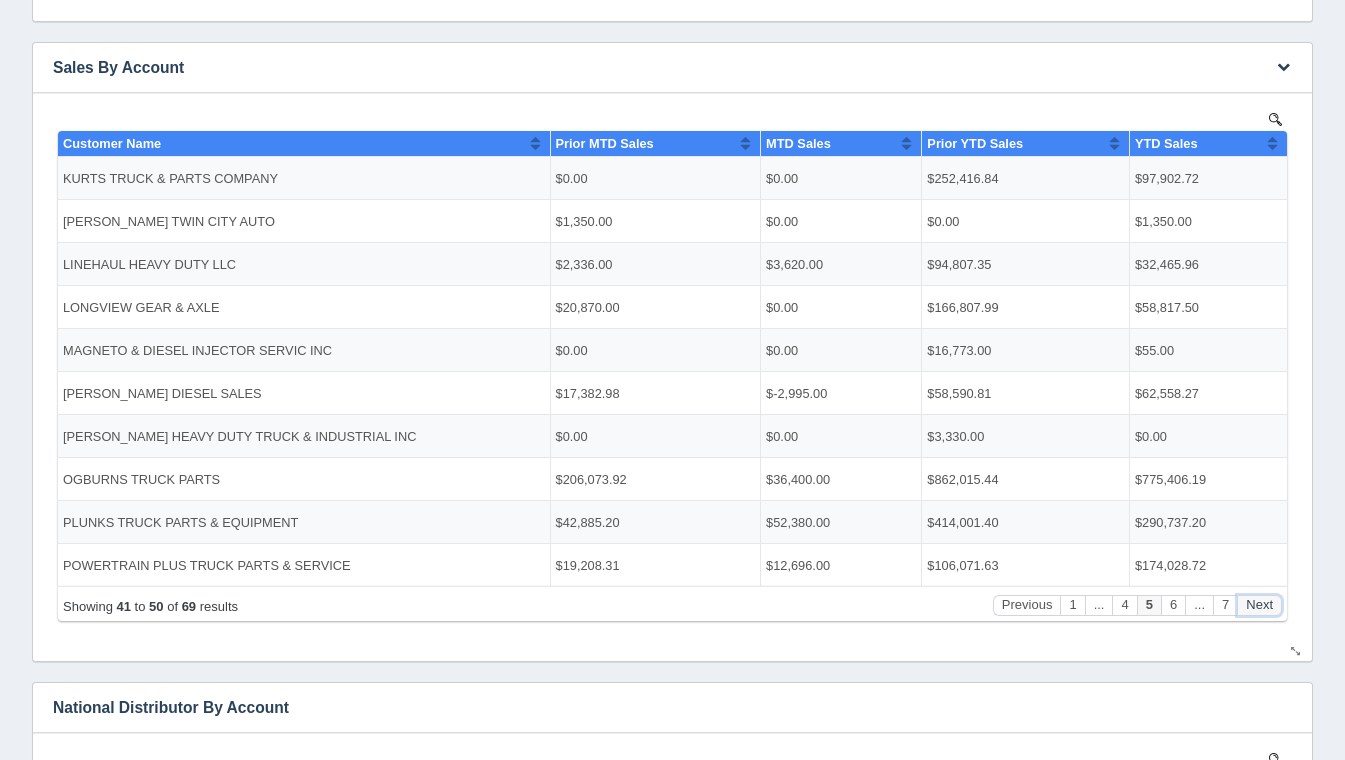 click on "Next" at bounding box center (1259, 604) 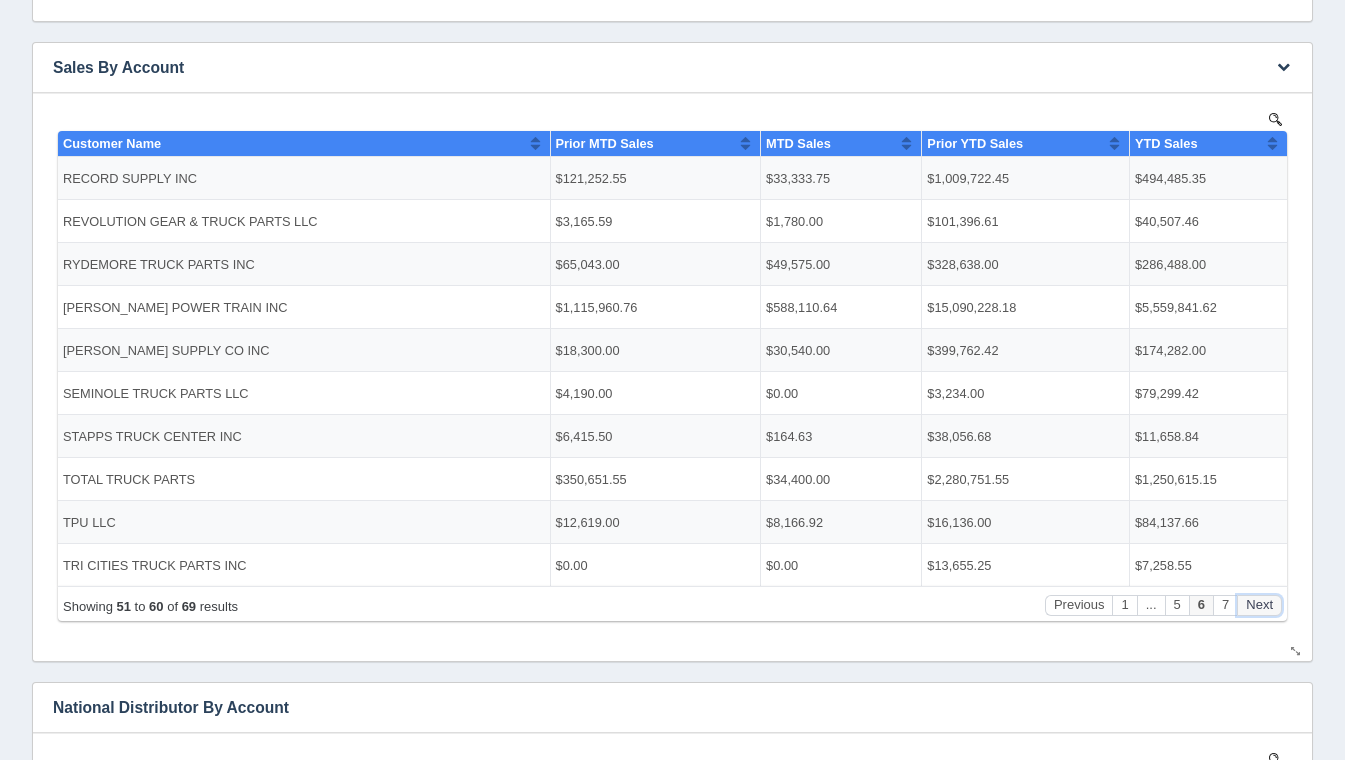 click on "Next" at bounding box center (1259, 604) 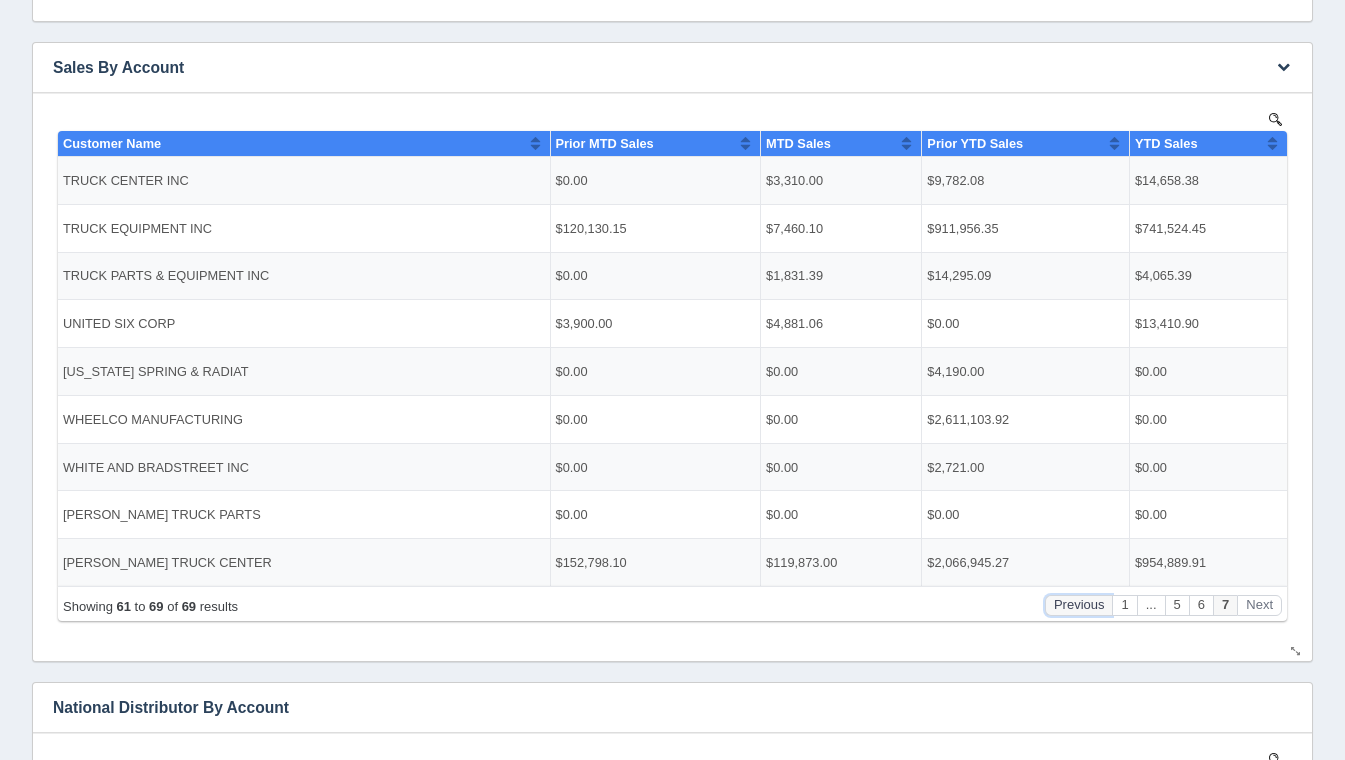 click on "Previous" at bounding box center (1079, 604) 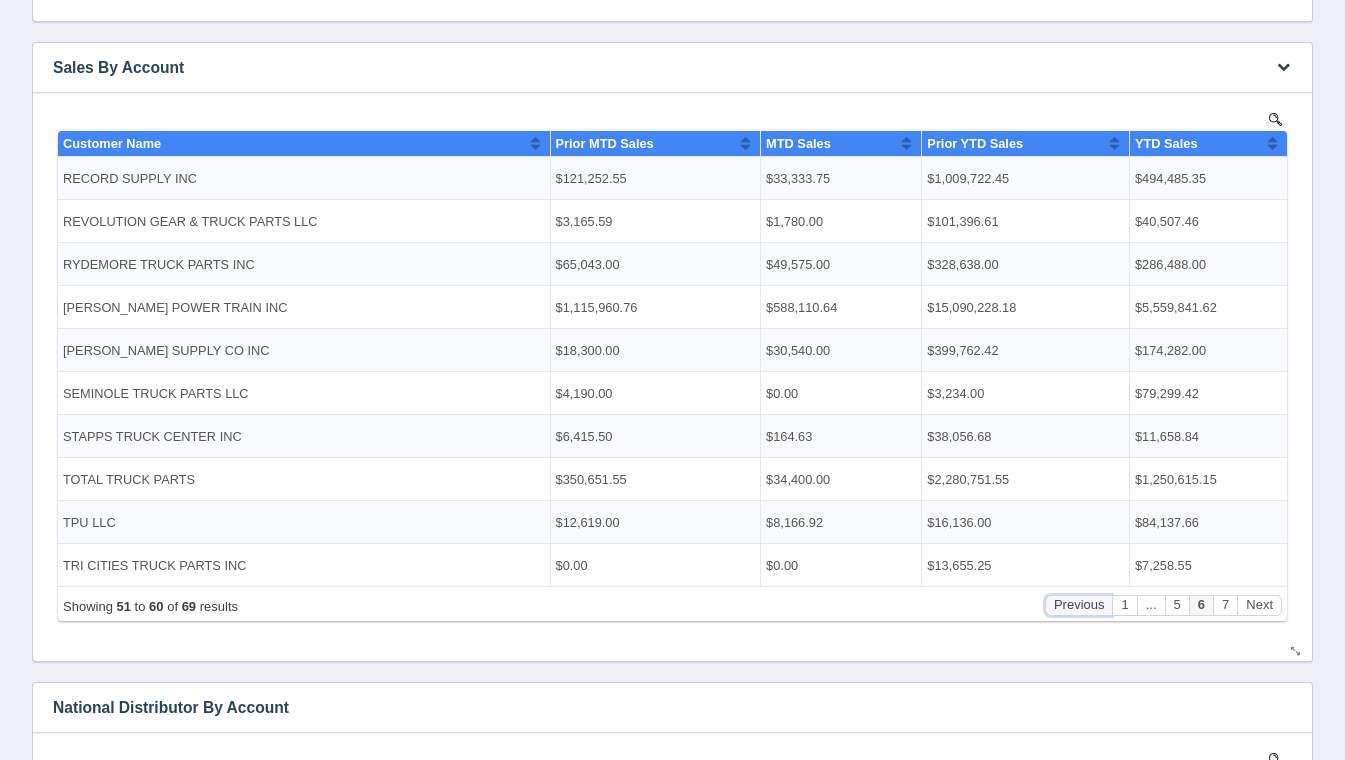 click on "Previous" at bounding box center (1079, 604) 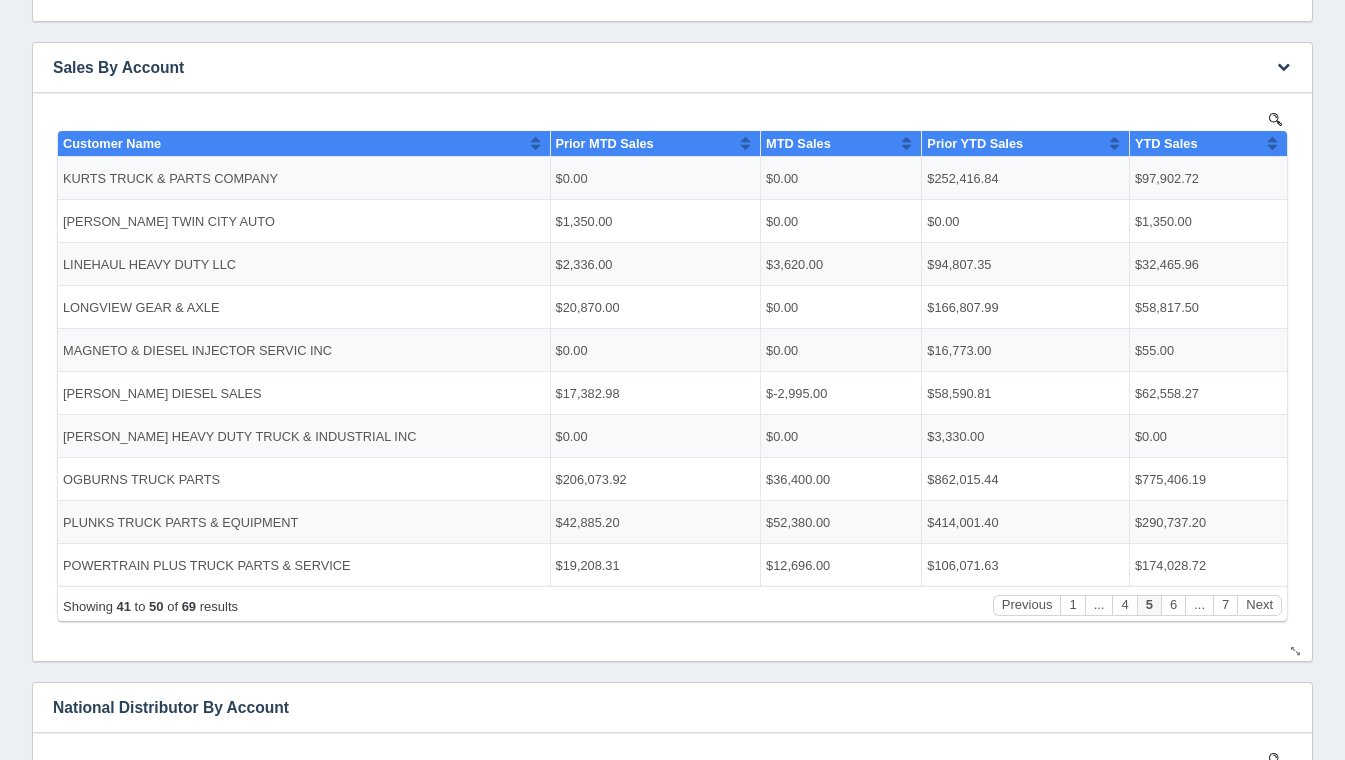 click on "Show 10 25 50 100 entries Customer Name          Prior MTD Sales          MTD Sales          Prior YTD Sales          YTD Sales          KURTS TRUCK & PARTS COMPANY $0.00 $0.00 $252,416.84 $97,902.72 [PERSON_NAME][GEOGRAPHIC_DATA] AUTO $1,350.00 $0.00 $0.00 $1,350.00 LINEHAUL HEAVY DUTY LLC $2,336.00 $3,620.00 $94,807.35 $32,465.96 LONGVIEW GEAR & AXLE $20,870.00 $0.00 $166,807.99 $58,817.50 MAGNETO & DIESEL INJECTOR SERVIC INC $0.00 $0.00 $16,773.00 $55.00 [PERSON_NAME] DIESEL SALES $17,382.98 $-2,995.00 $58,590.81 $62,558.27 [PERSON_NAME] HEAVY DUTY TRUCK & INDUSTRIAL INC $0.00 $0.00 $3,330.00 $0.00 OGBURNS TRUCK PARTS $206,073.92 $36,400.00 $862,015.44 $775,406.19 PLUNKS TRUCK PARTS & EQUIPMENT $42,885.20 $52,380.00 $414,001.40 $290,737.20 POWERTRAIN PLUS TRUCK PARTS & SERVICE $19,208.31 $12,696.00 $106,071.63 $174,028.72 Showing   41   to   50   of   69   results Previous 1 ... 4 5 6 ... 7 Next" at bounding box center [672, 369] 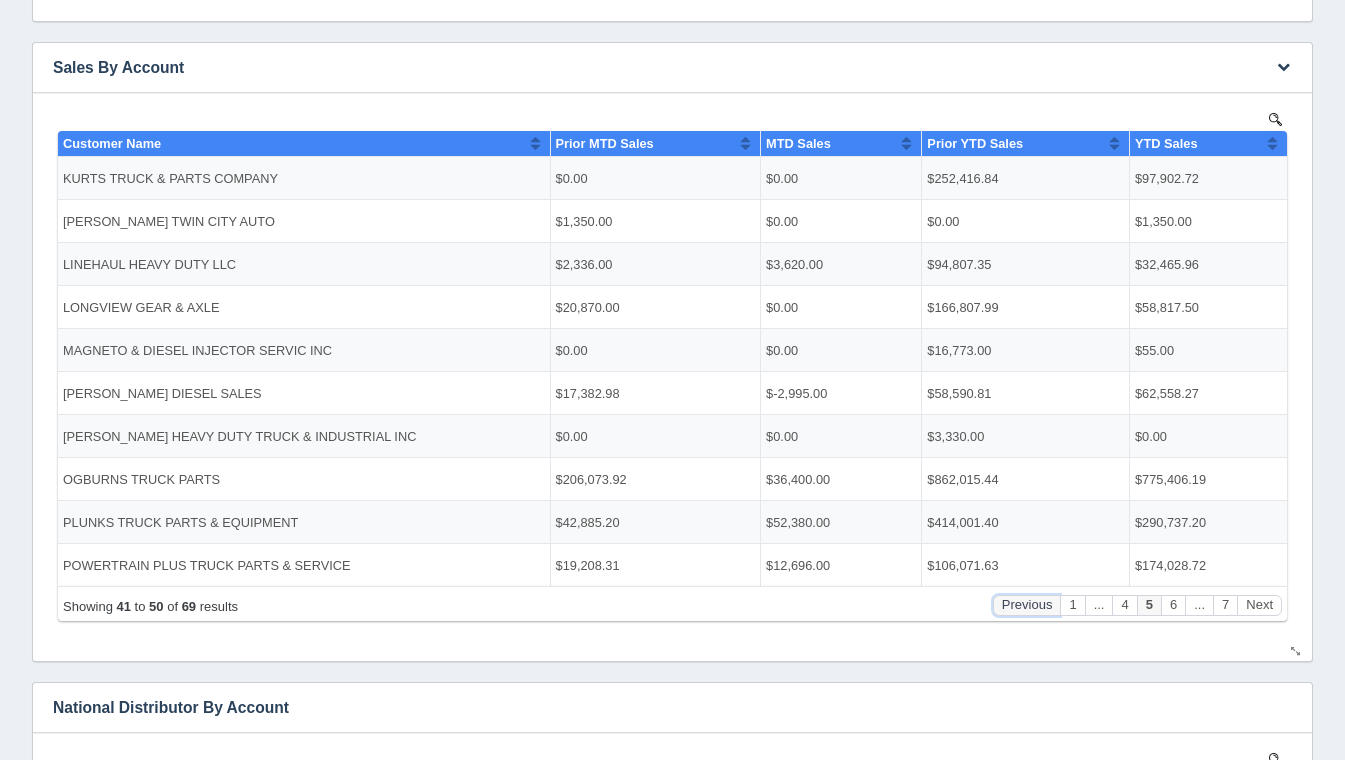 click on "Previous" at bounding box center [1027, 604] 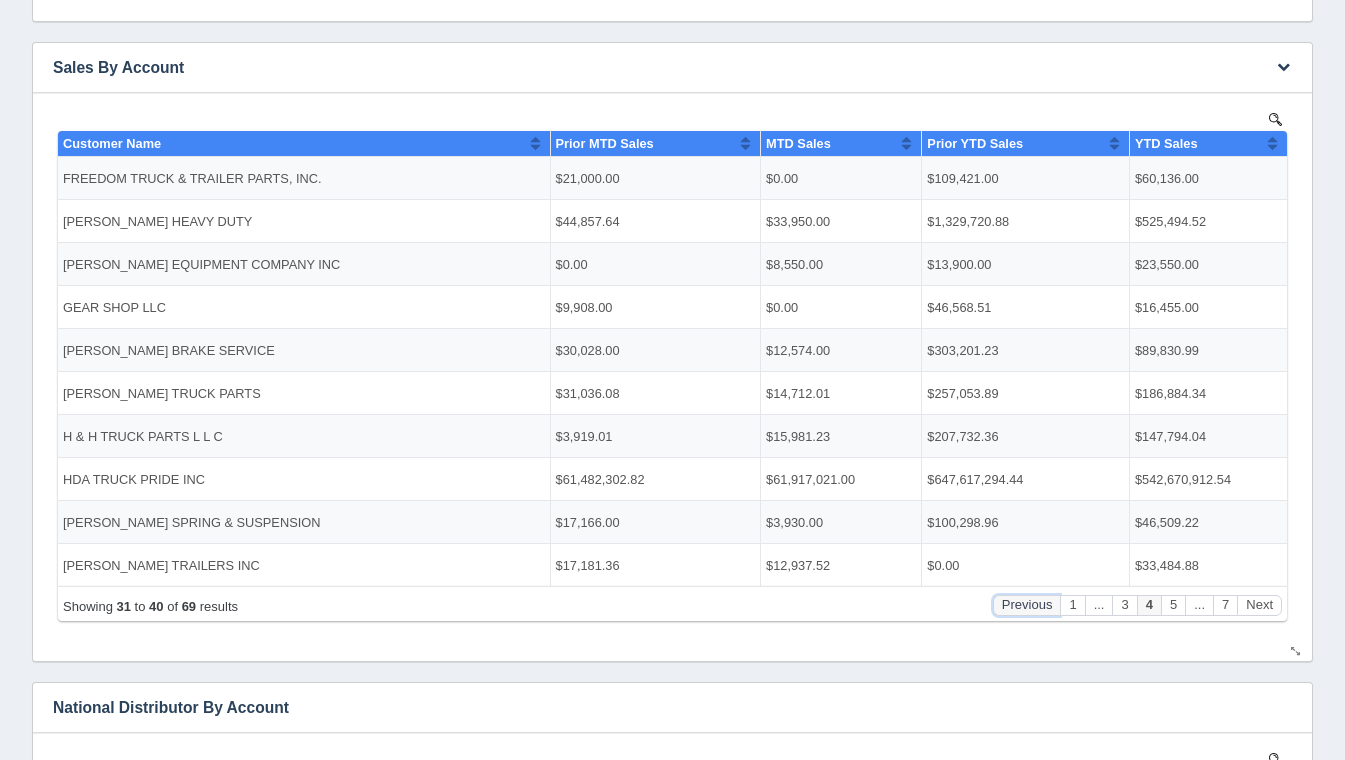 click on "Previous" at bounding box center (1027, 604) 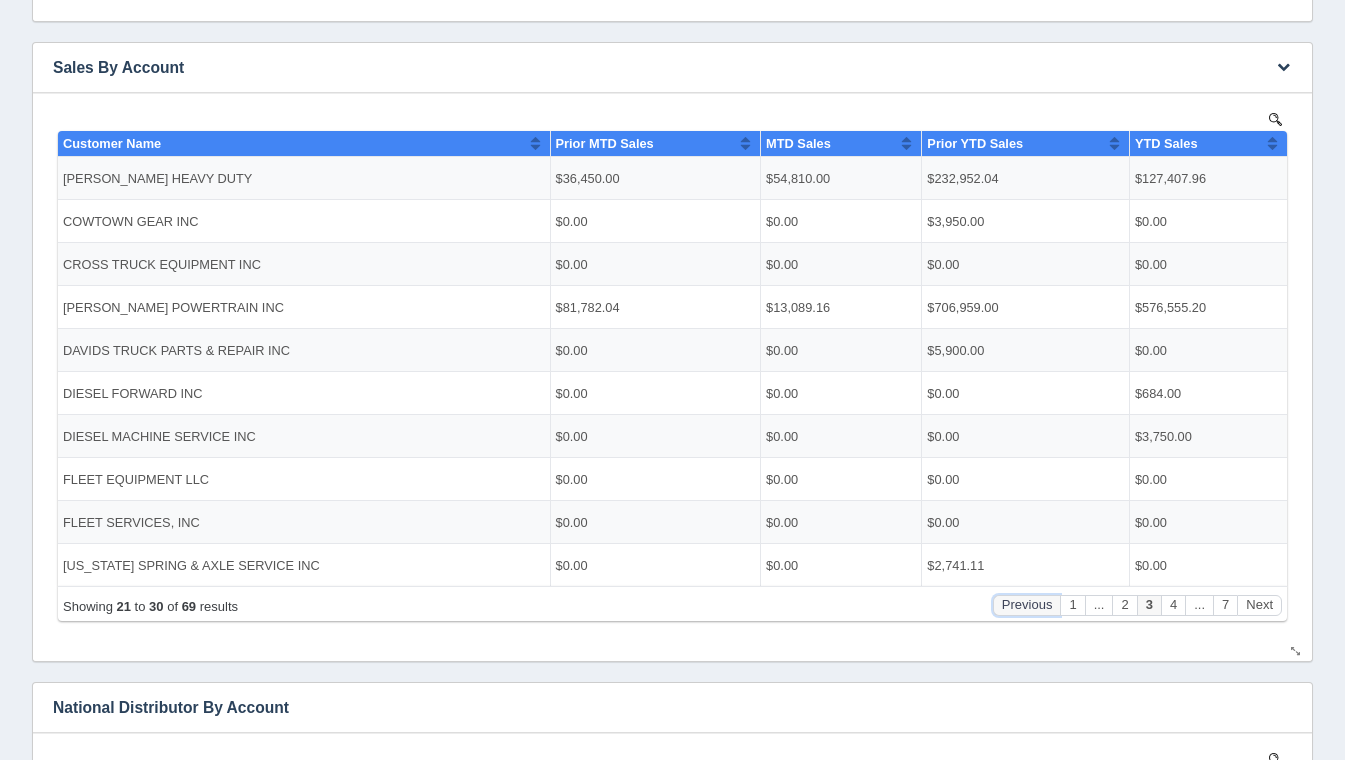 click on "Previous" at bounding box center (1027, 604) 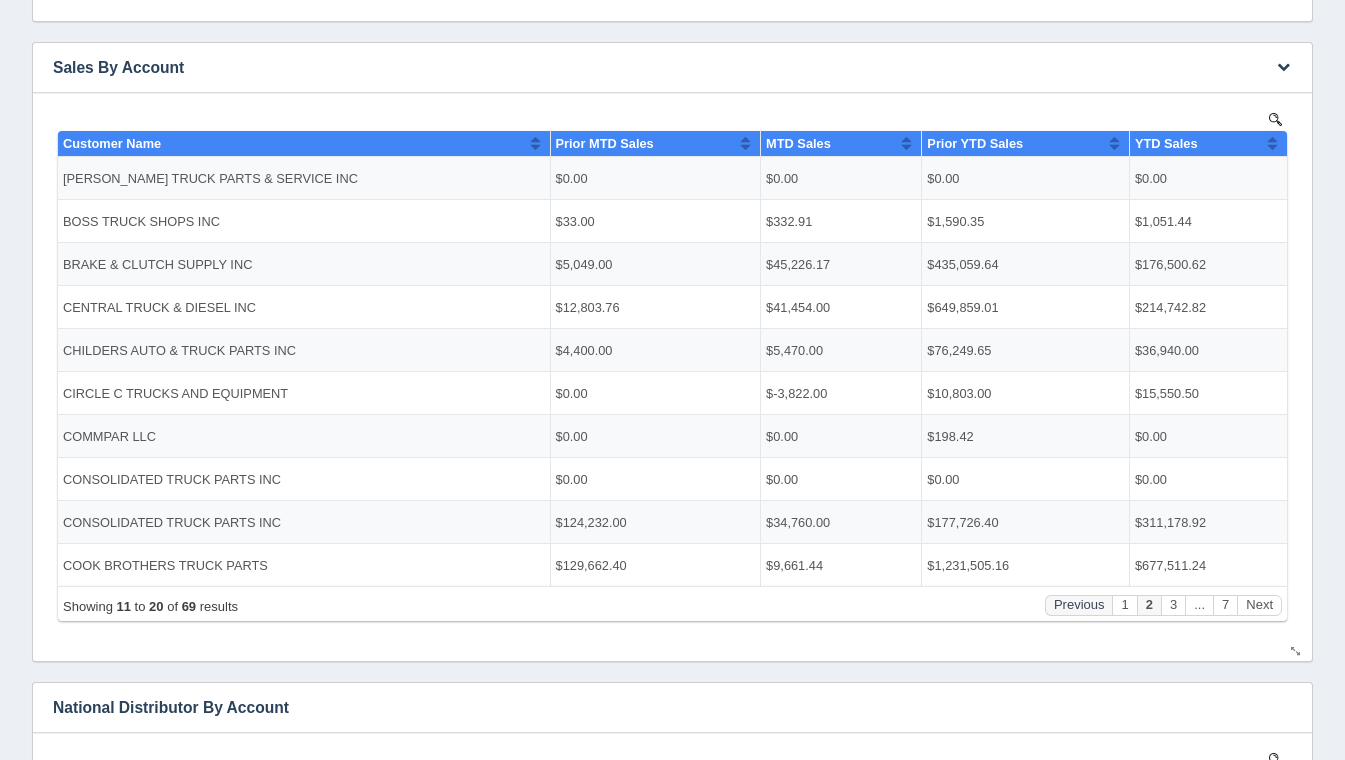 click on "Showing   11   to   20   of   69   results Previous 1 2 3 ... 7 Next" at bounding box center [672, 604] 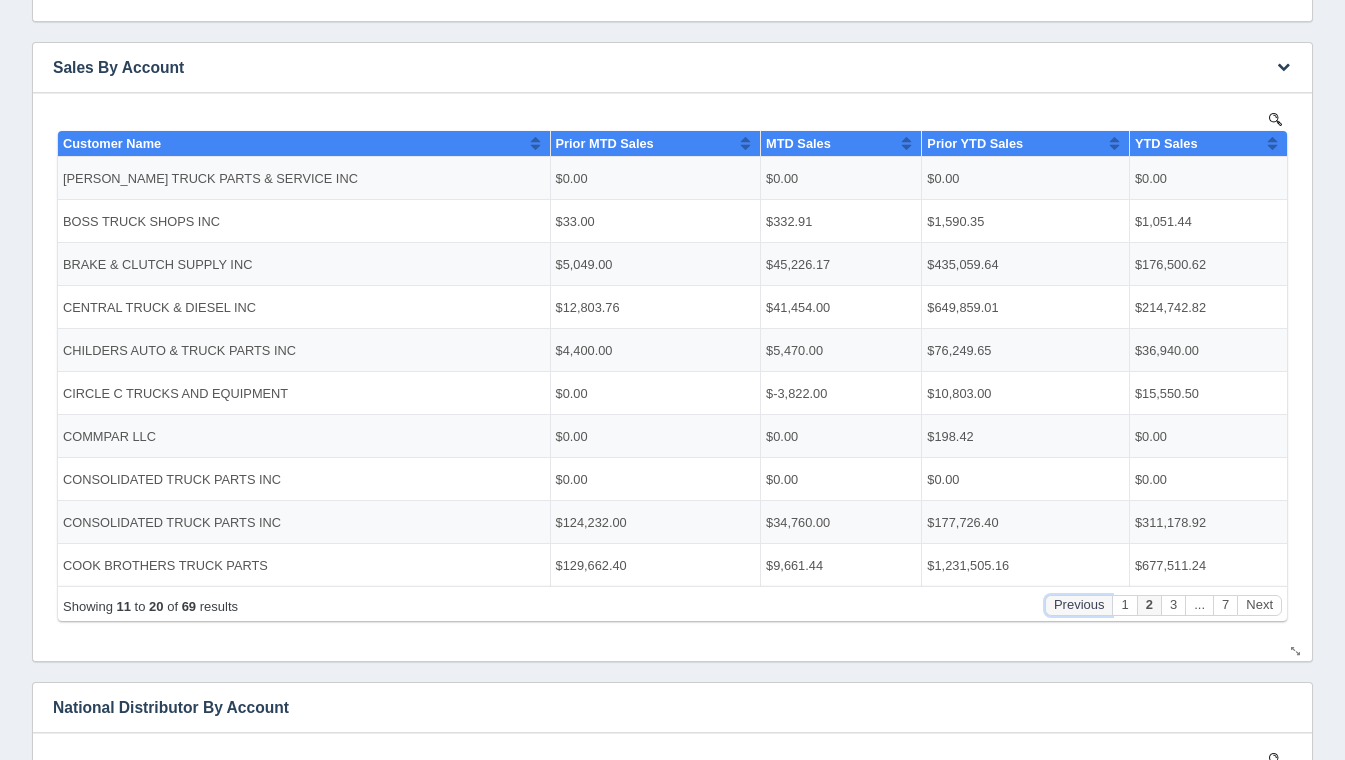 click on "Previous" at bounding box center [1079, 604] 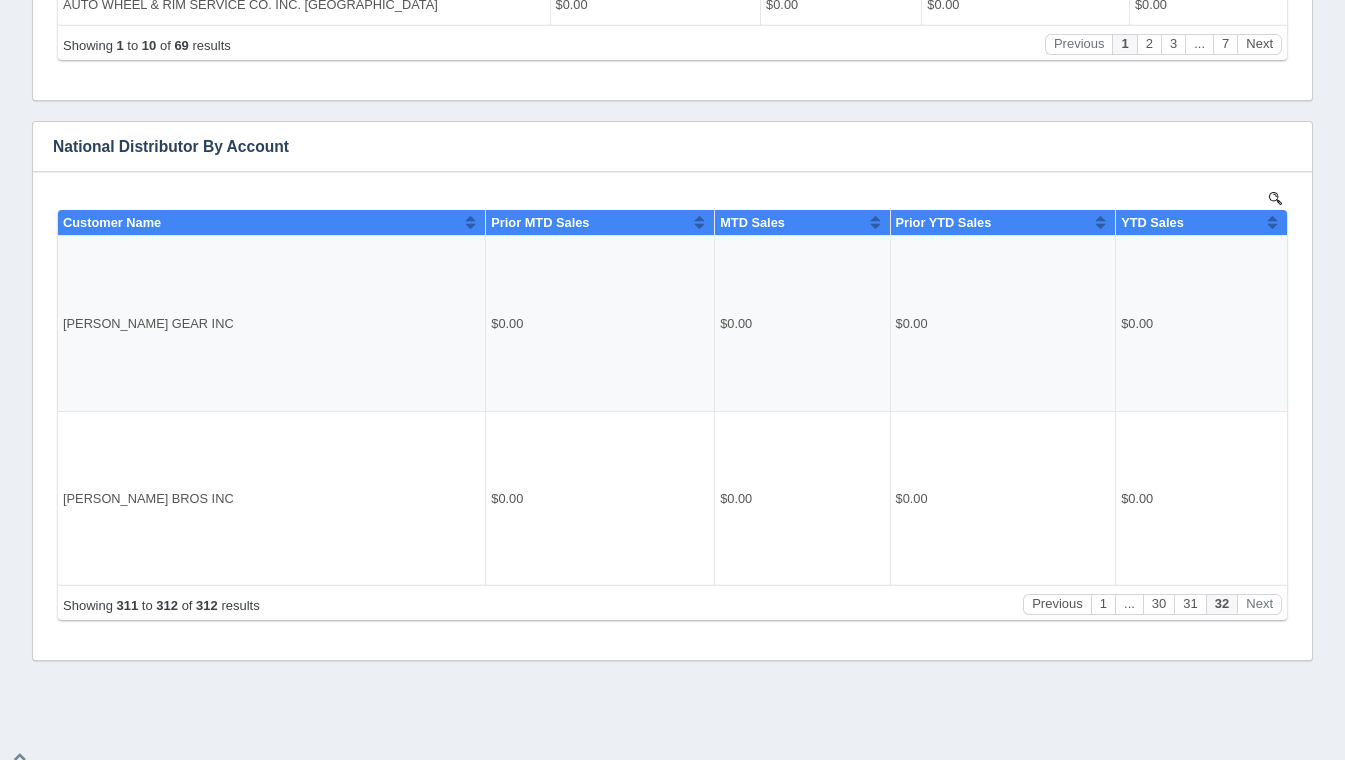 scroll, scrollTop: 915, scrollLeft: 0, axis: vertical 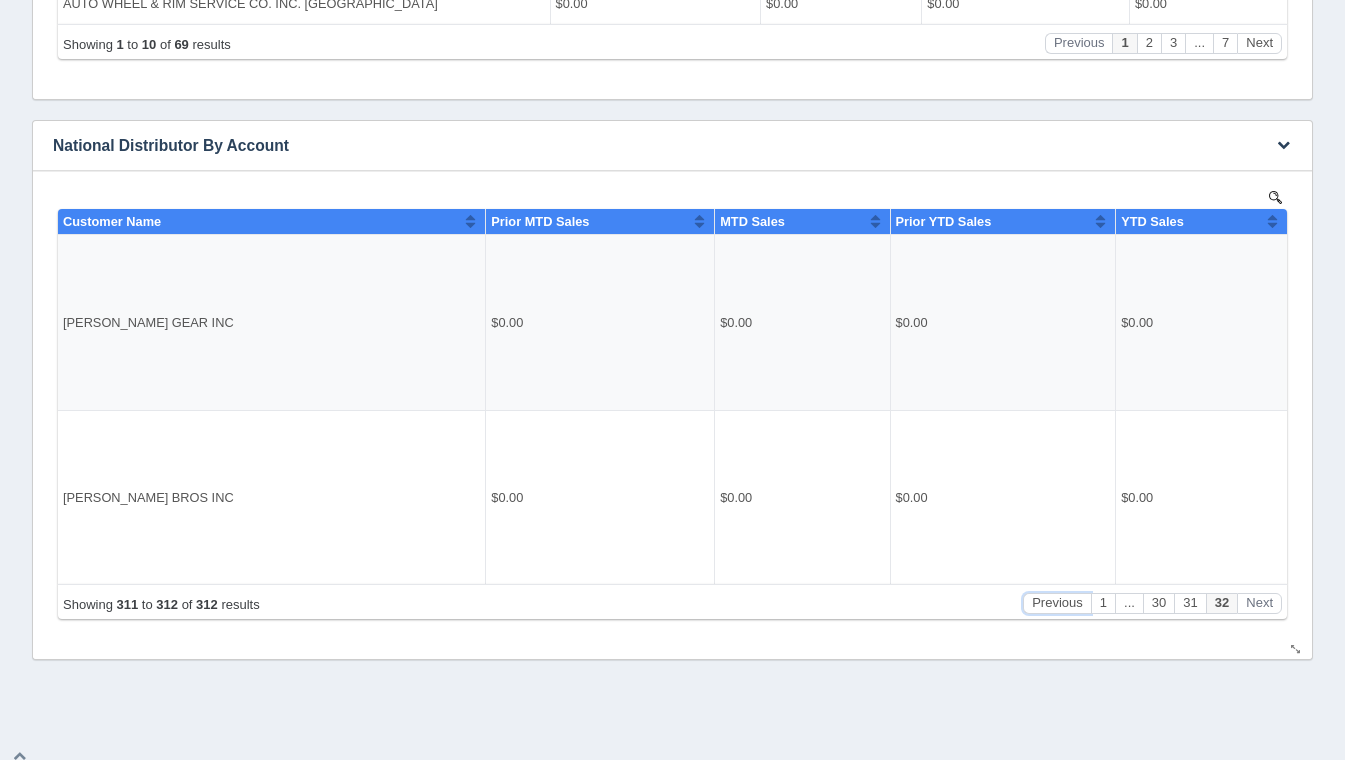 drag, startPoint x: 1055, startPoint y: 595, endPoint x: 1091, endPoint y: 614, distance: 40.706264 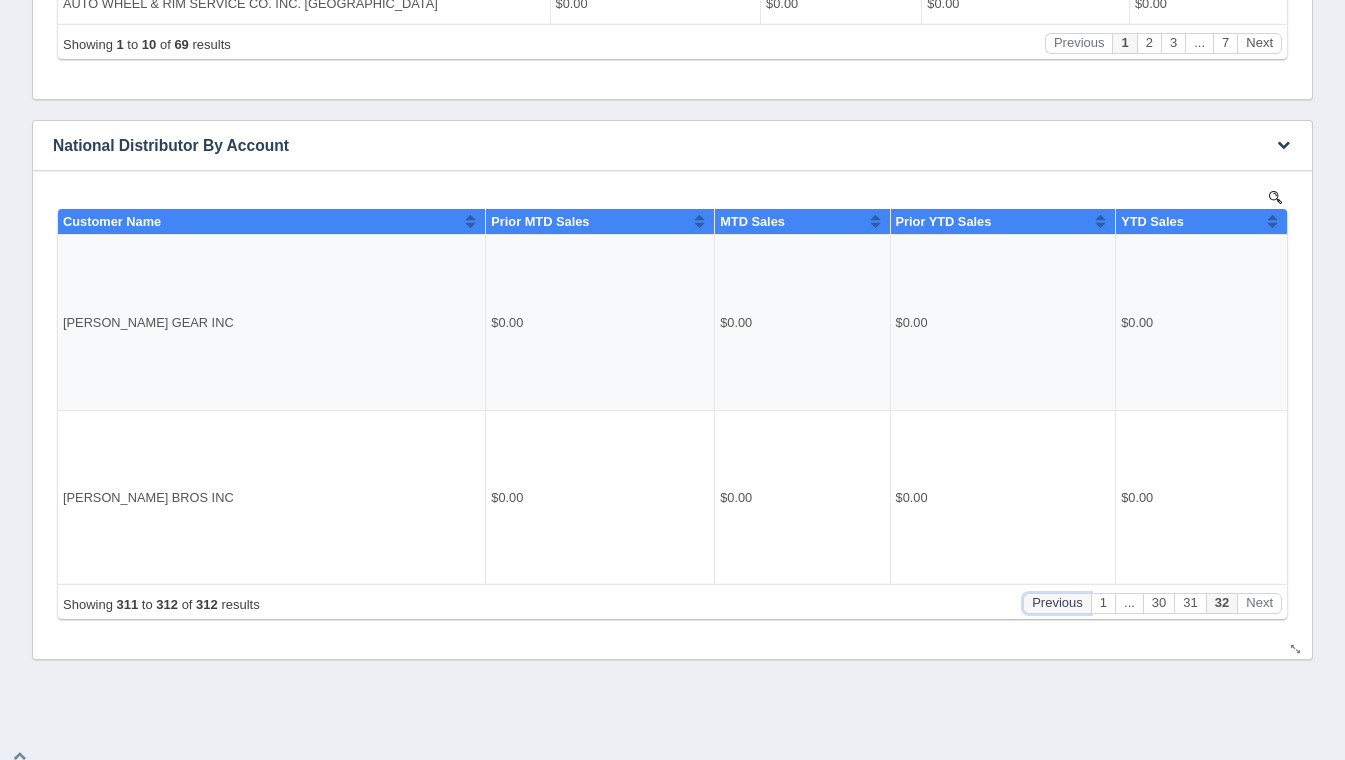 click on "Previous" at bounding box center [1057, 602] 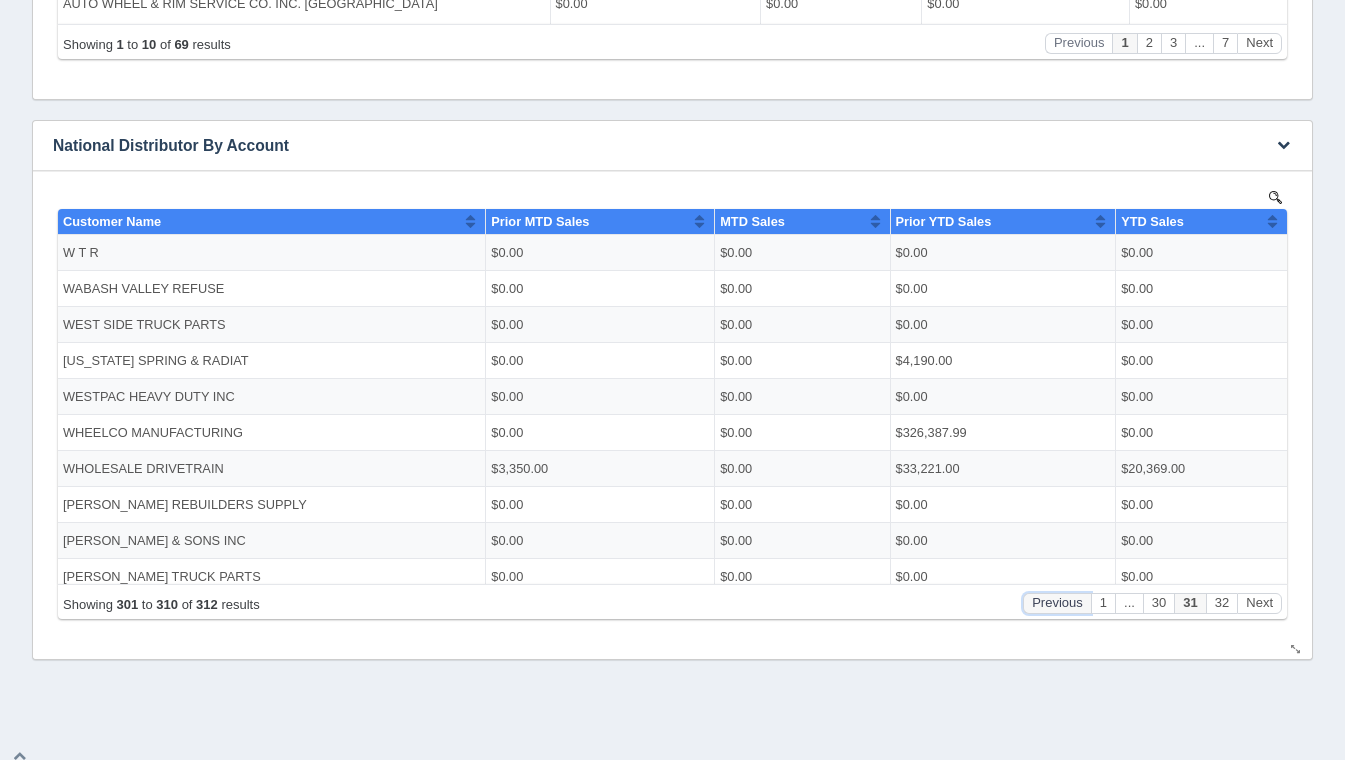click on "Previous" at bounding box center [1057, 602] 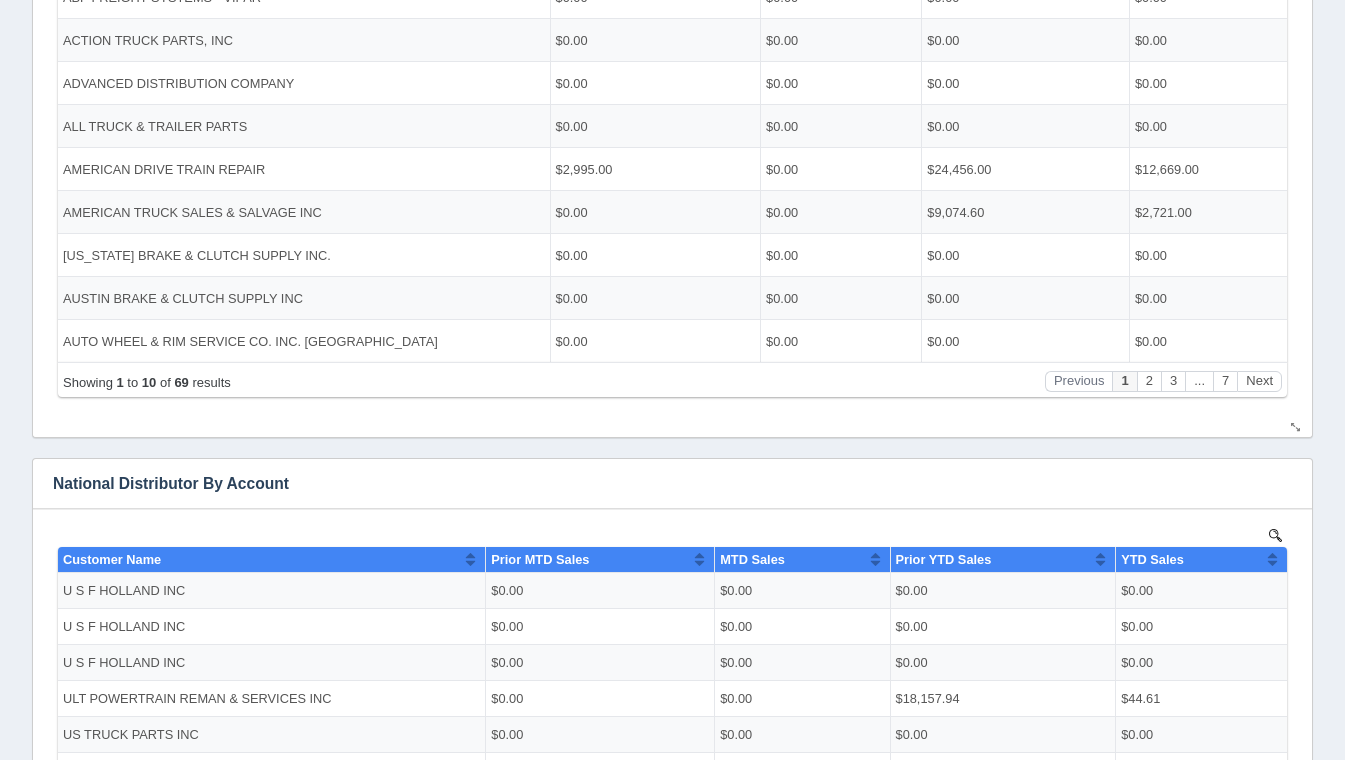 scroll, scrollTop: 582, scrollLeft: 0, axis: vertical 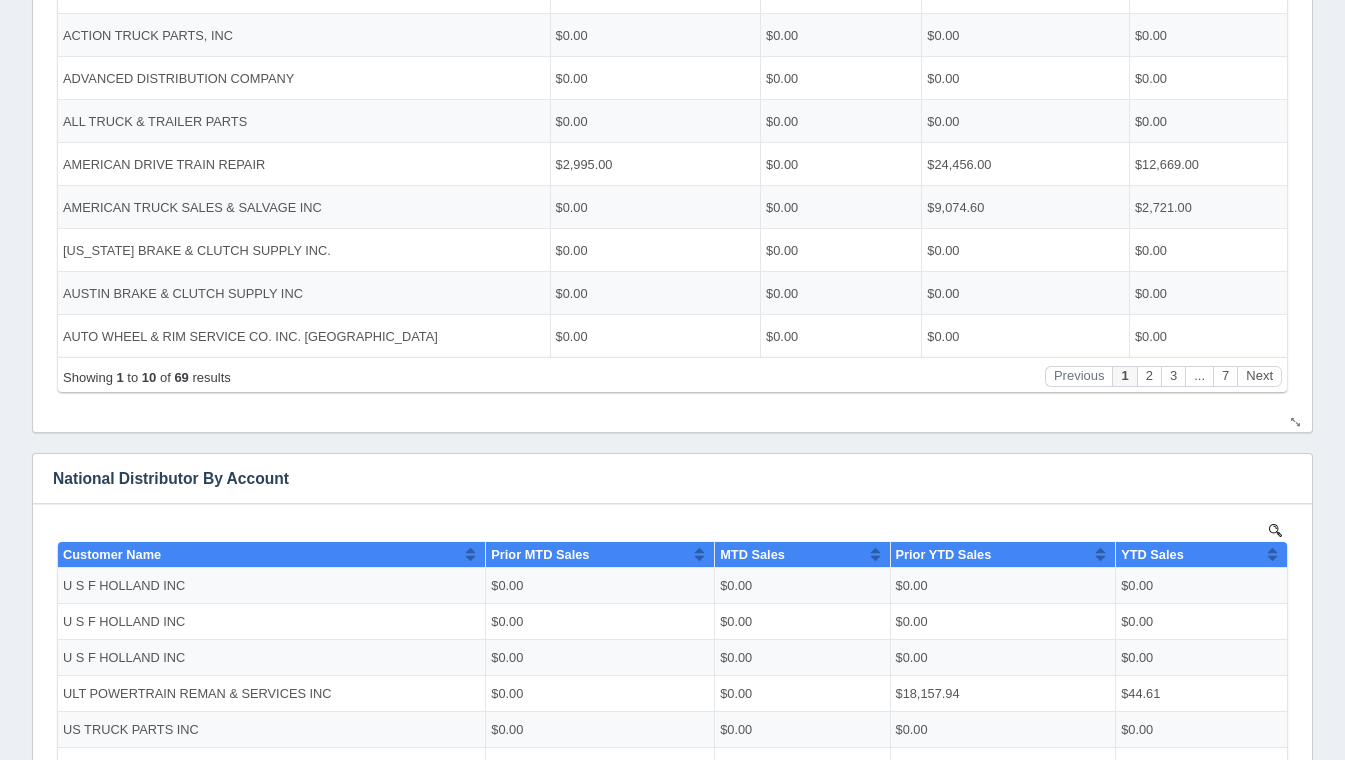 click on "Showing   1   to   10   of   69   results Previous 1 2 3 ... 7 Next" at bounding box center [672, 374] 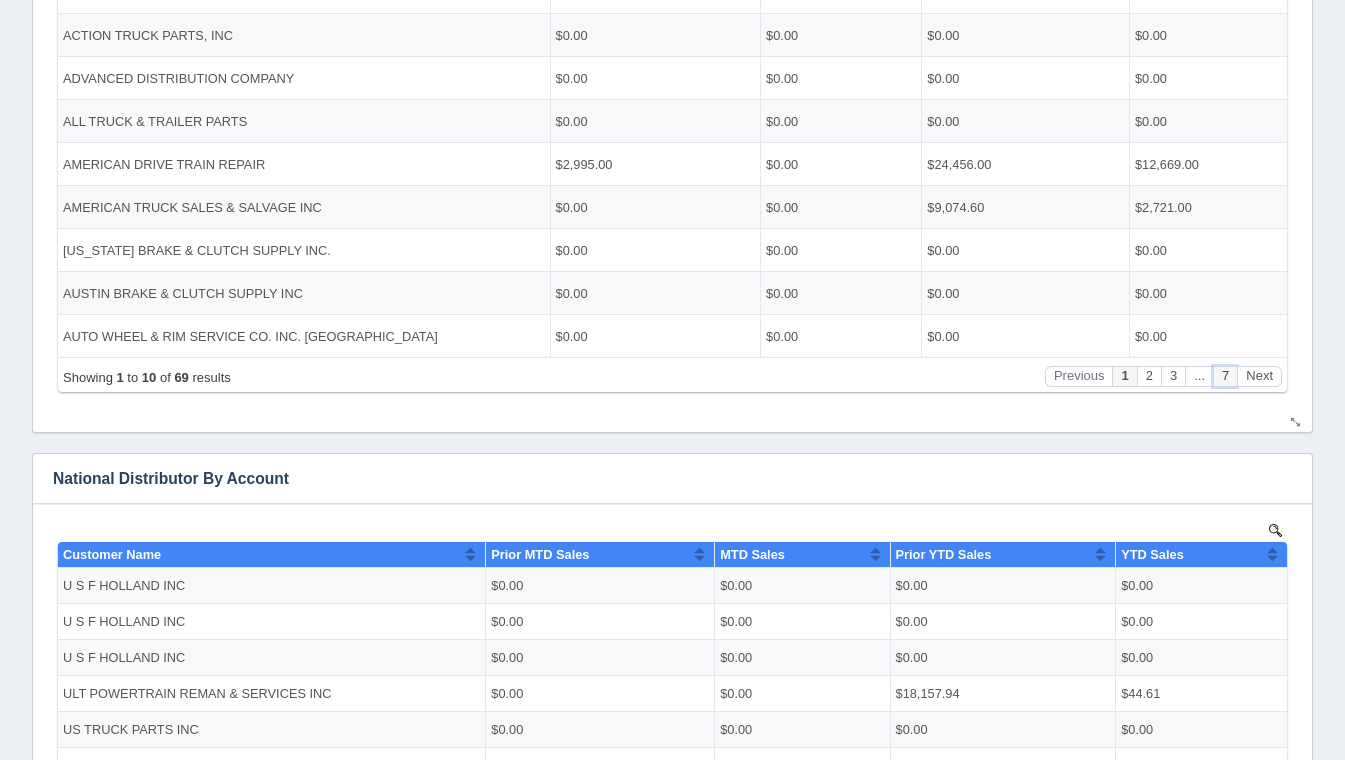 click on "7" at bounding box center (1225, 376) 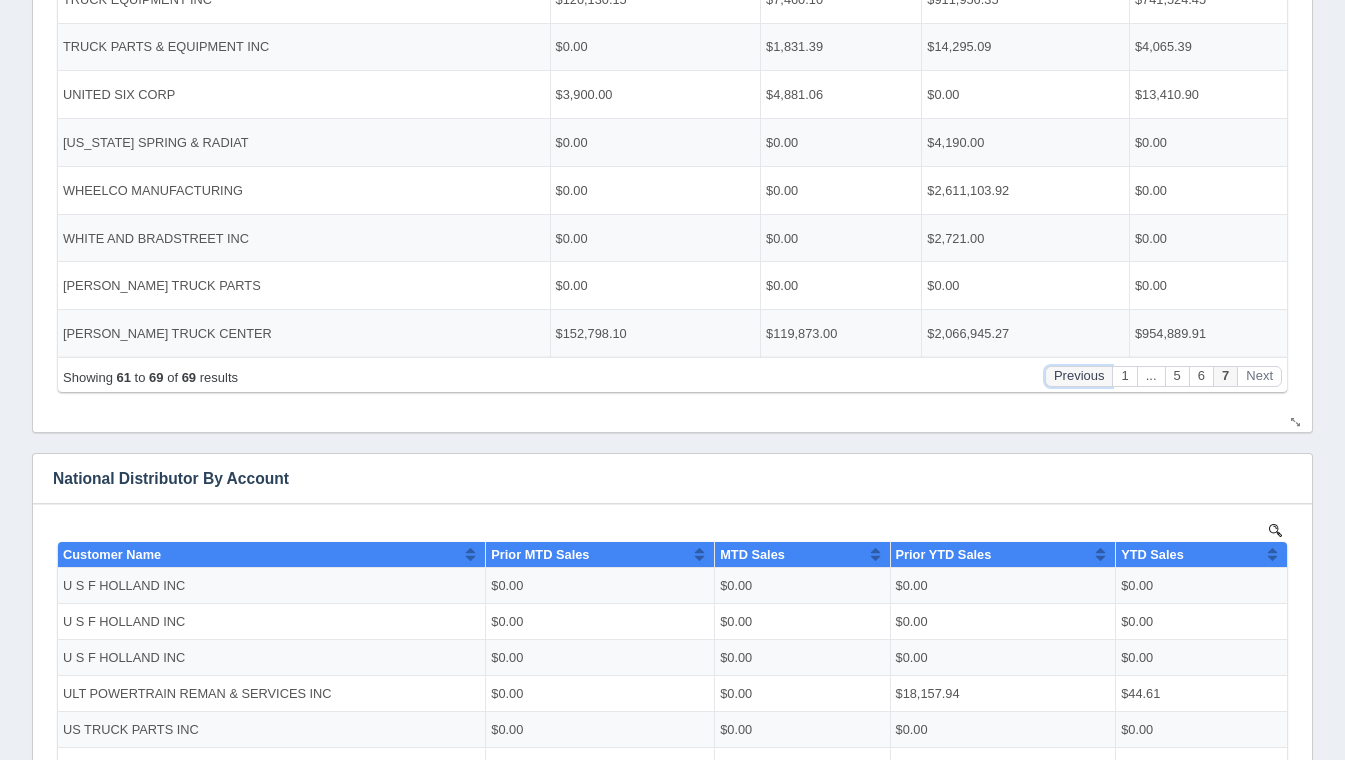 click on "Previous" at bounding box center [1079, 376] 